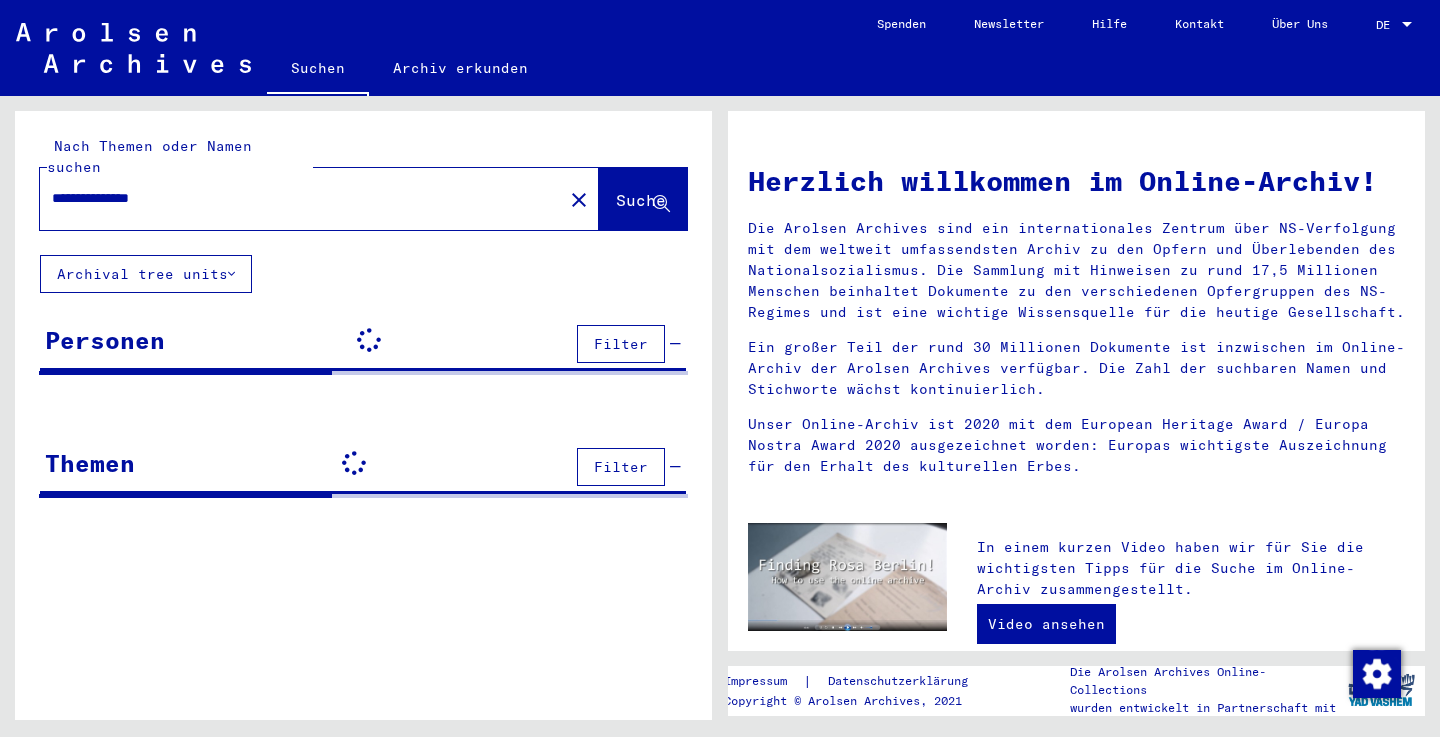 scroll, scrollTop: 0, scrollLeft: 0, axis: both 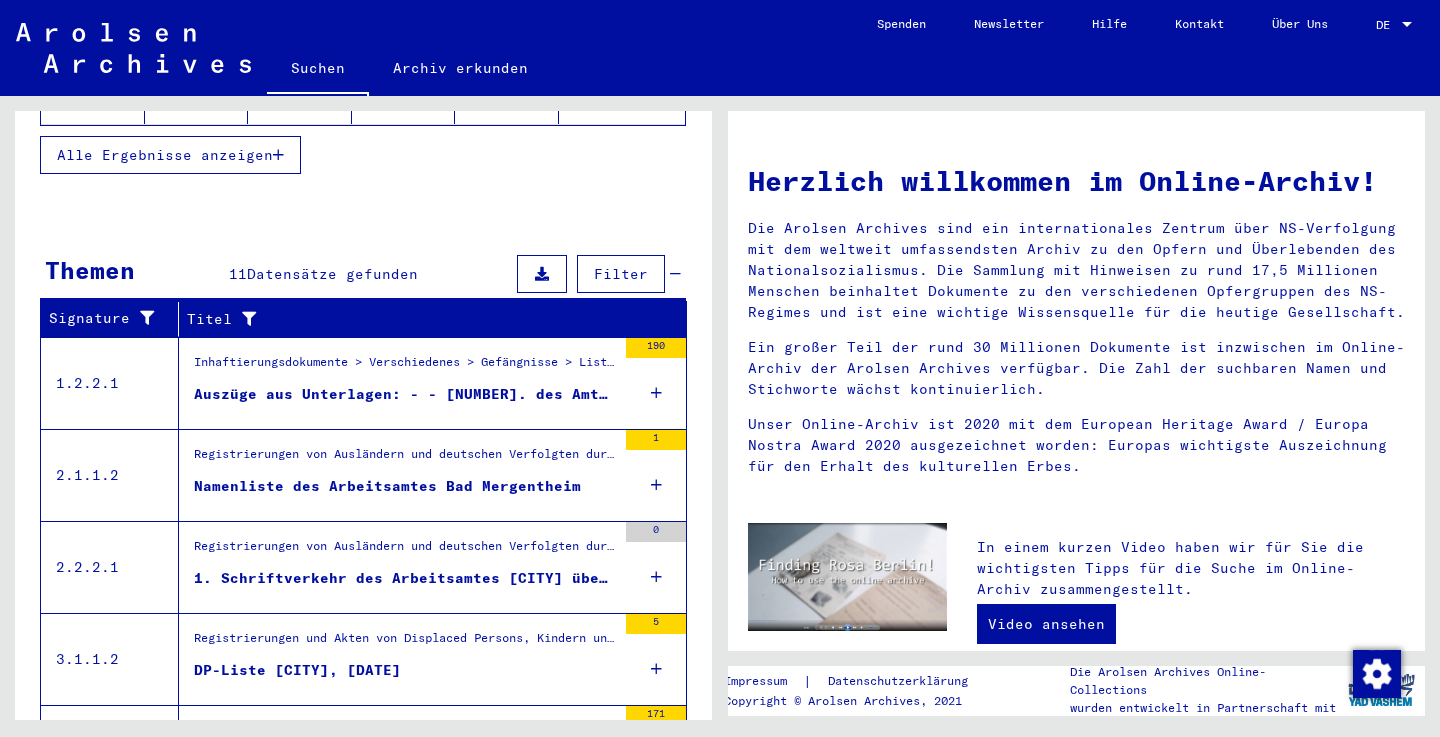 click at bounding box center [656, 393] 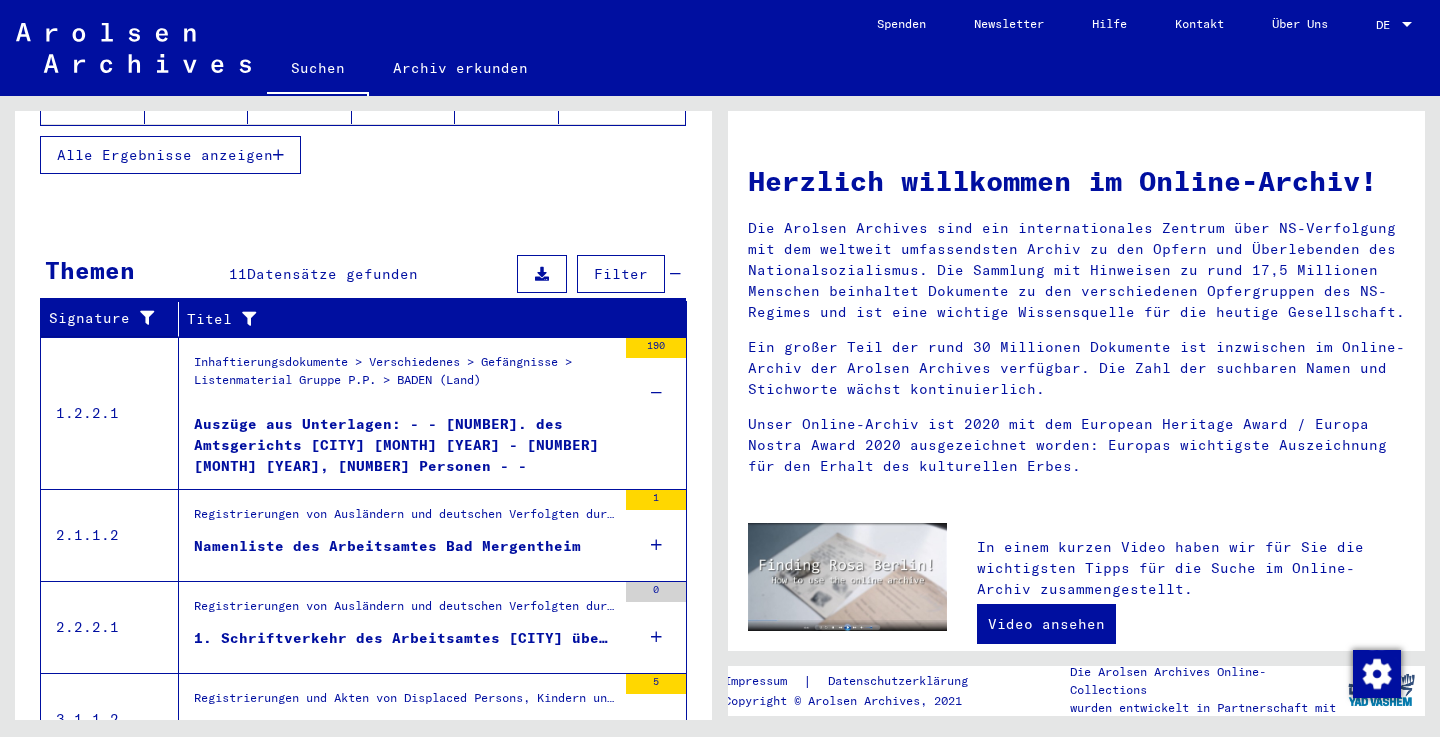 click on "Auszüge aus Unterlagen: -   - [NUMBER]. des Amtsgerichts [CITY] [MONTH] [YEAR] - [NUMBER] [MONTH] [YEAR], [NUMBER] Personen -   - [NUMBER]. des Amtsgerichts [CITY] [MONTH] [YEAR] - [NUMBER] [MONTH] [YEAR], [NUMBER] Personen -  ..." at bounding box center (405, 444) 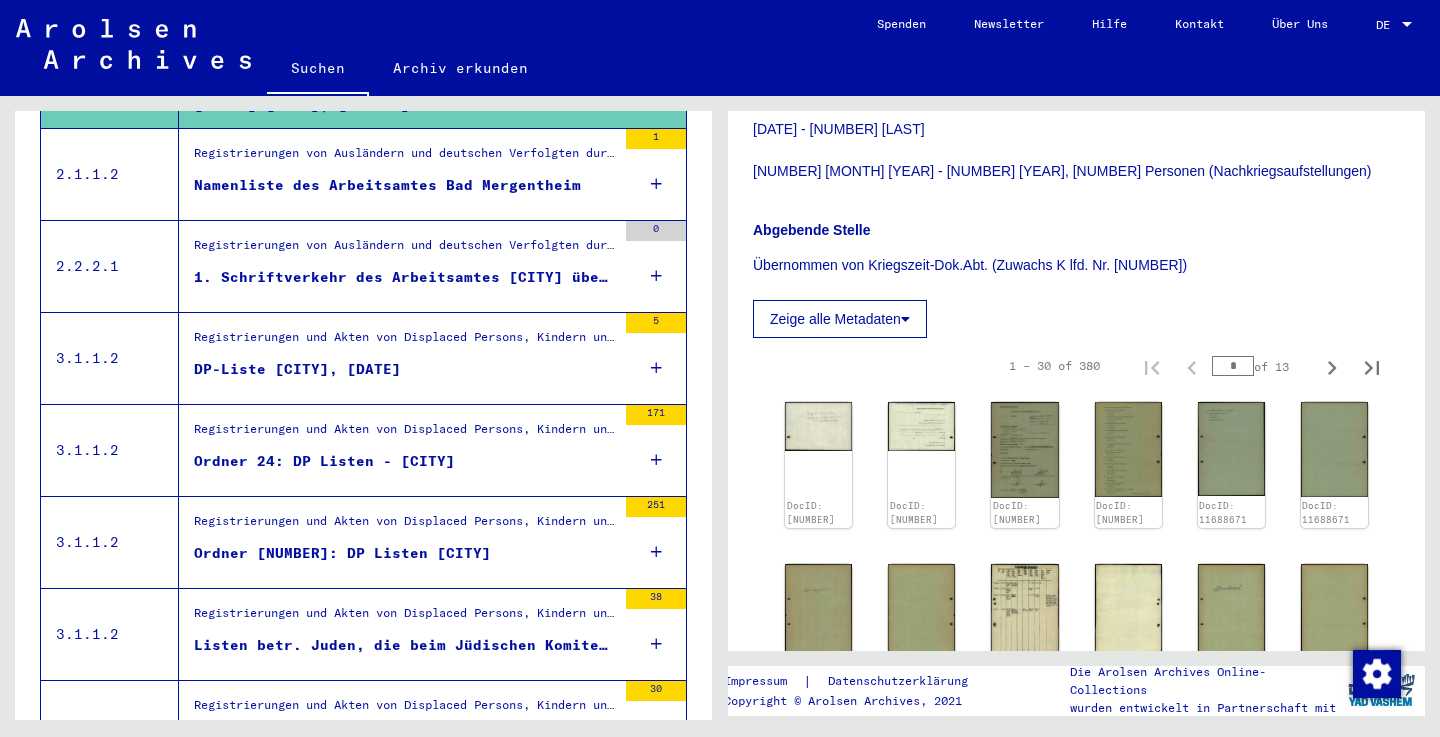 scroll, scrollTop: 1122, scrollLeft: 0, axis: vertical 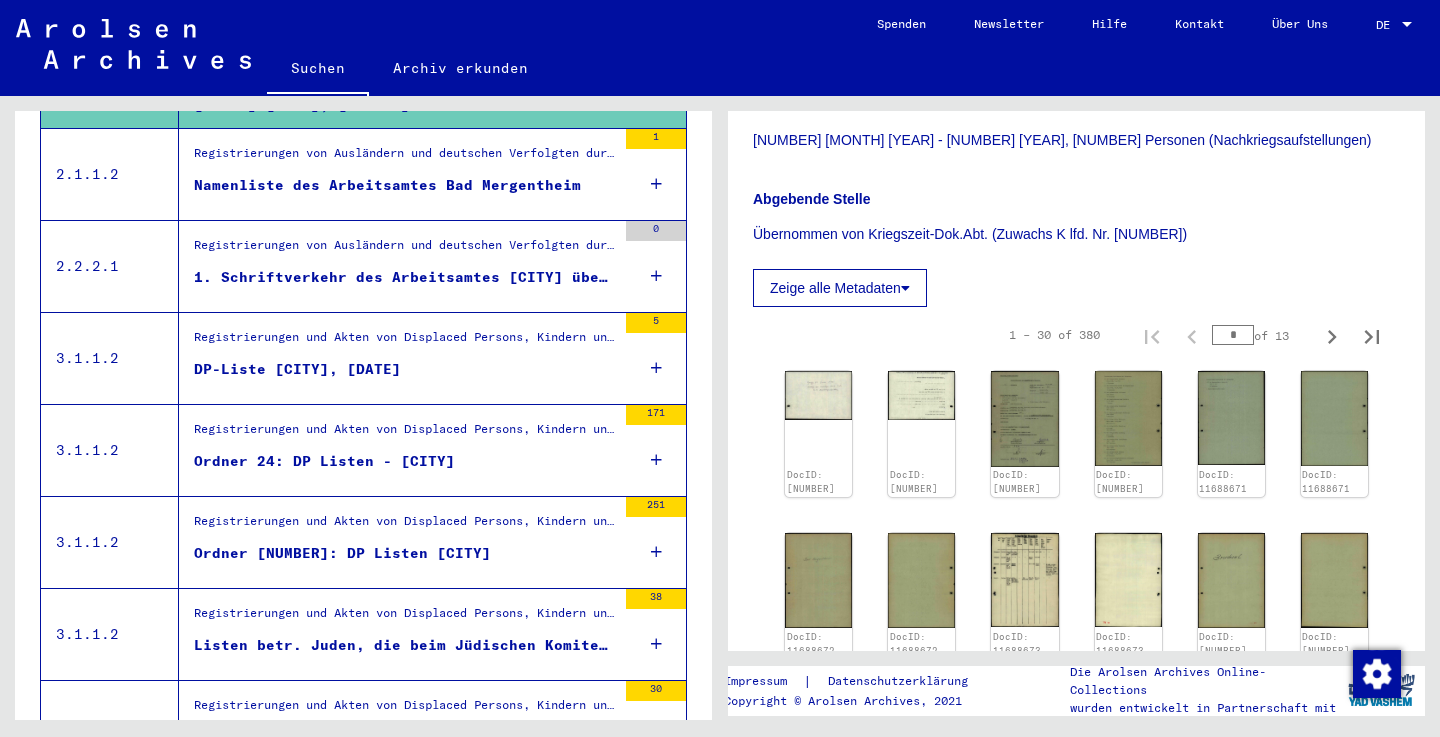 click 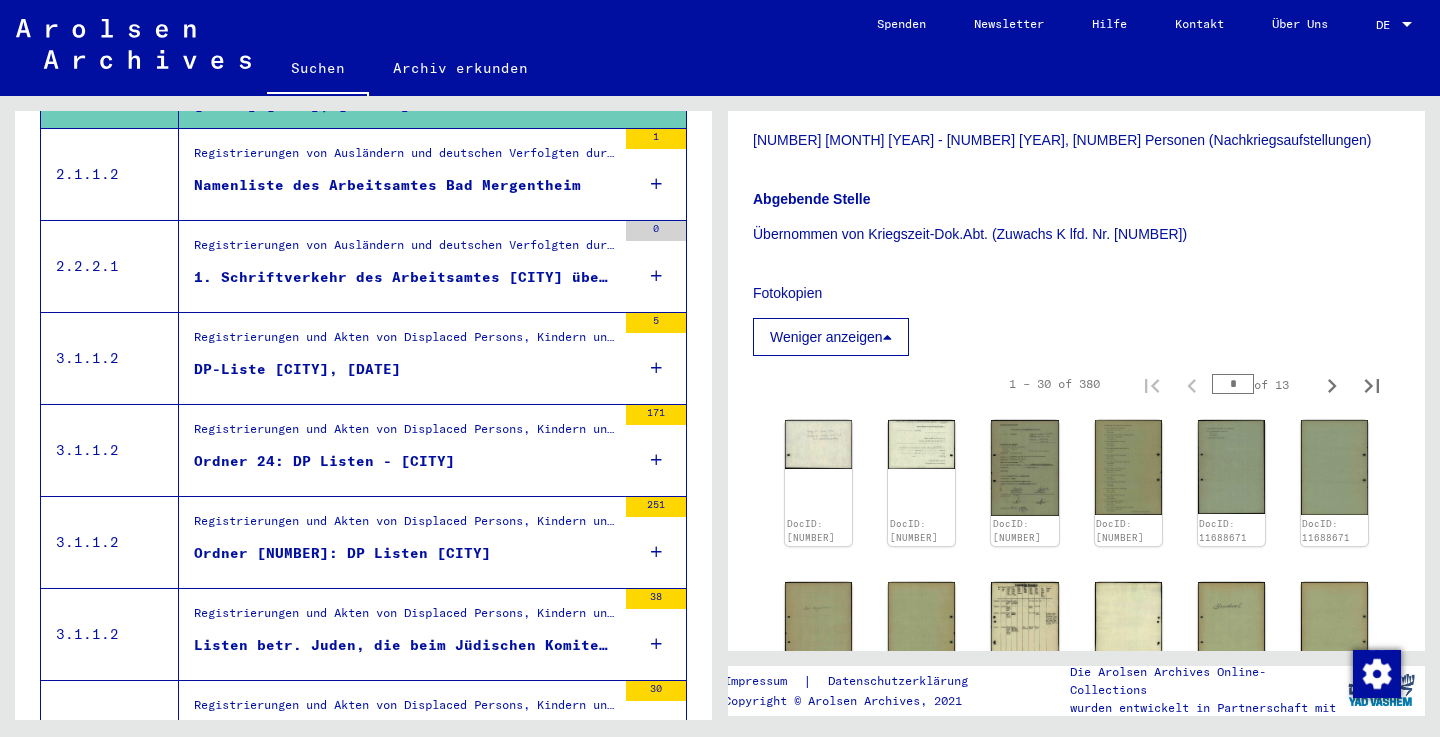 click at bounding box center (887, 337) 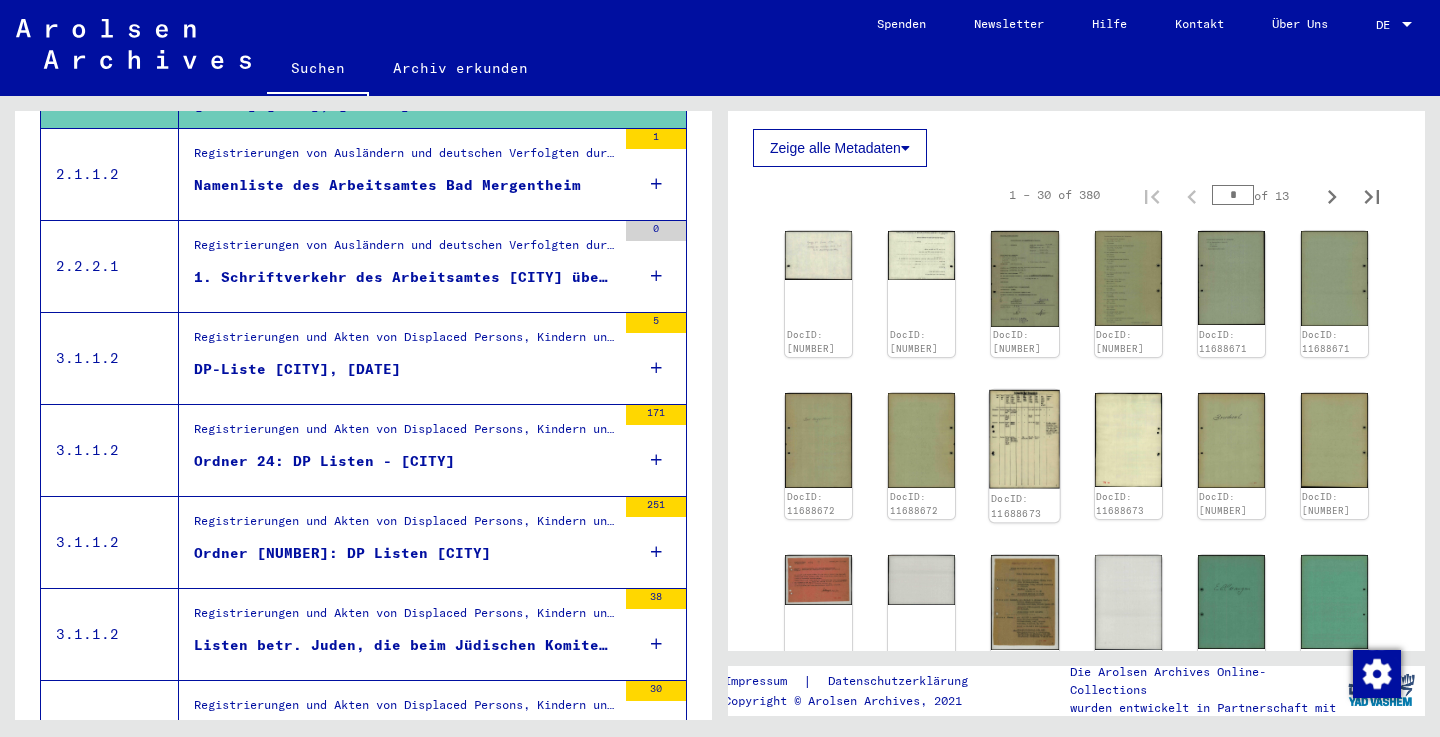 scroll, scrollTop: 1263, scrollLeft: 0, axis: vertical 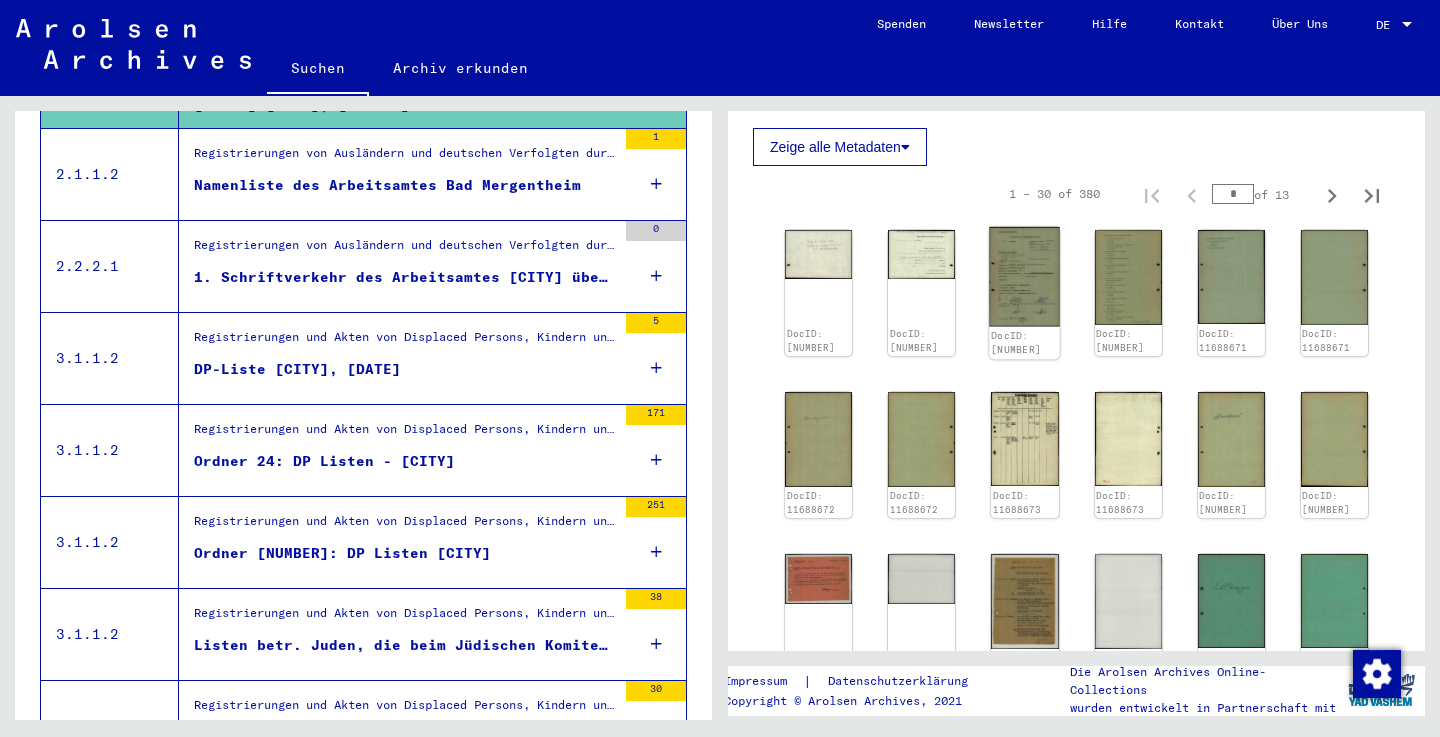 click 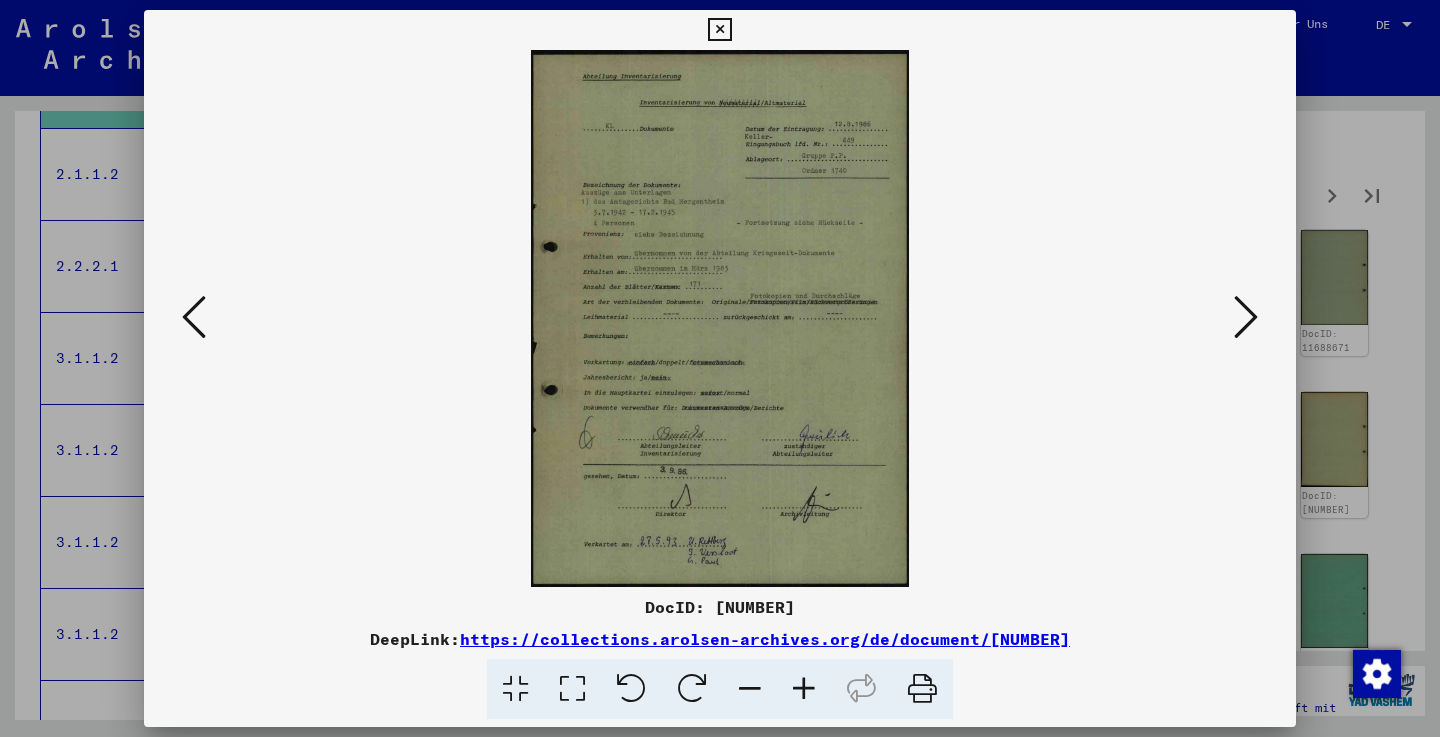 click at bounding box center (1246, 318) 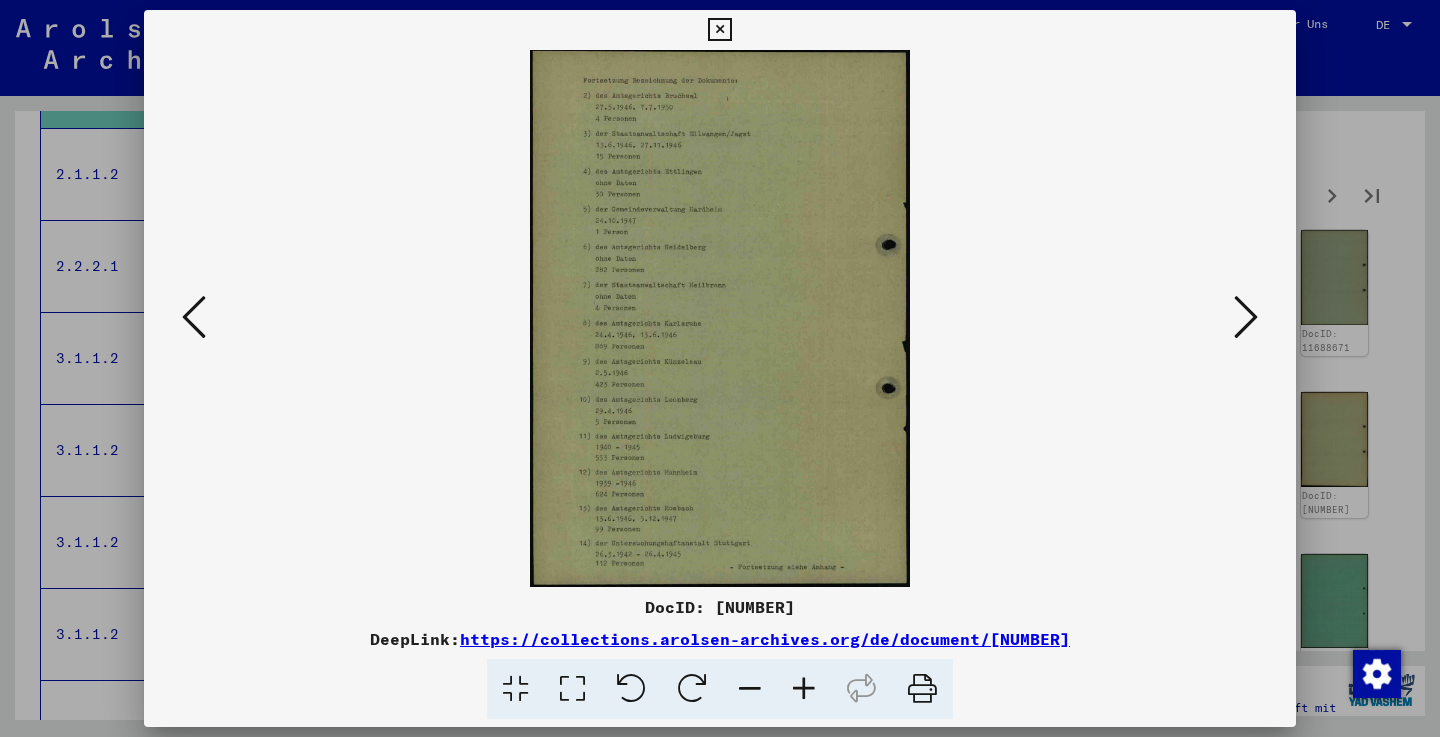 click at bounding box center [1246, 318] 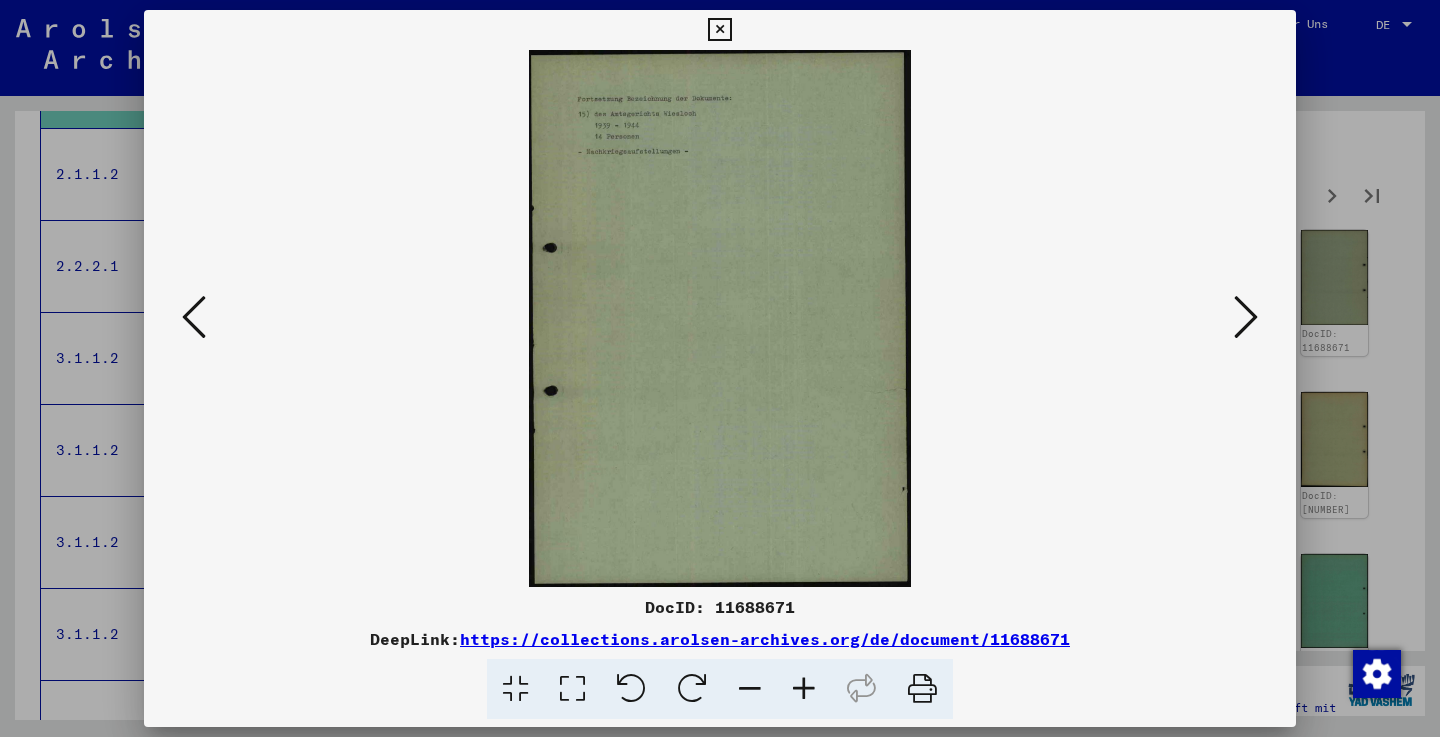 click at bounding box center (1246, 318) 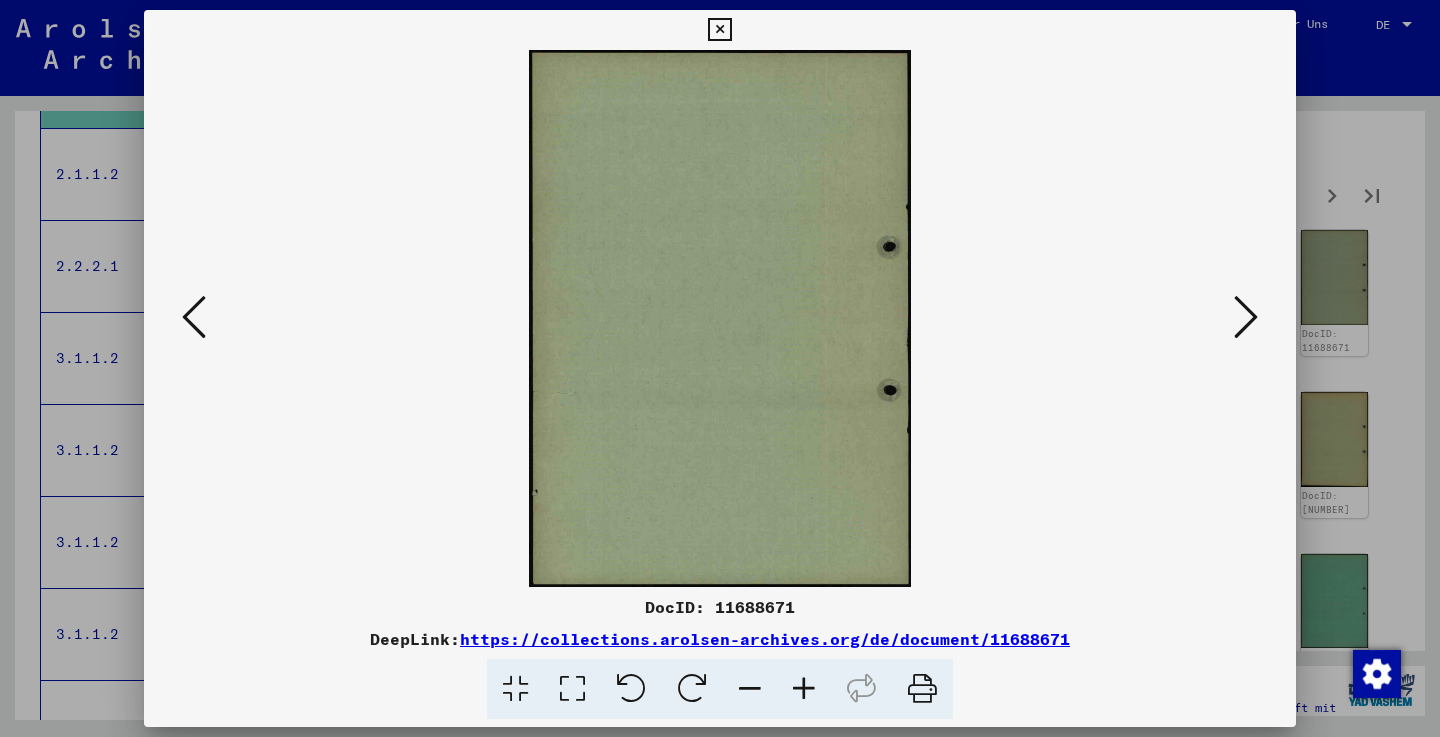 click at bounding box center (1246, 318) 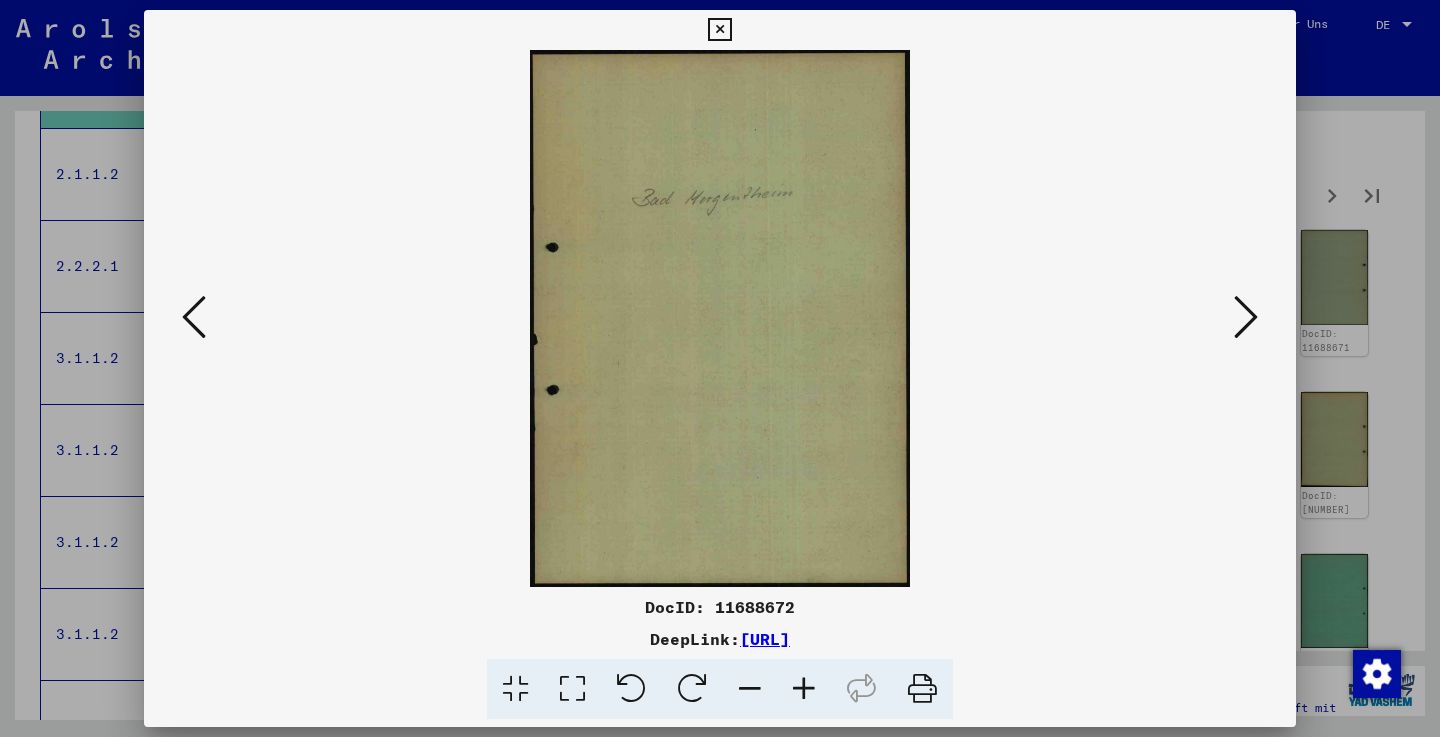 click at bounding box center (1246, 318) 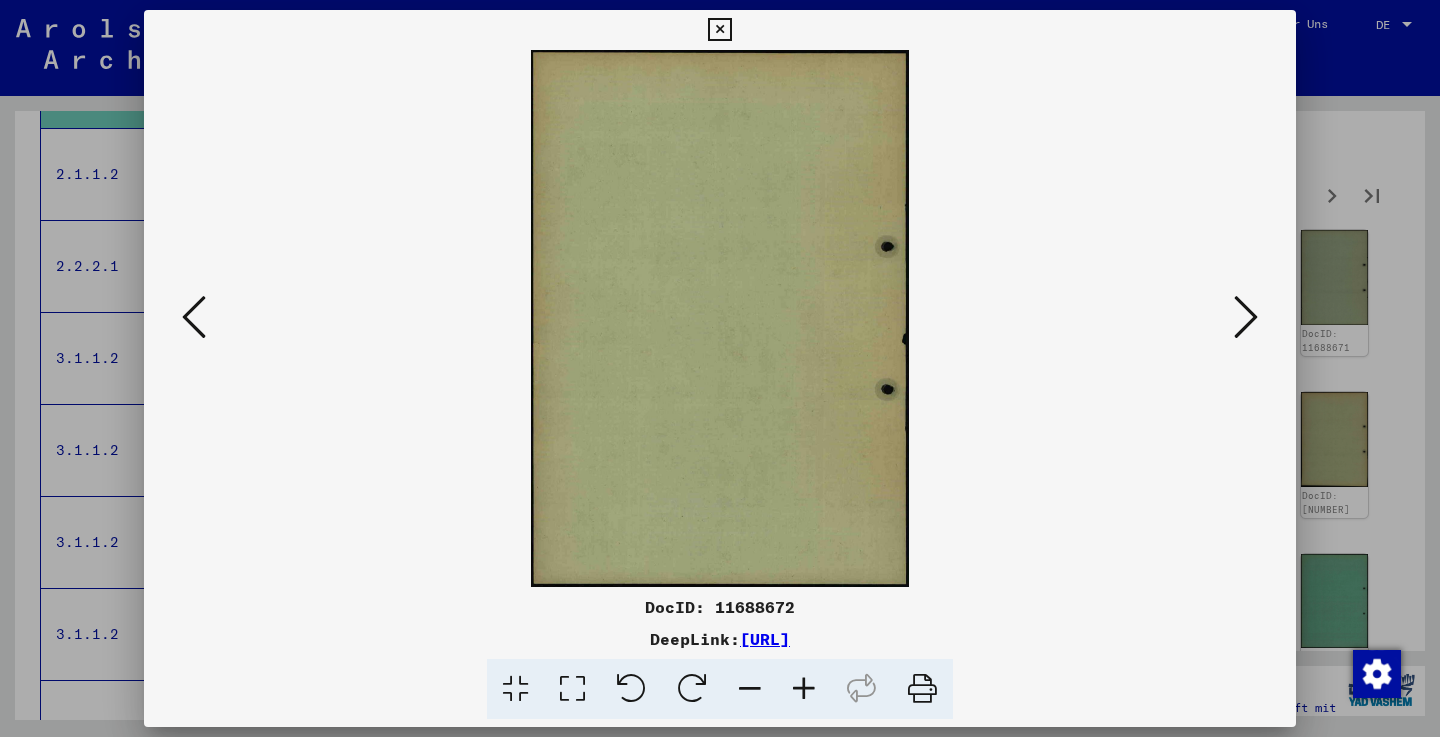 click at bounding box center (1246, 318) 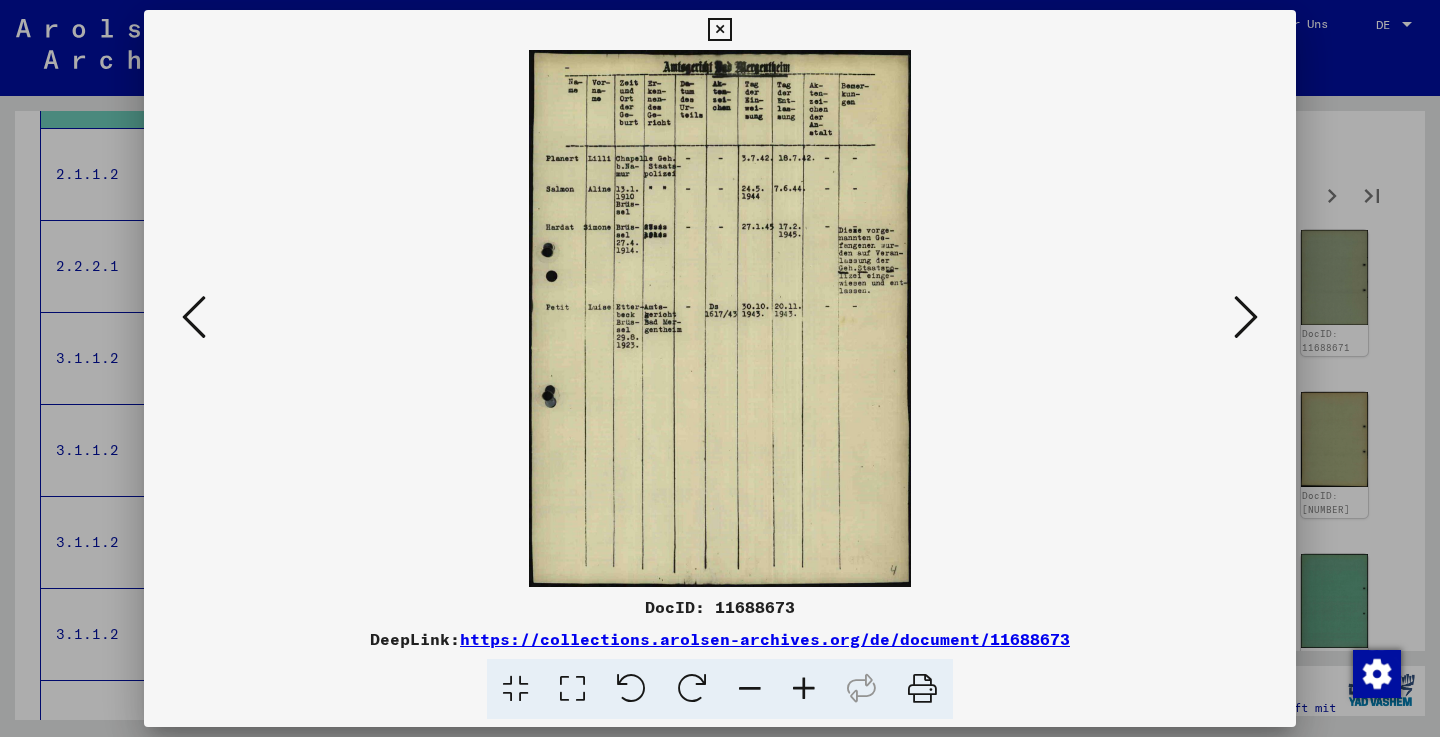 click at bounding box center (1246, 318) 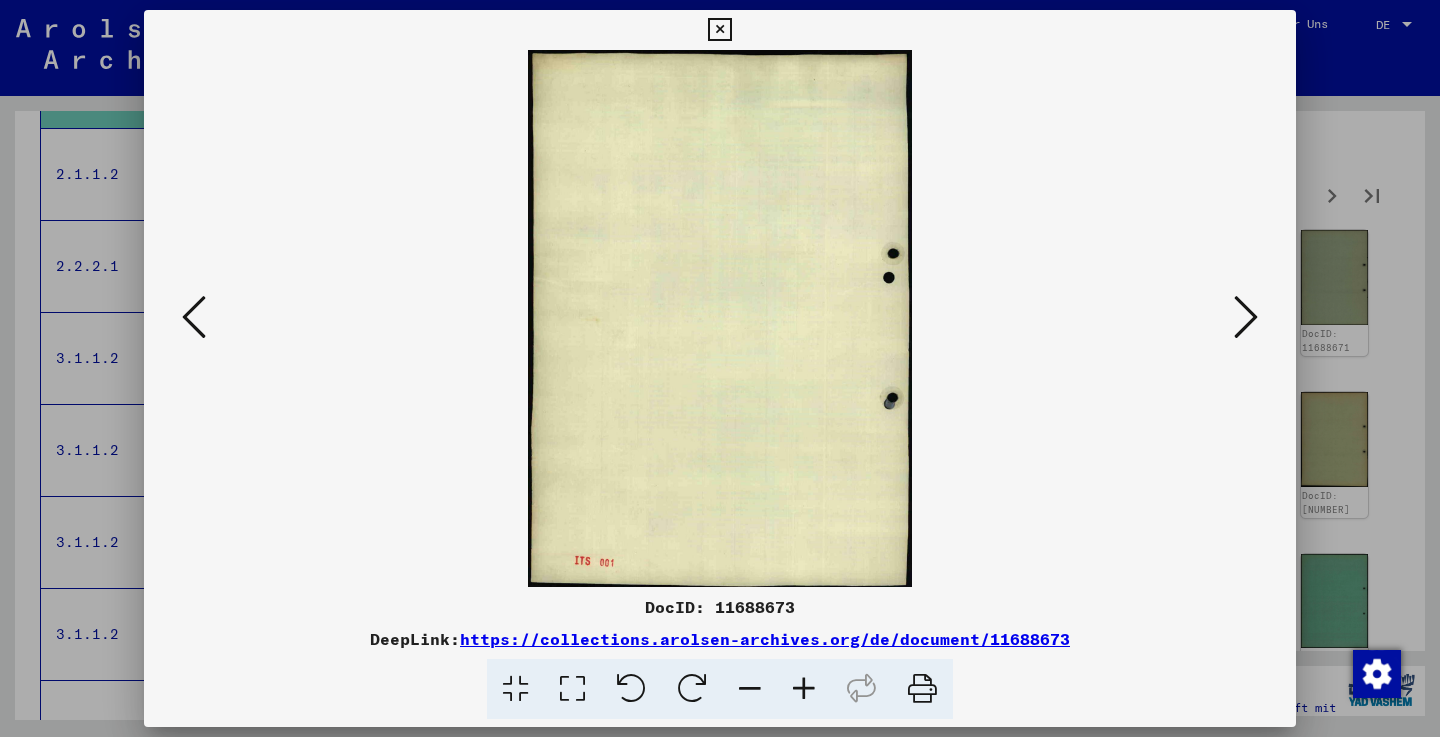 click at bounding box center (1246, 318) 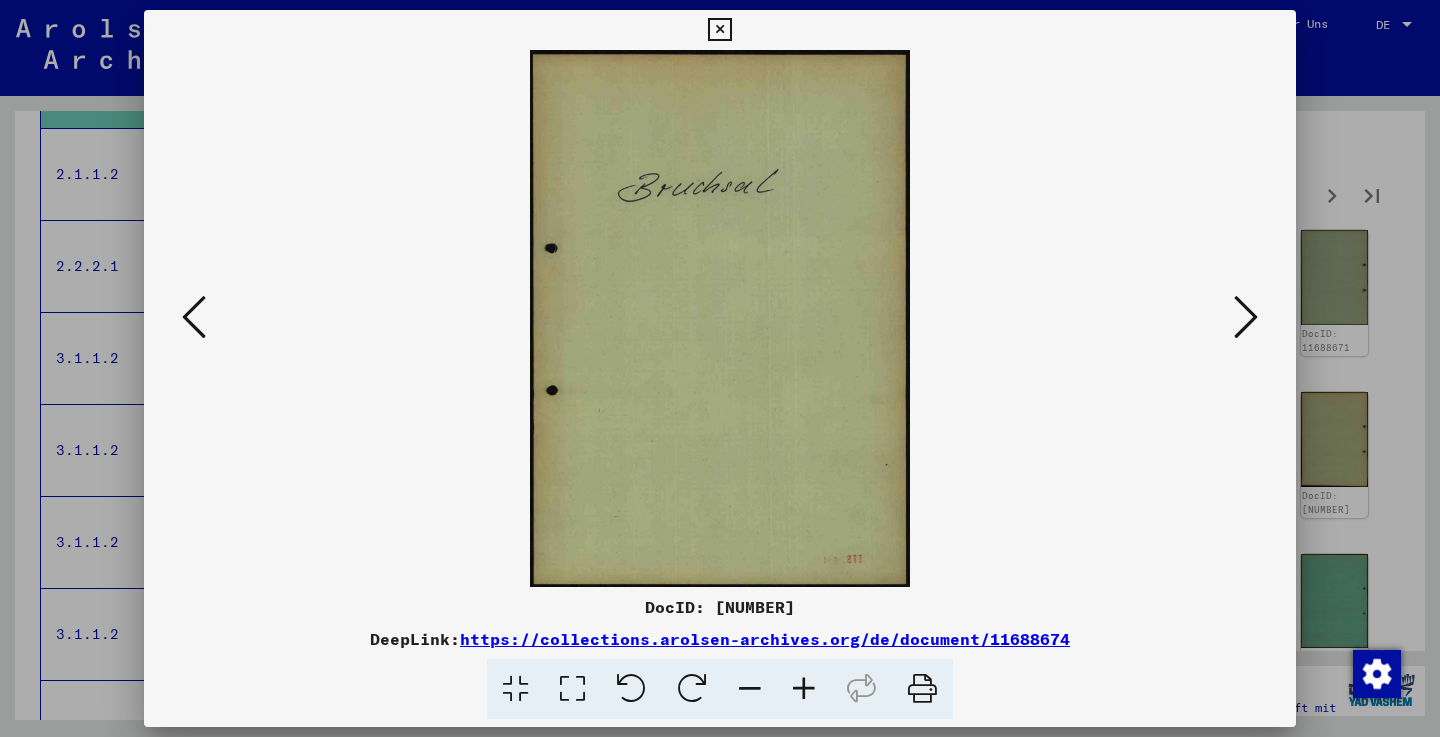 click at bounding box center (1246, 318) 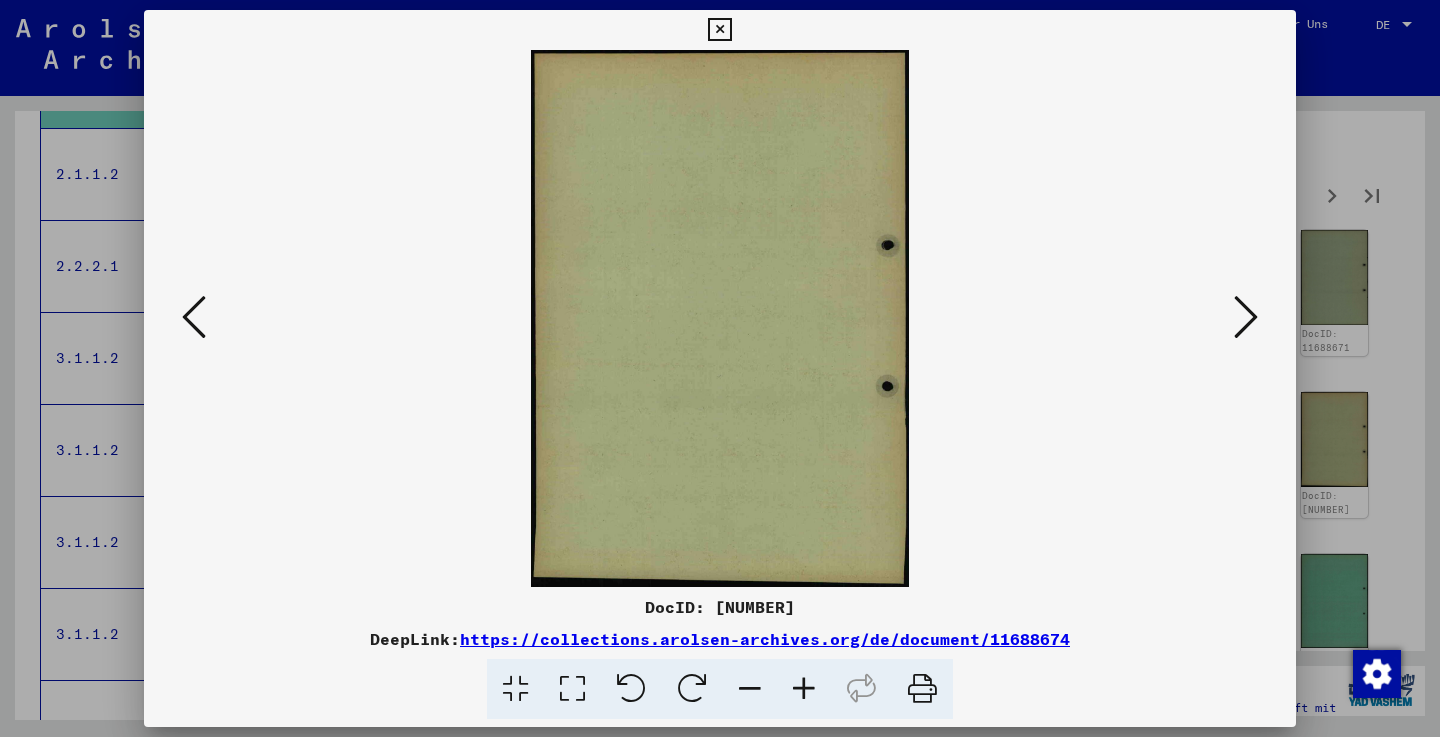 click at bounding box center [1246, 318] 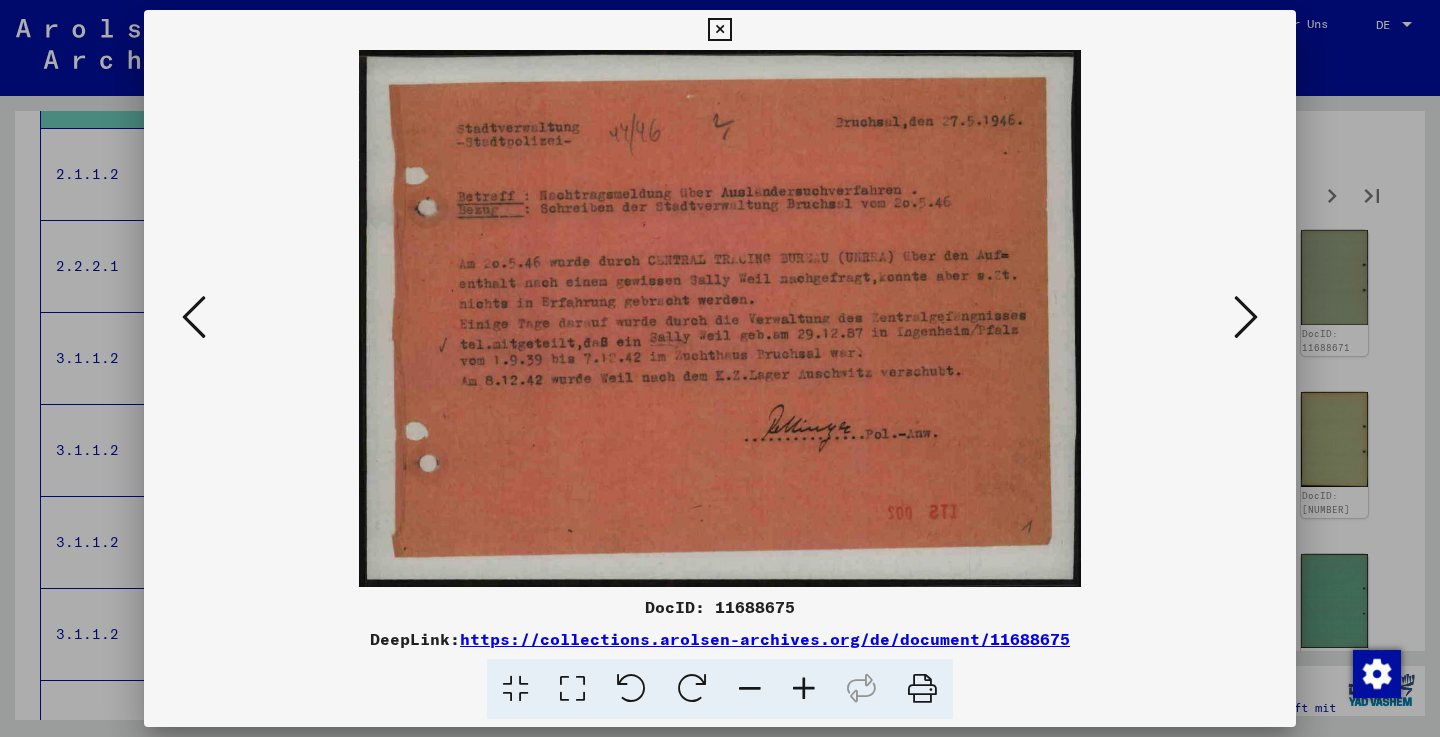 click at bounding box center [1246, 318] 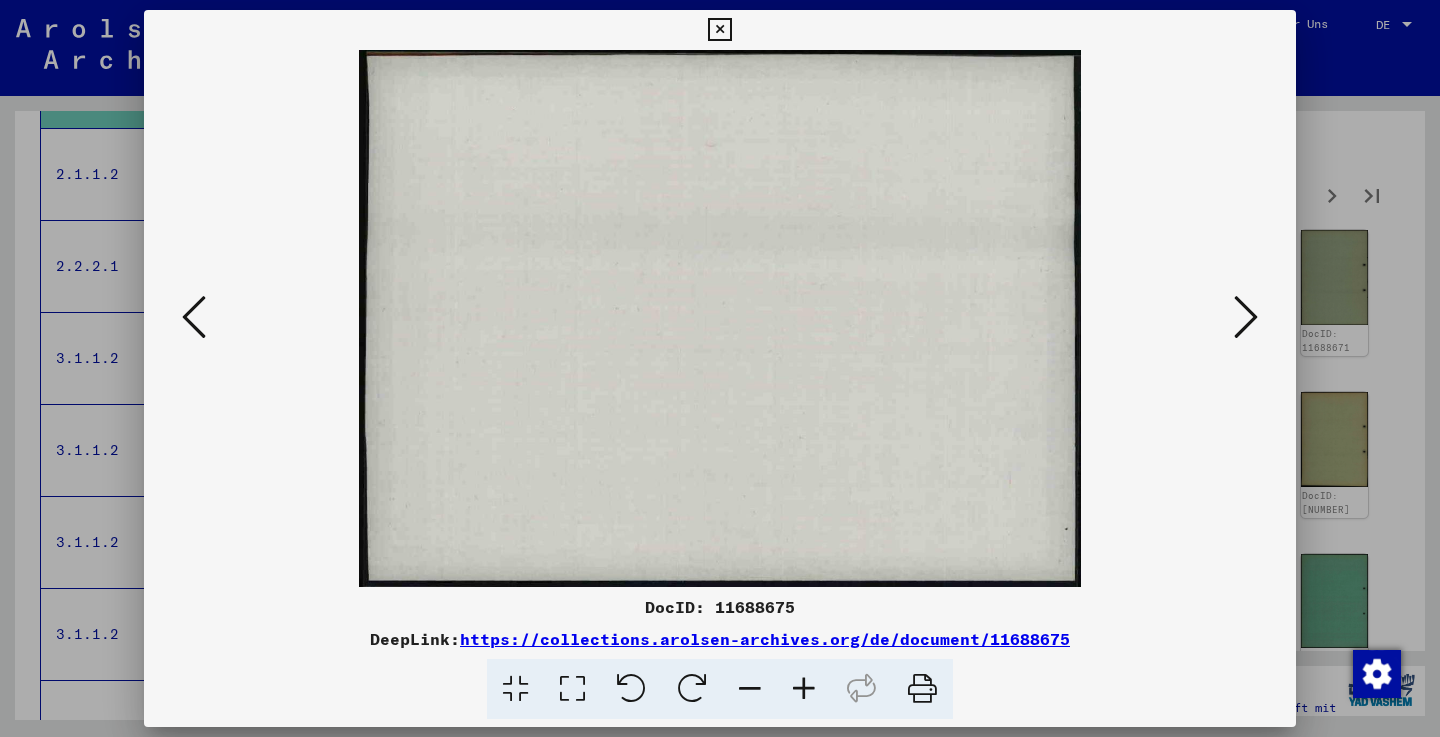 click at bounding box center [1246, 318] 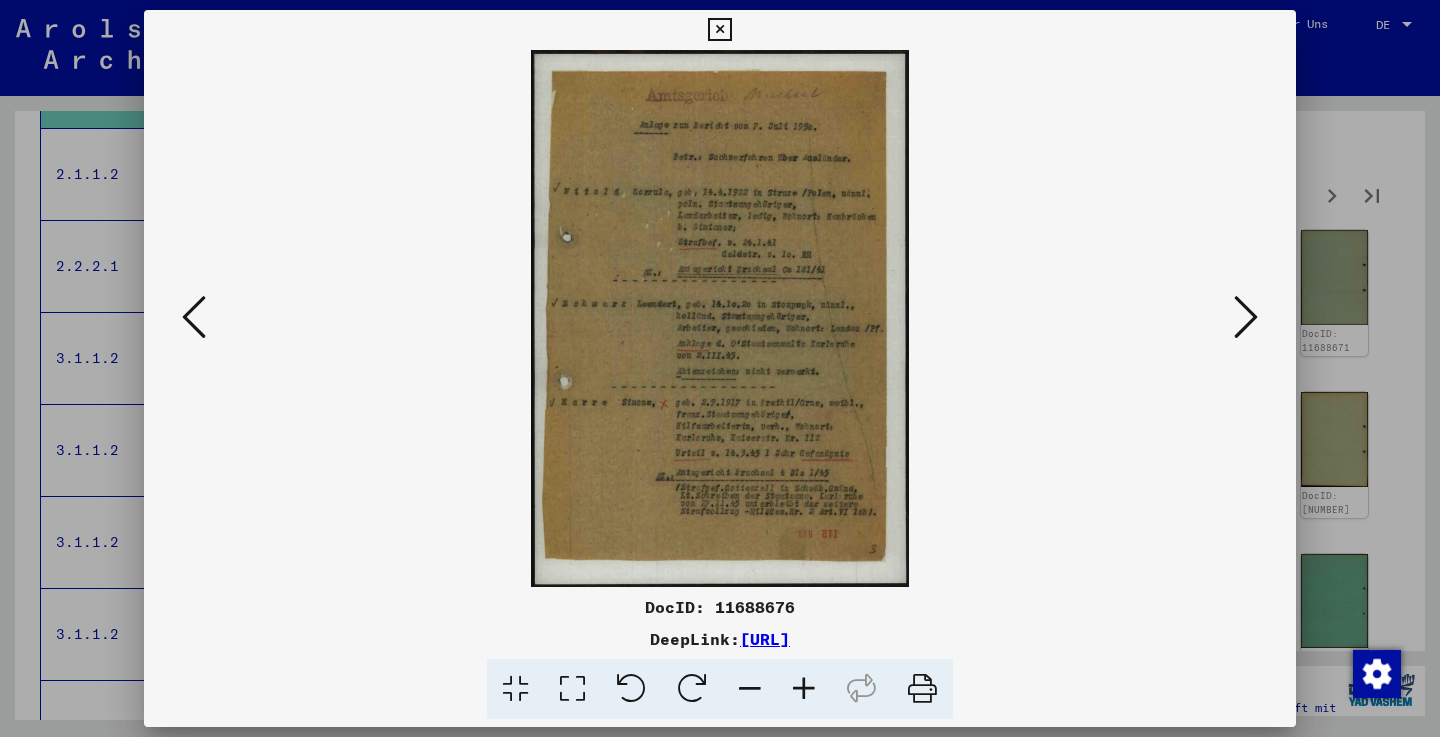 click at bounding box center (719, 30) 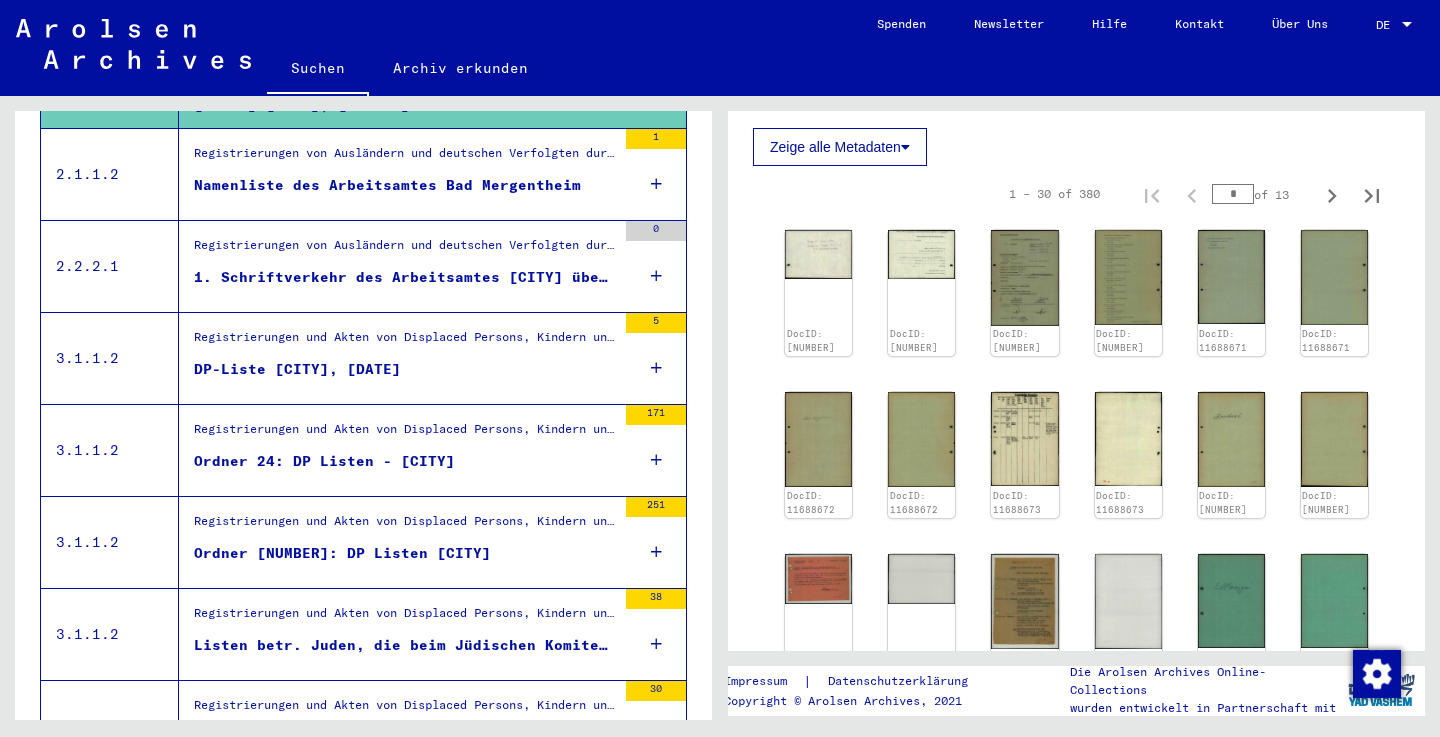 click on "Registrierungen und Akten von Displaced Persons, Kindern und Vermissten > Aufenthalts- und Emigrationsnachweise > Registrierung und Betreuung von DPs innerhalb und außerhalb von Lagern > Listenmäßige Erfassung von DPs in DP-Lagern > Nicht verzeichnete Dokumente nach Ordnern mit Ortsangabe" at bounding box center (405, 526) 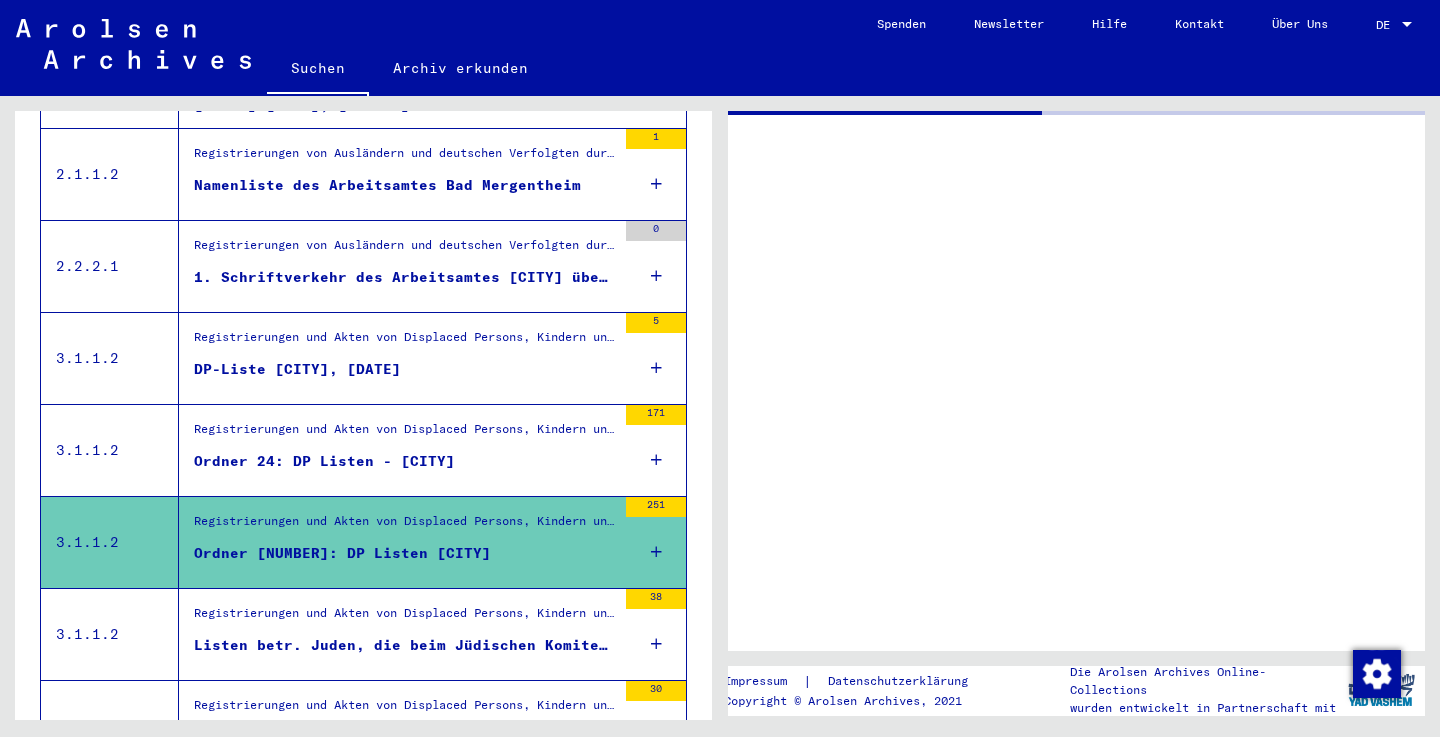 scroll, scrollTop: 0, scrollLeft: 0, axis: both 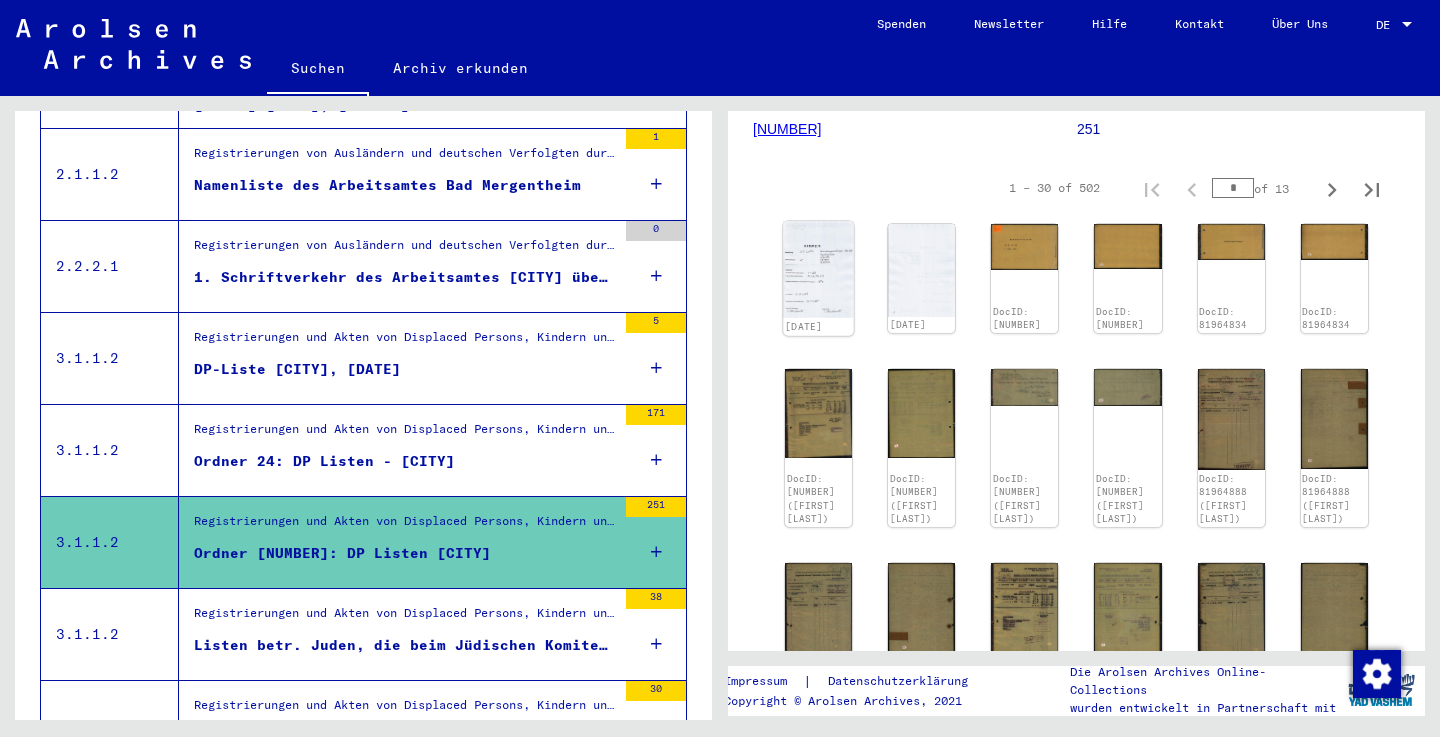 click 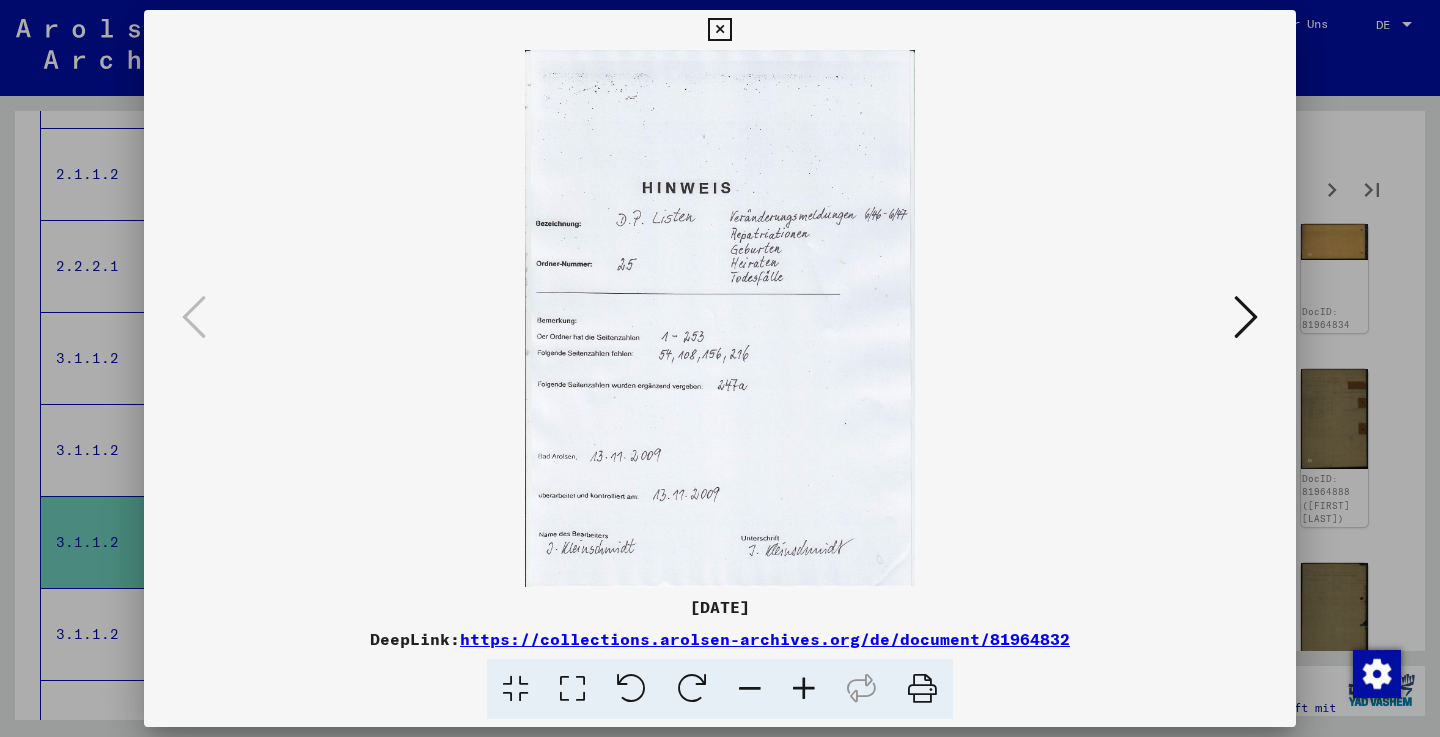 click at bounding box center [1246, 317] 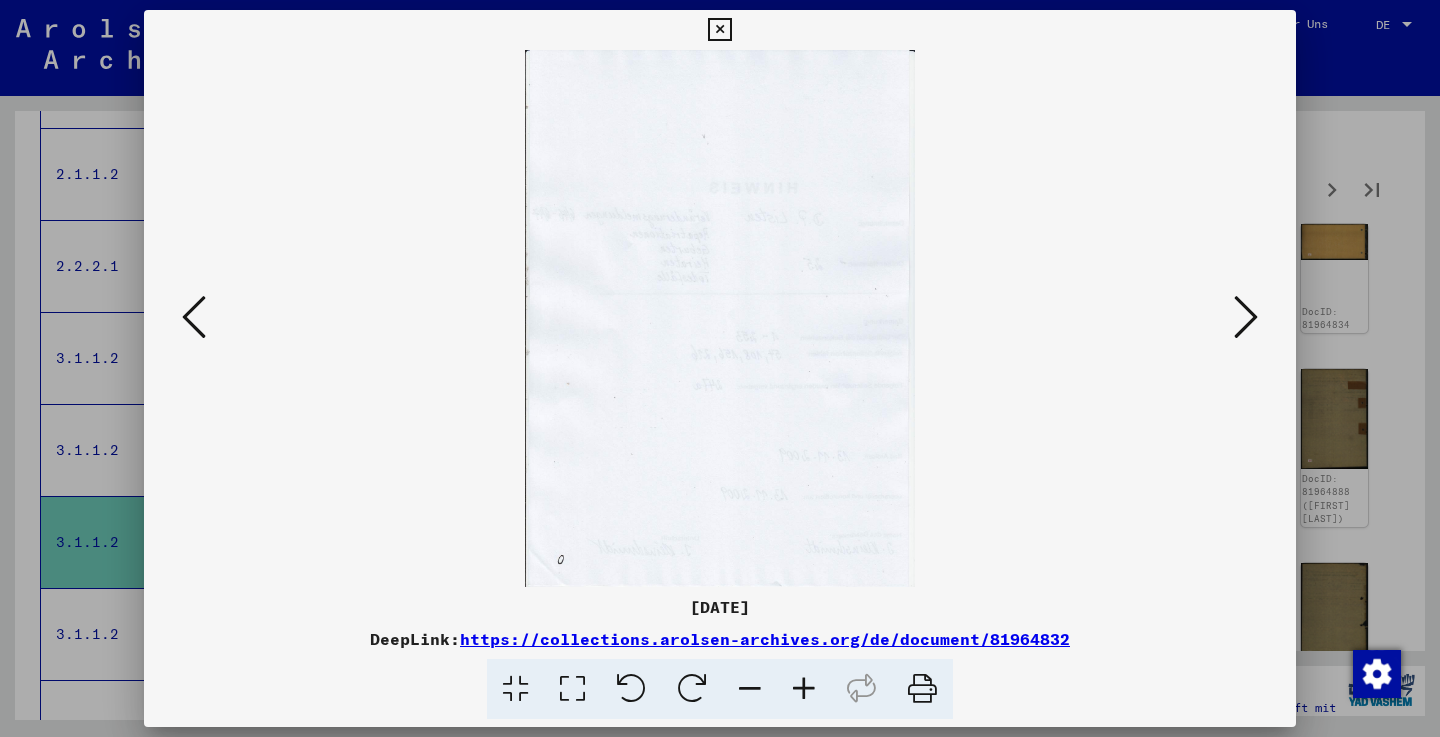 click at bounding box center [1246, 317] 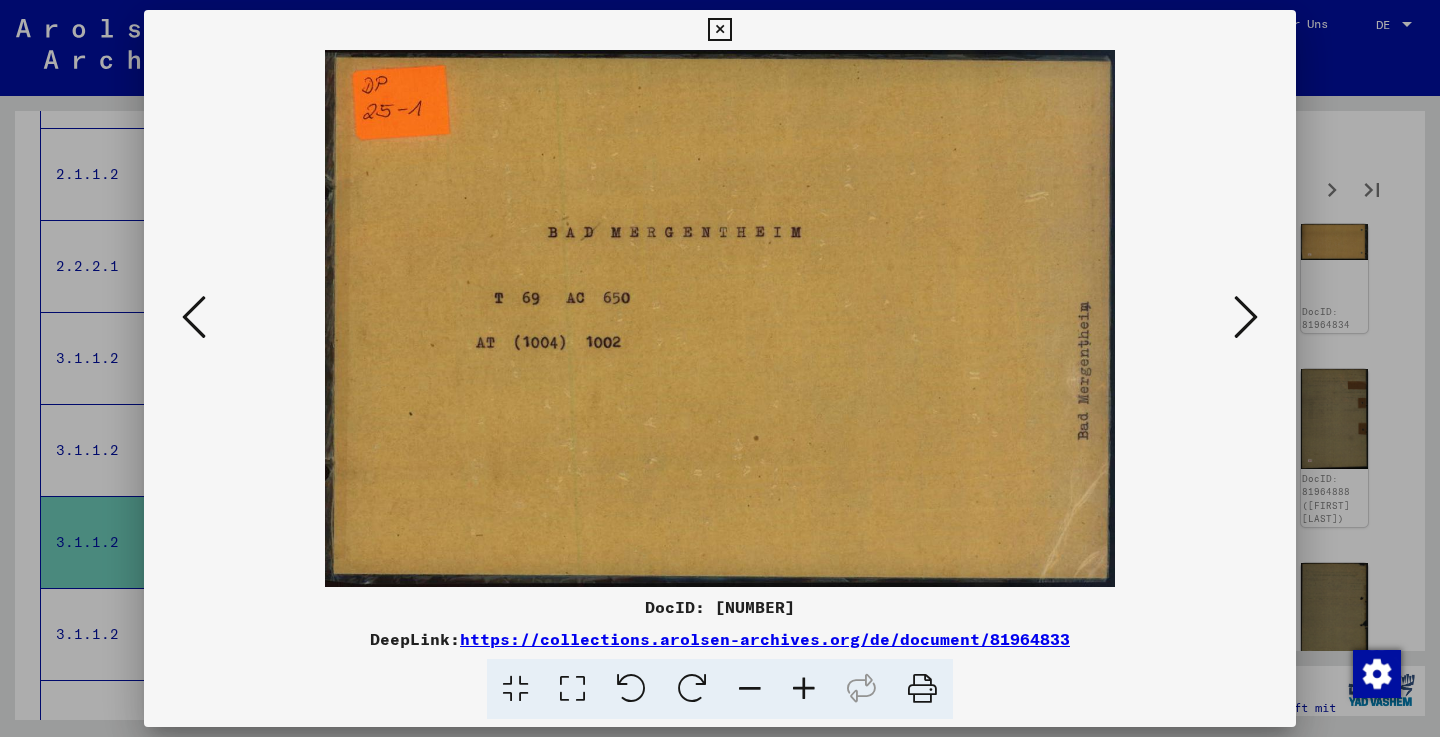 click at bounding box center (1246, 317) 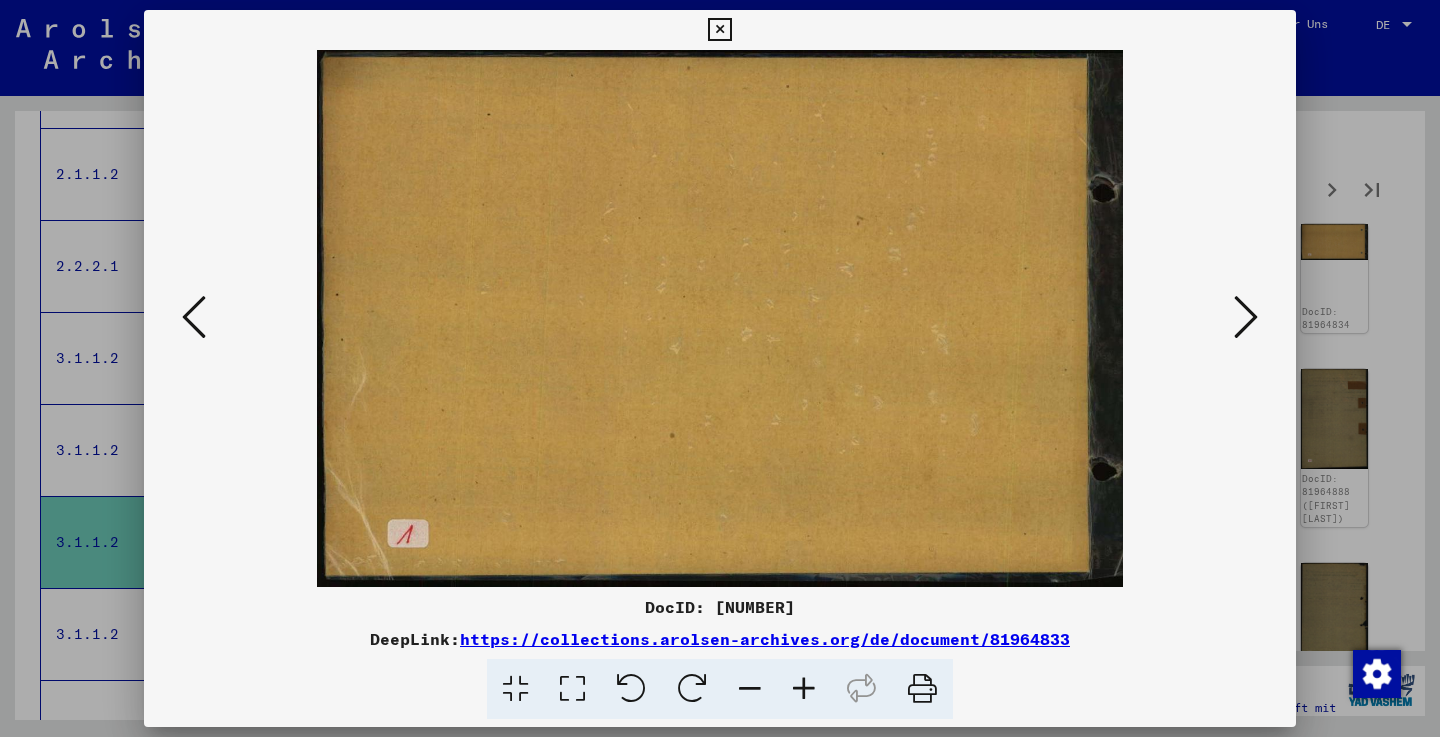 click at bounding box center (1246, 317) 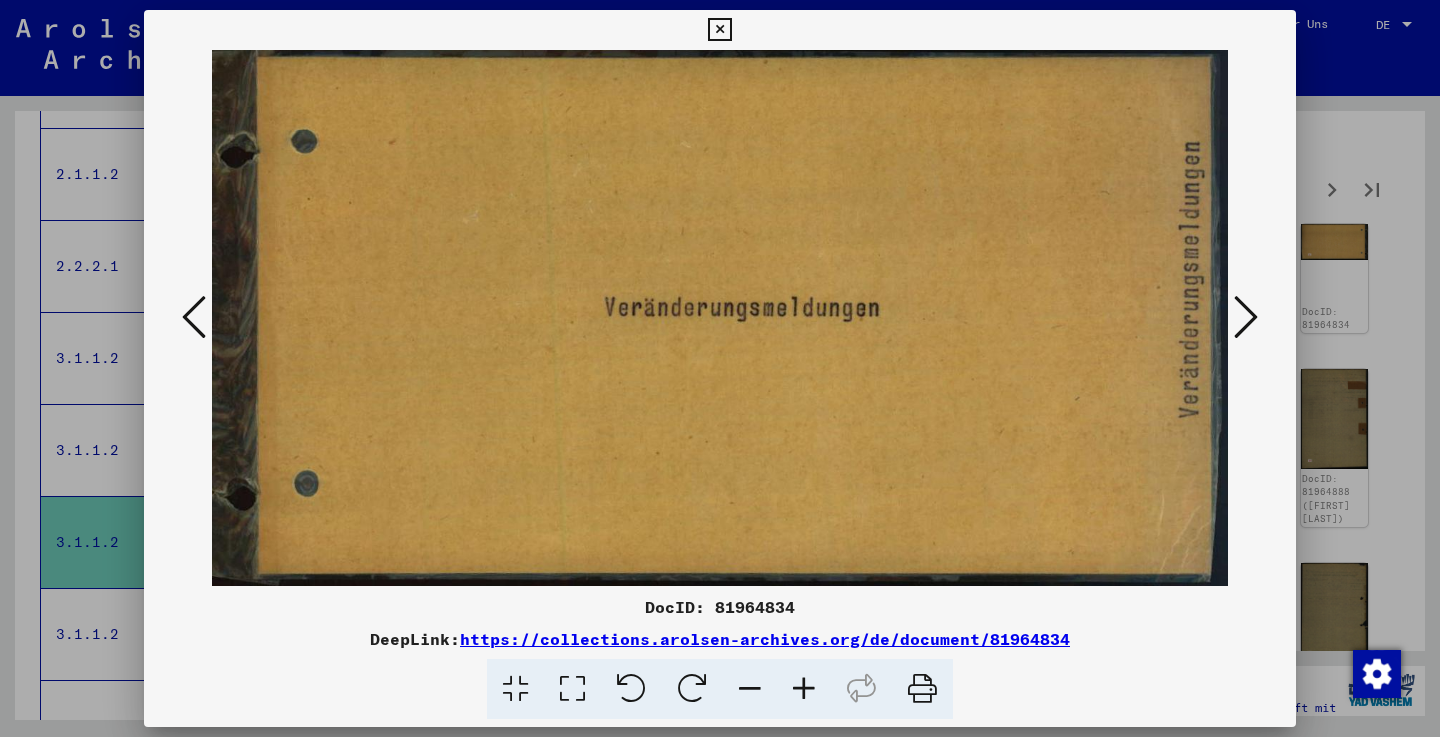 click at bounding box center [1246, 317] 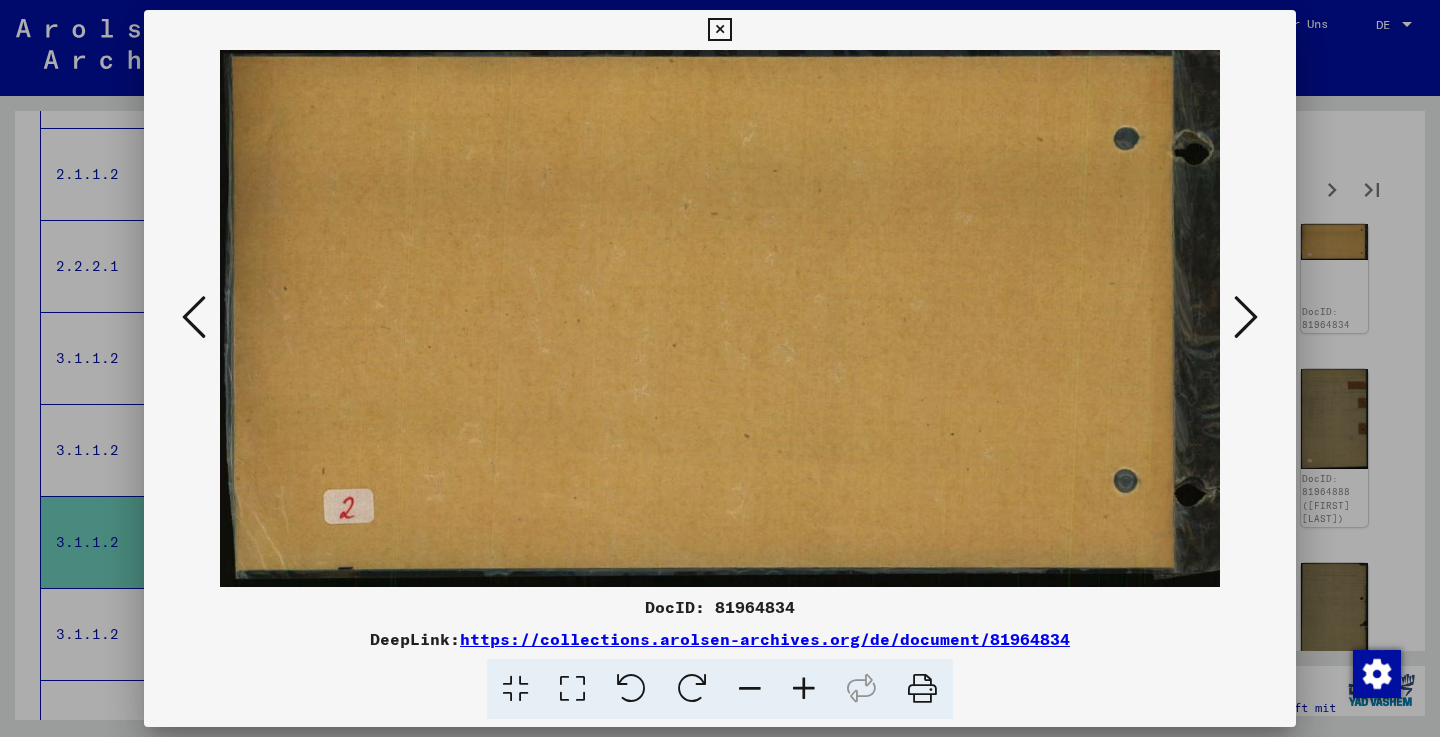 click at bounding box center (1246, 317) 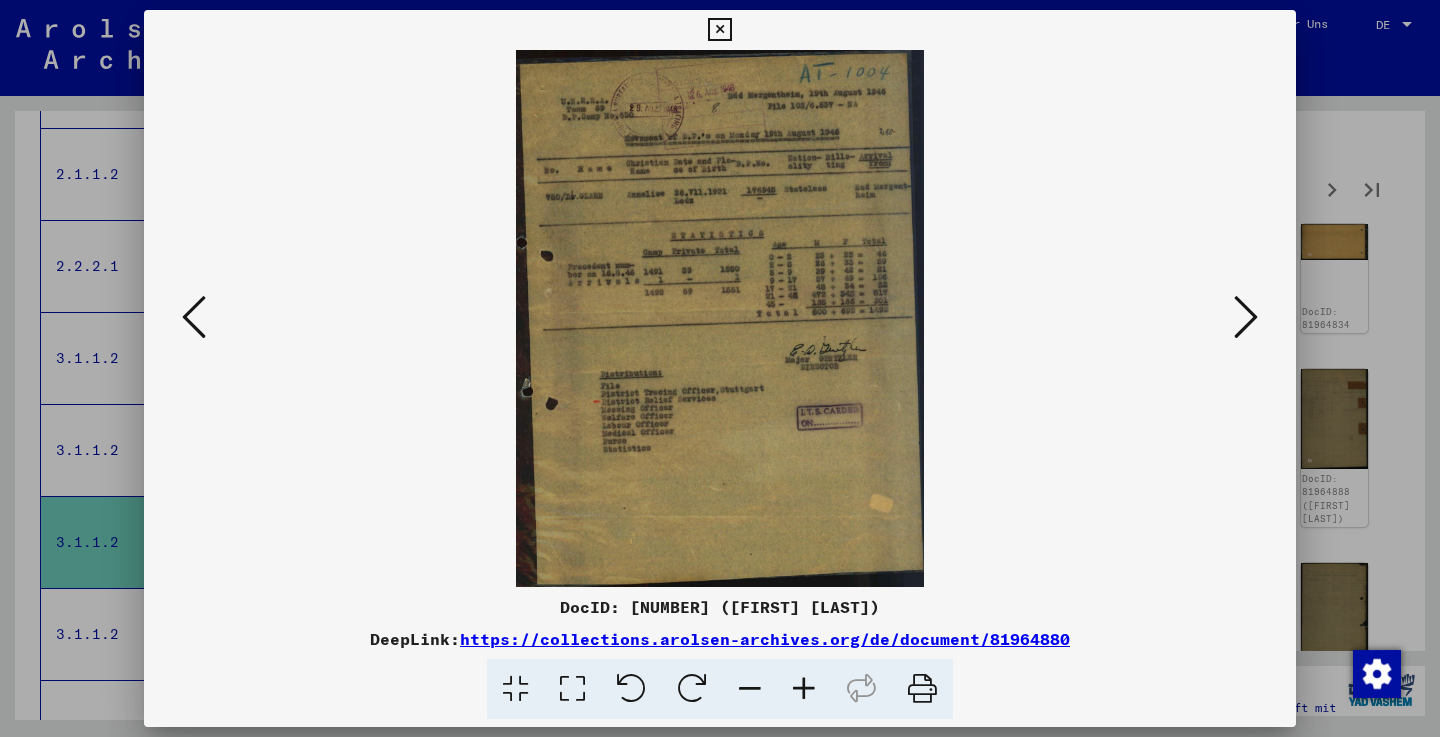 click at bounding box center (1246, 317) 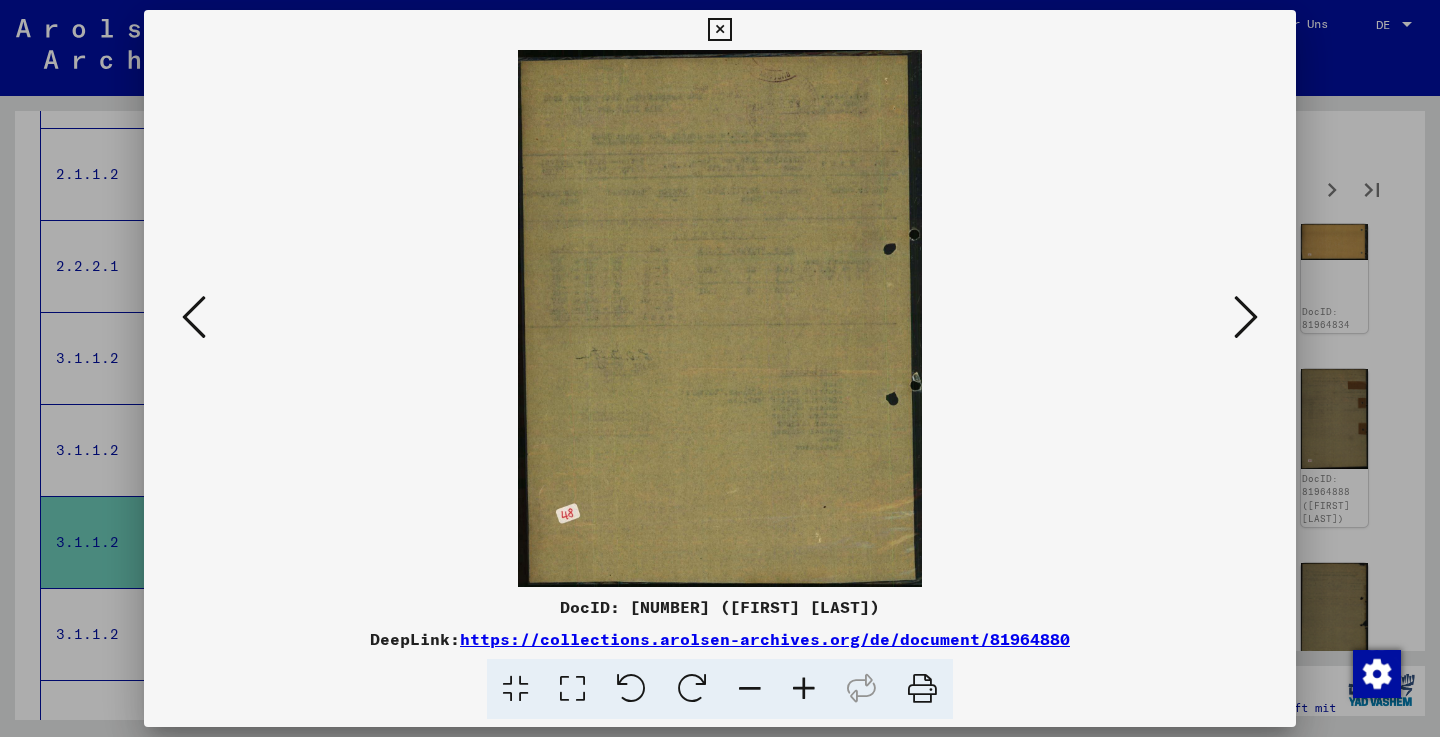 click at bounding box center (1246, 317) 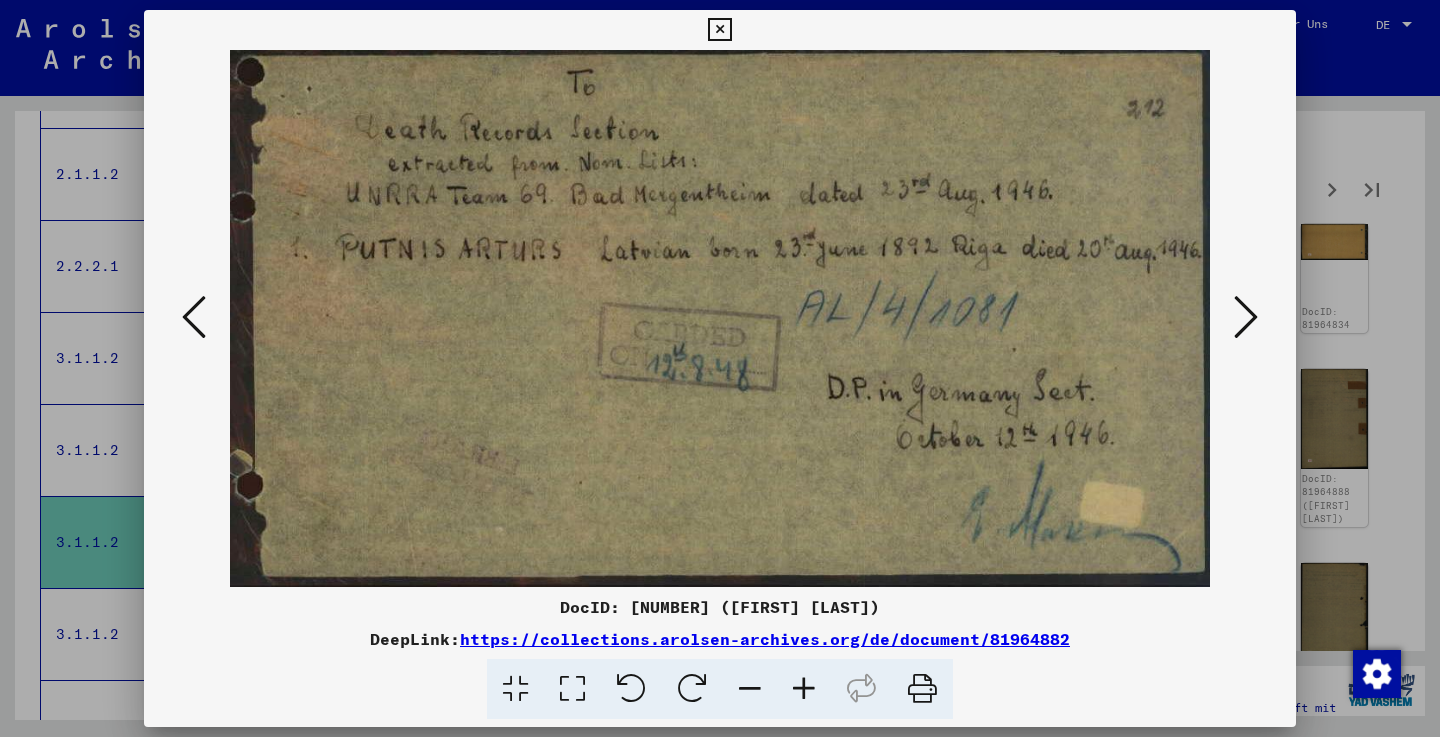 click at bounding box center (1246, 317) 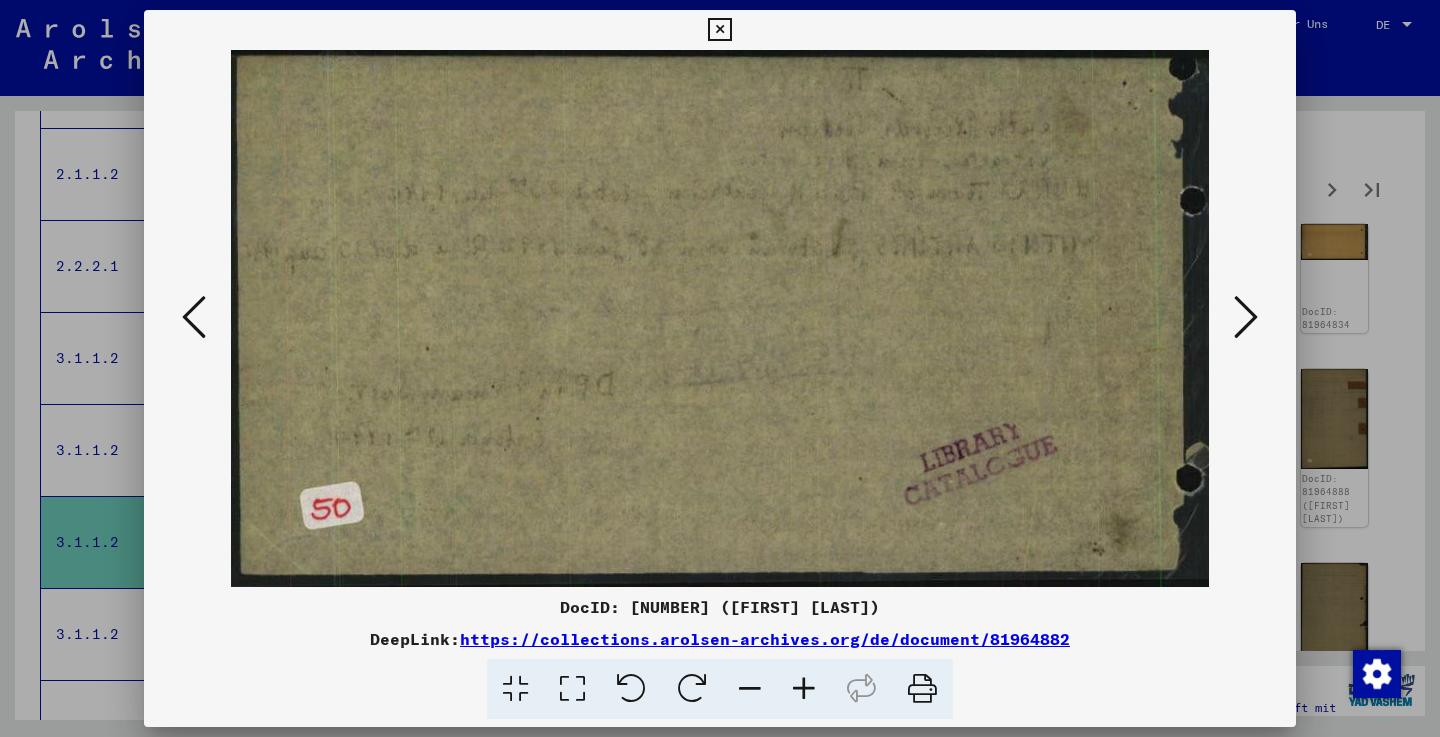 click at bounding box center (1246, 317) 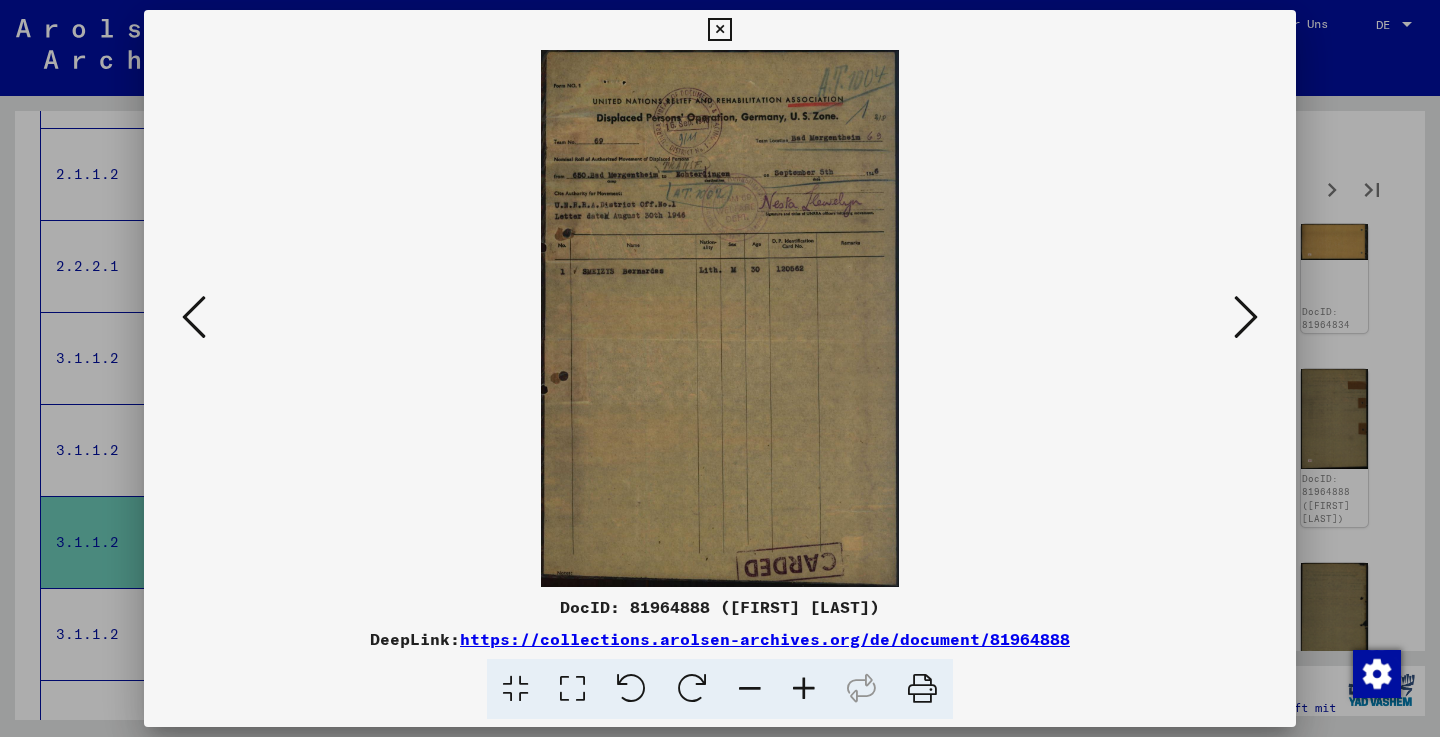 click at bounding box center [1246, 317] 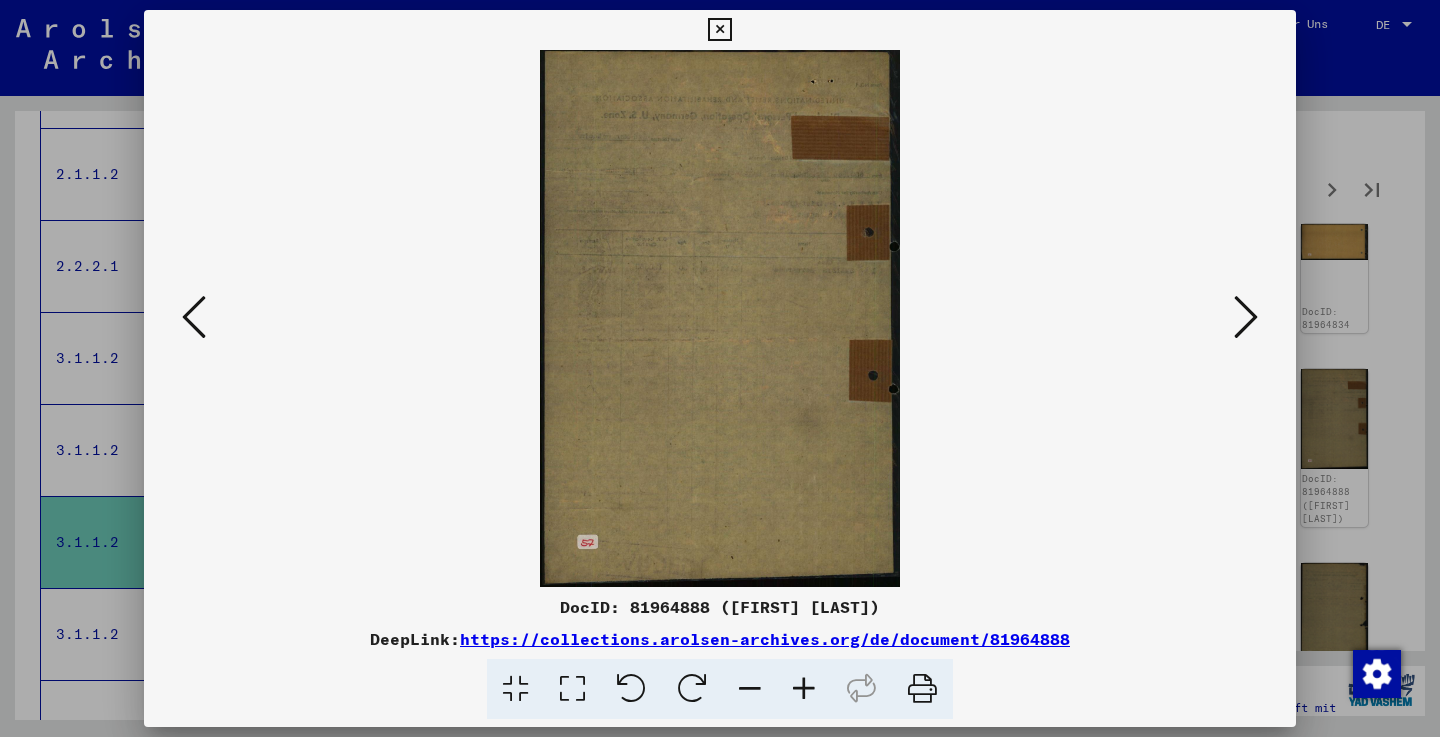 click at bounding box center (1246, 317) 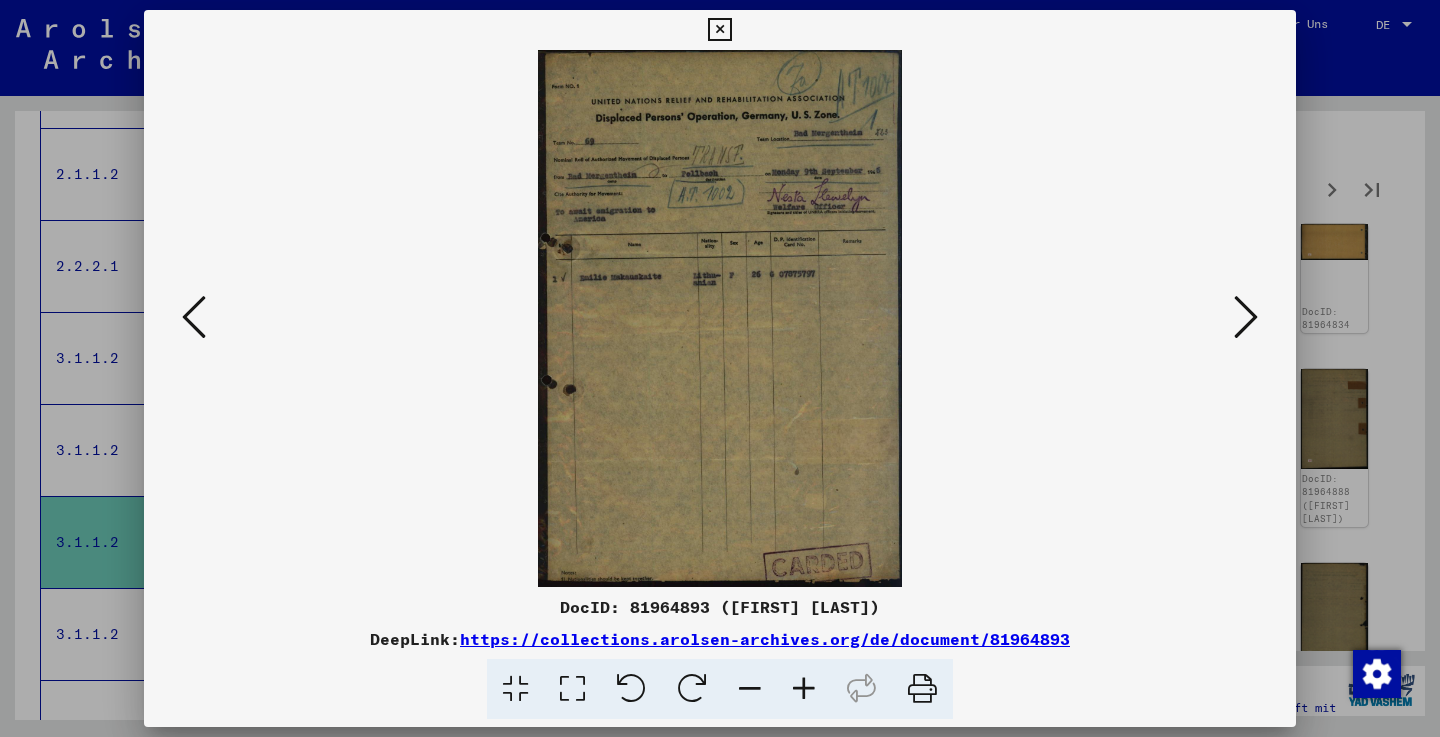 click at bounding box center (719, 30) 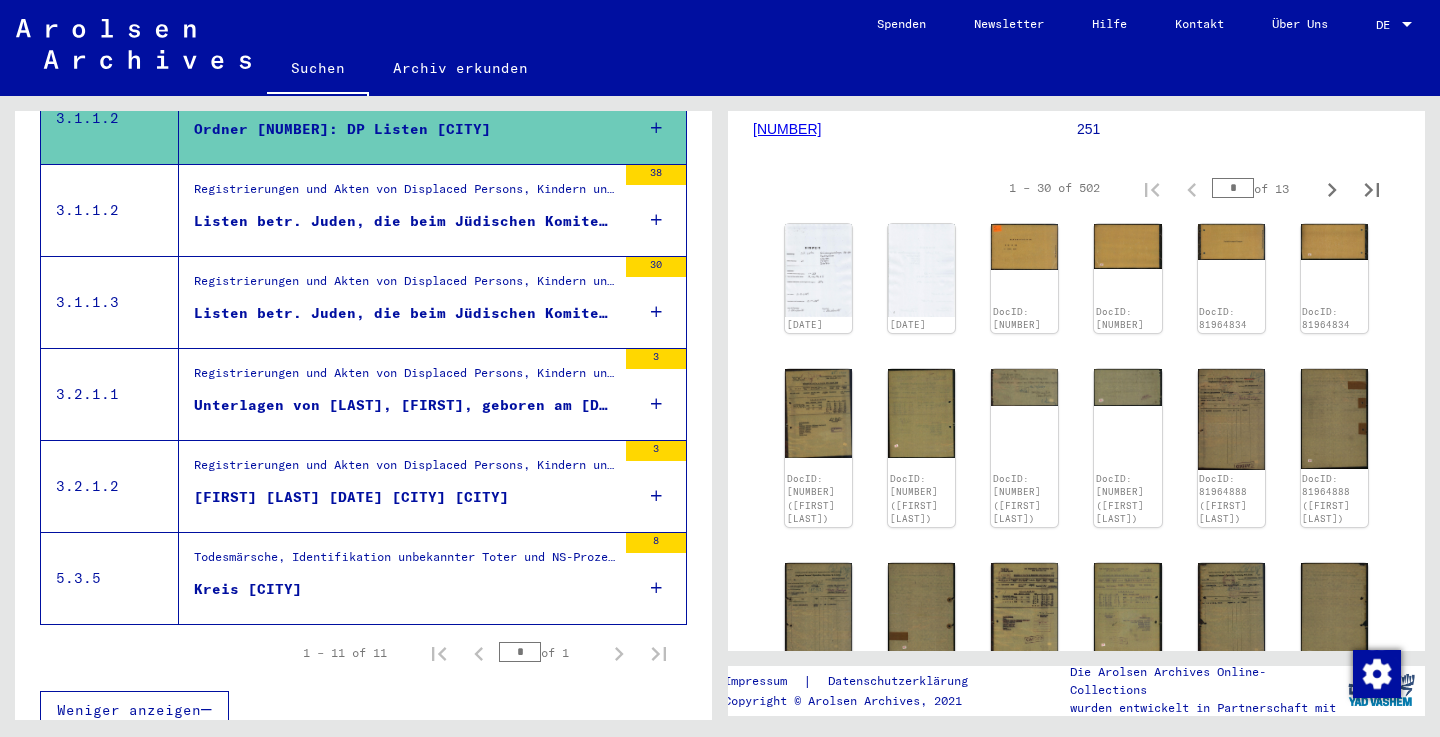 scroll, scrollTop: 969, scrollLeft: 0, axis: vertical 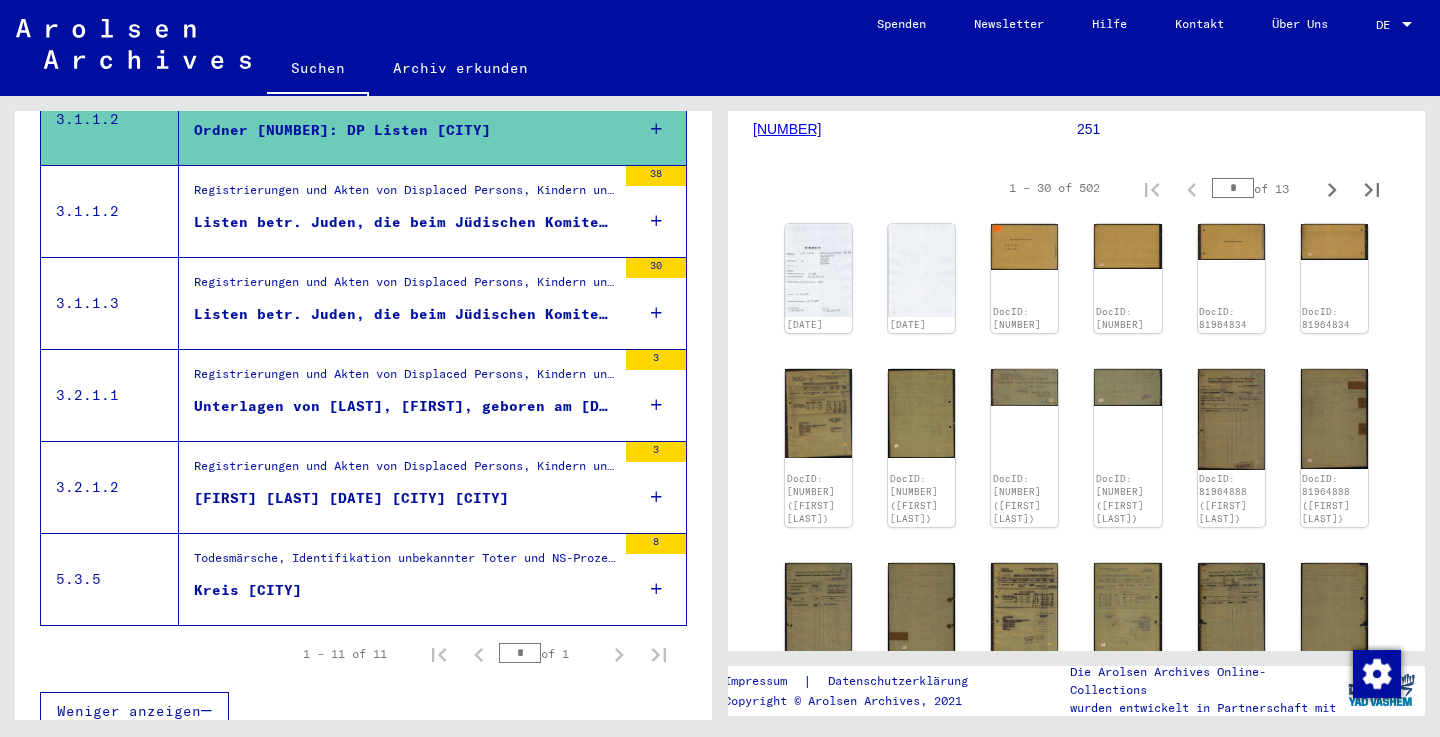 click on "Unterlagen von [LAST], [FIRST], geboren am [DATE], geboren in [CITY] und von weiteren Personen" at bounding box center (405, 406) 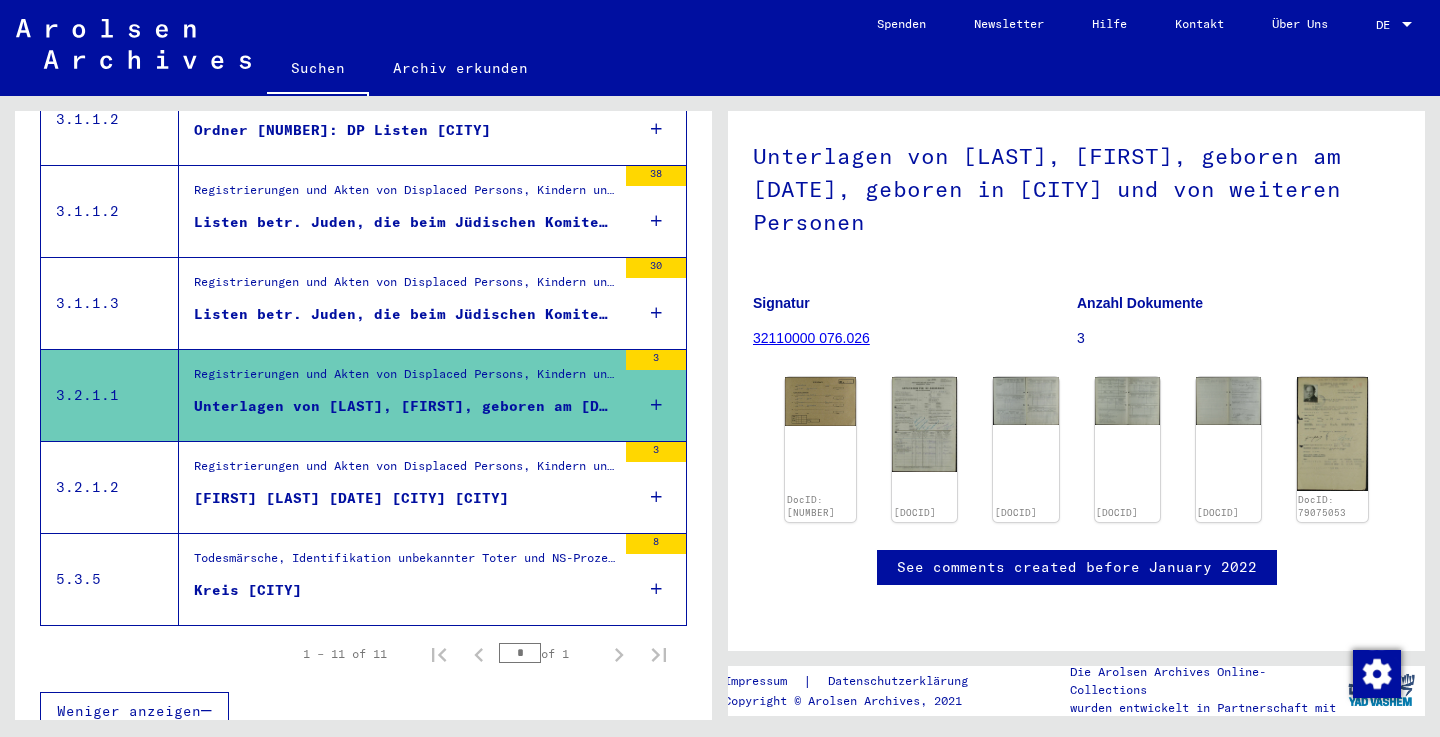 scroll, scrollTop: 141, scrollLeft: 0, axis: vertical 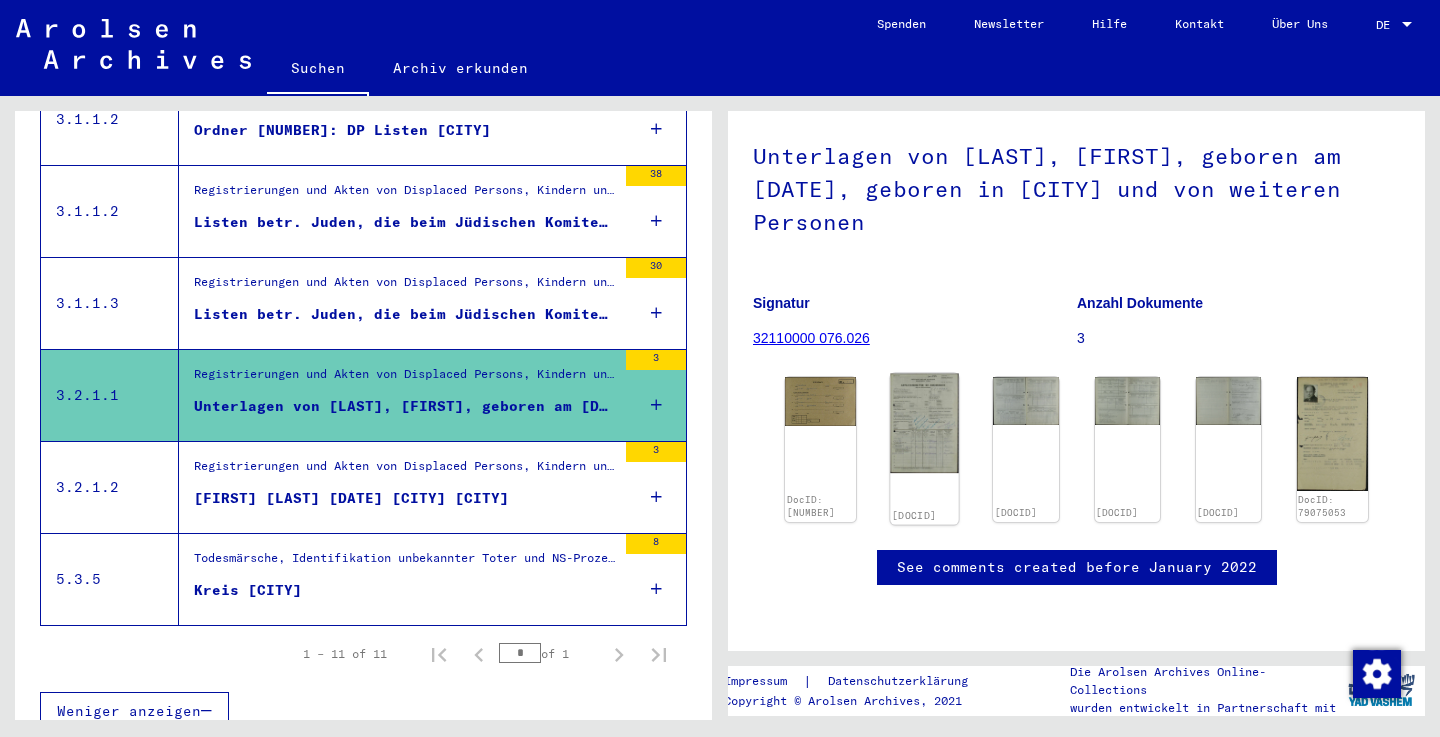 click 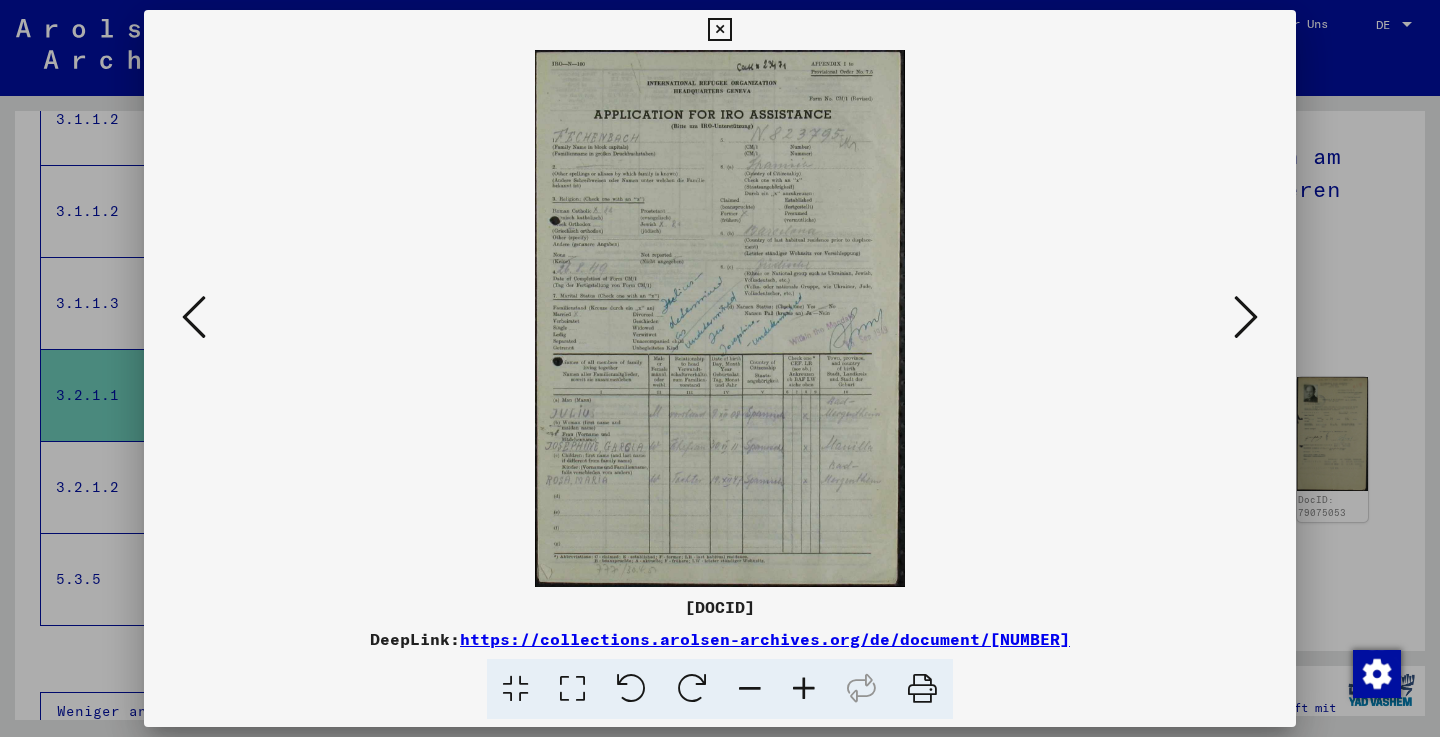 click at bounding box center [194, 317] 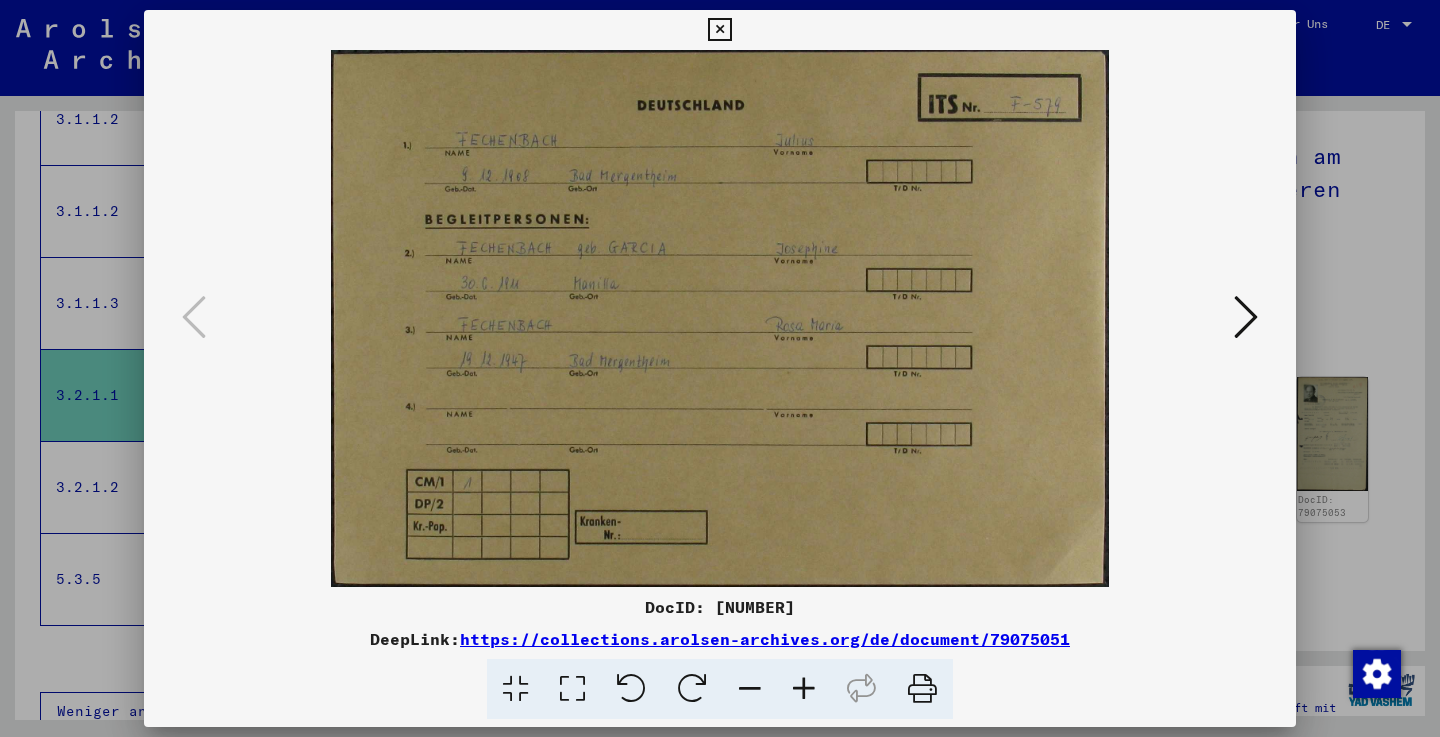 click at bounding box center [720, 318] 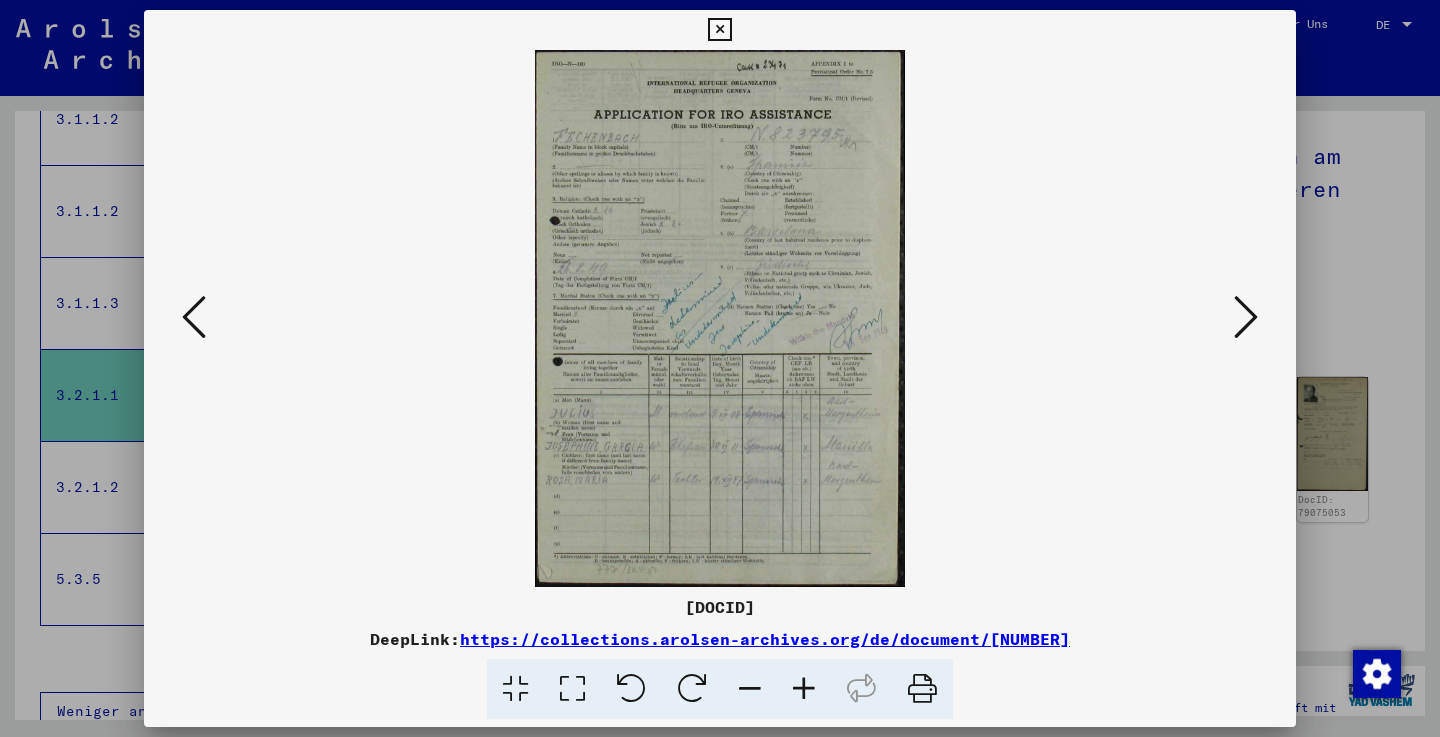 click at bounding box center (1246, 317) 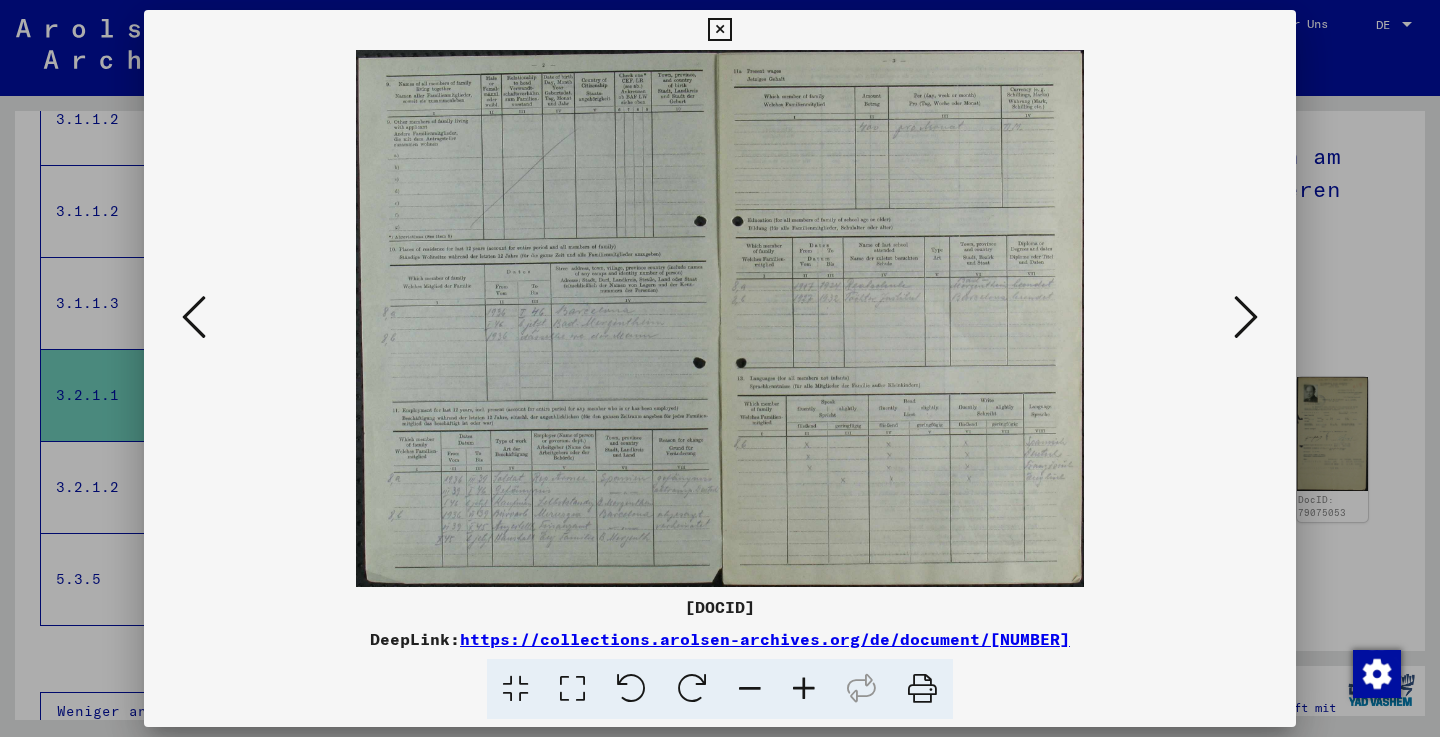 click at bounding box center (1246, 317) 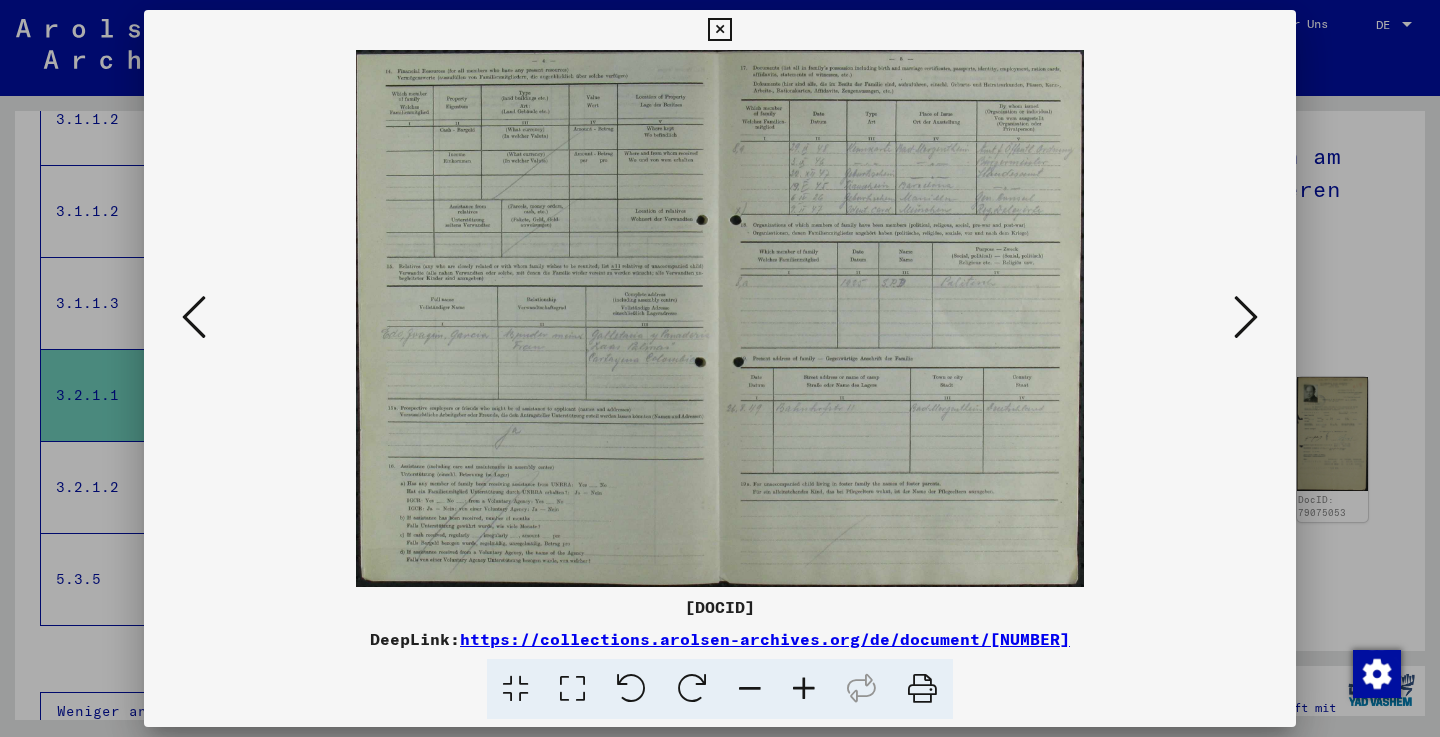 click at bounding box center (1246, 317) 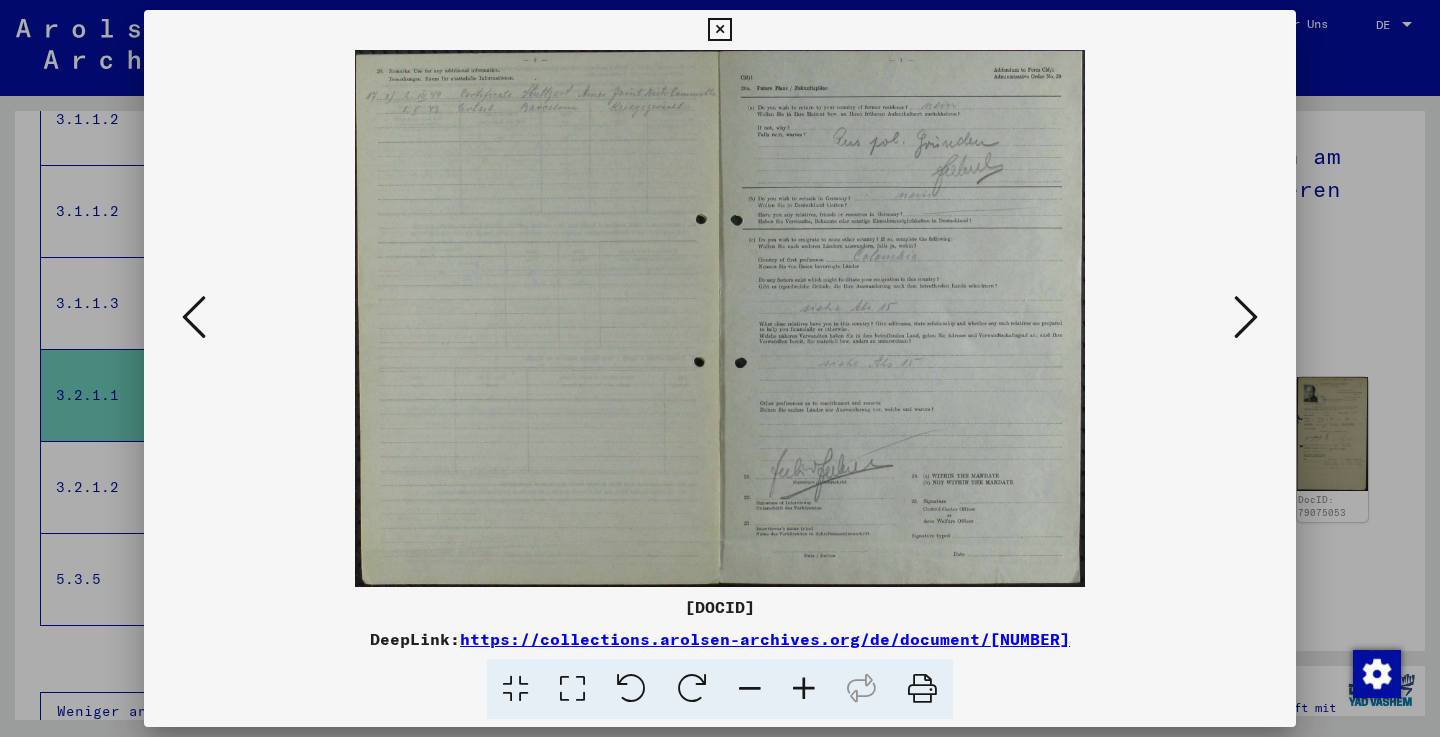 click at bounding box center (1246, 317) 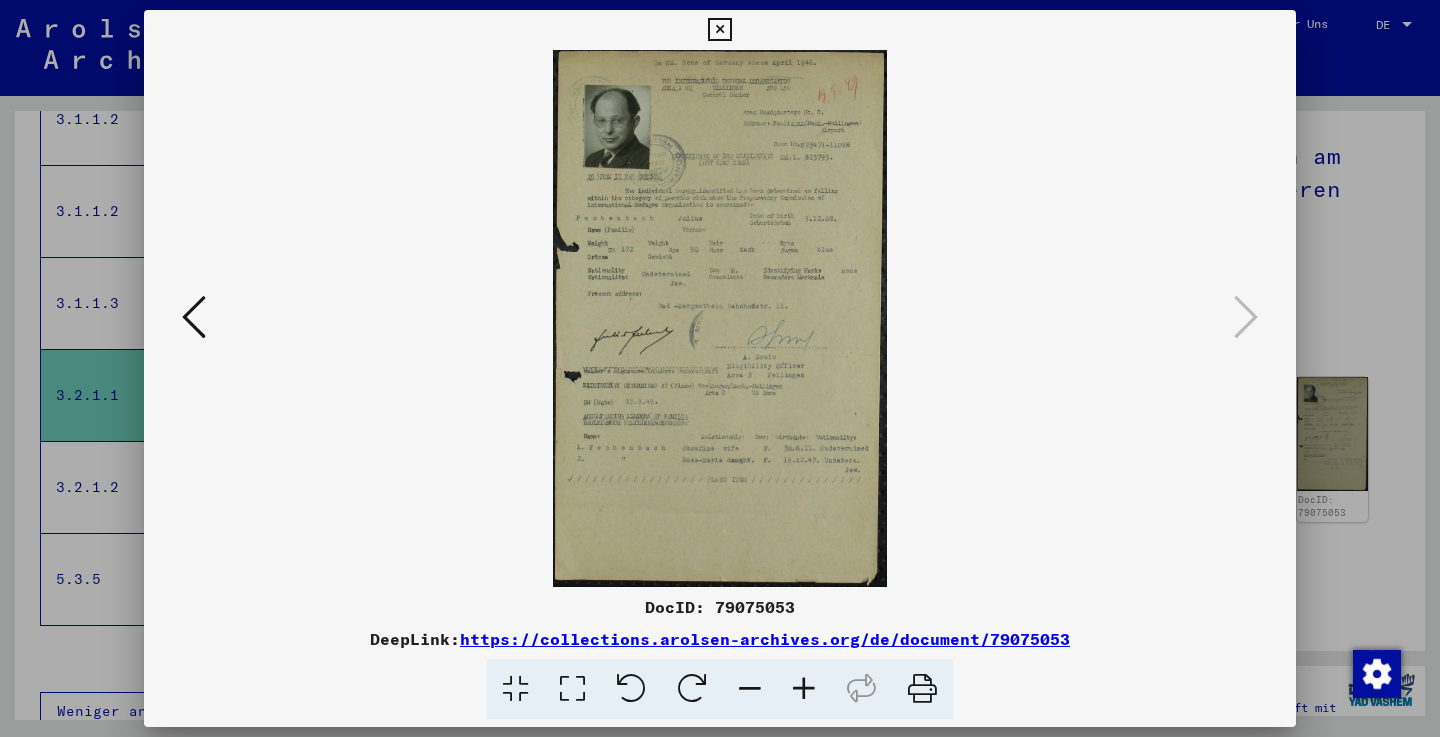 click at bounding box center (719, 30) 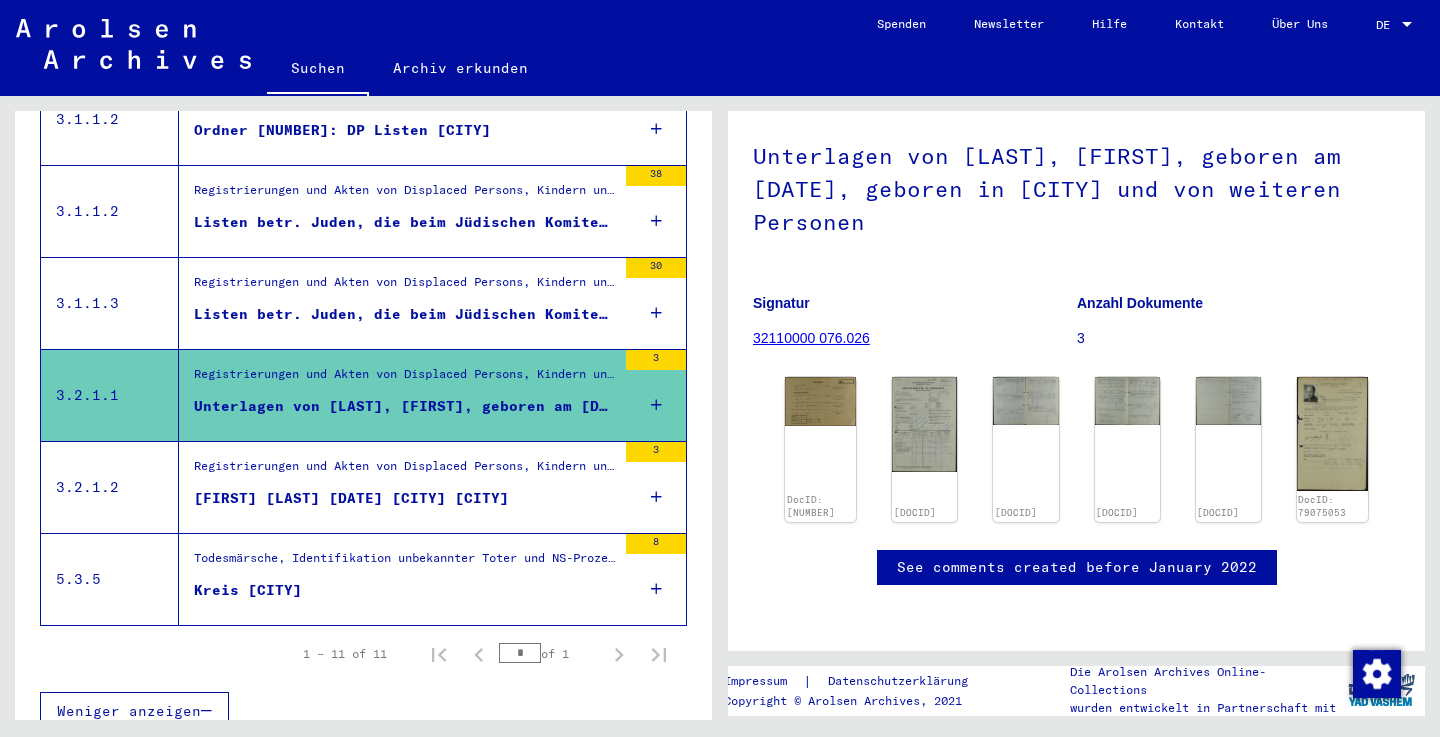 click on "Todesmärsche, Identifikation unbekannter Toter und NS-Prozesse > Todesmärsche / Identification of unknown dead (u.a. Alliierte Erhebungen, Routen, Identifikation unbekannter Toter) > Grabermittlung / Friedhofspläne > Baden-Württemberg" at bounding box center [405, 563] 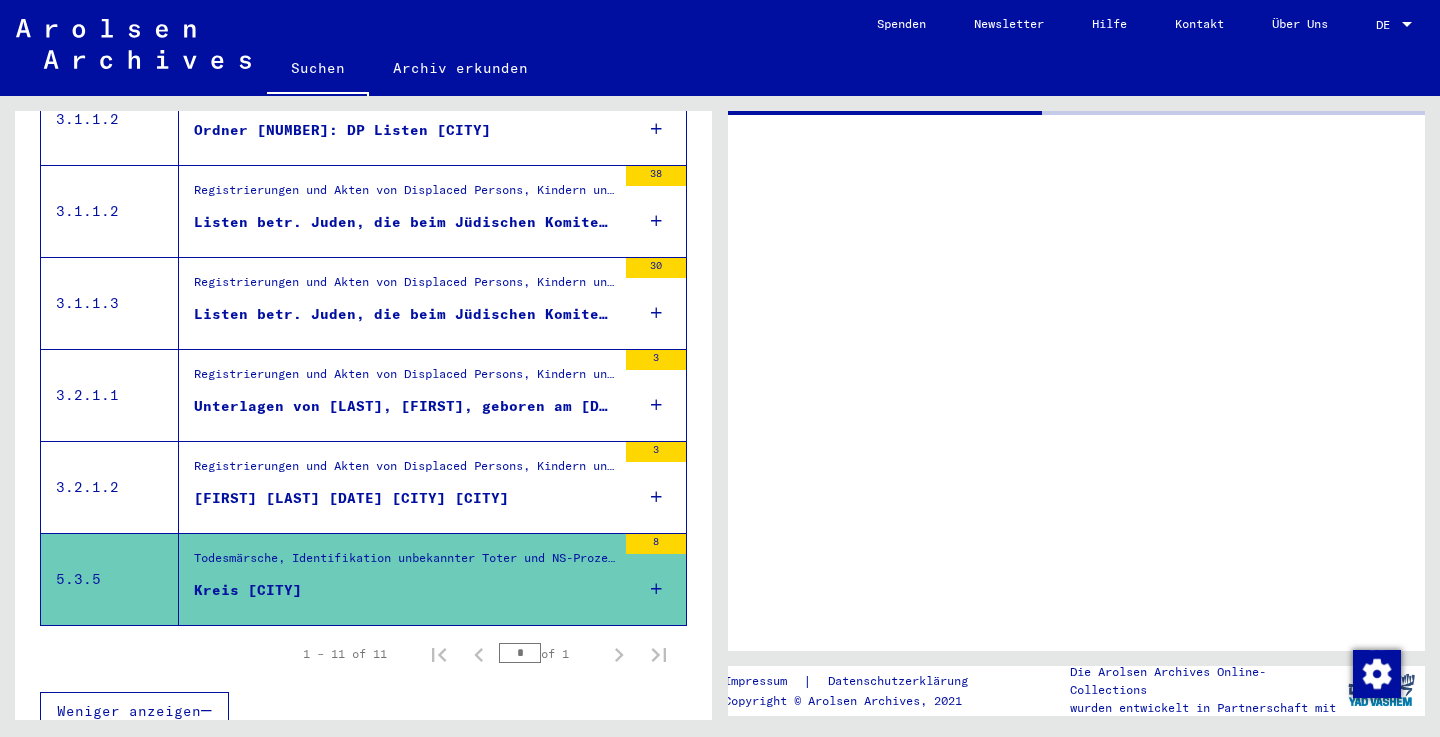 scroll, scrollTop: 0, scrollLeft: 0, axis: both 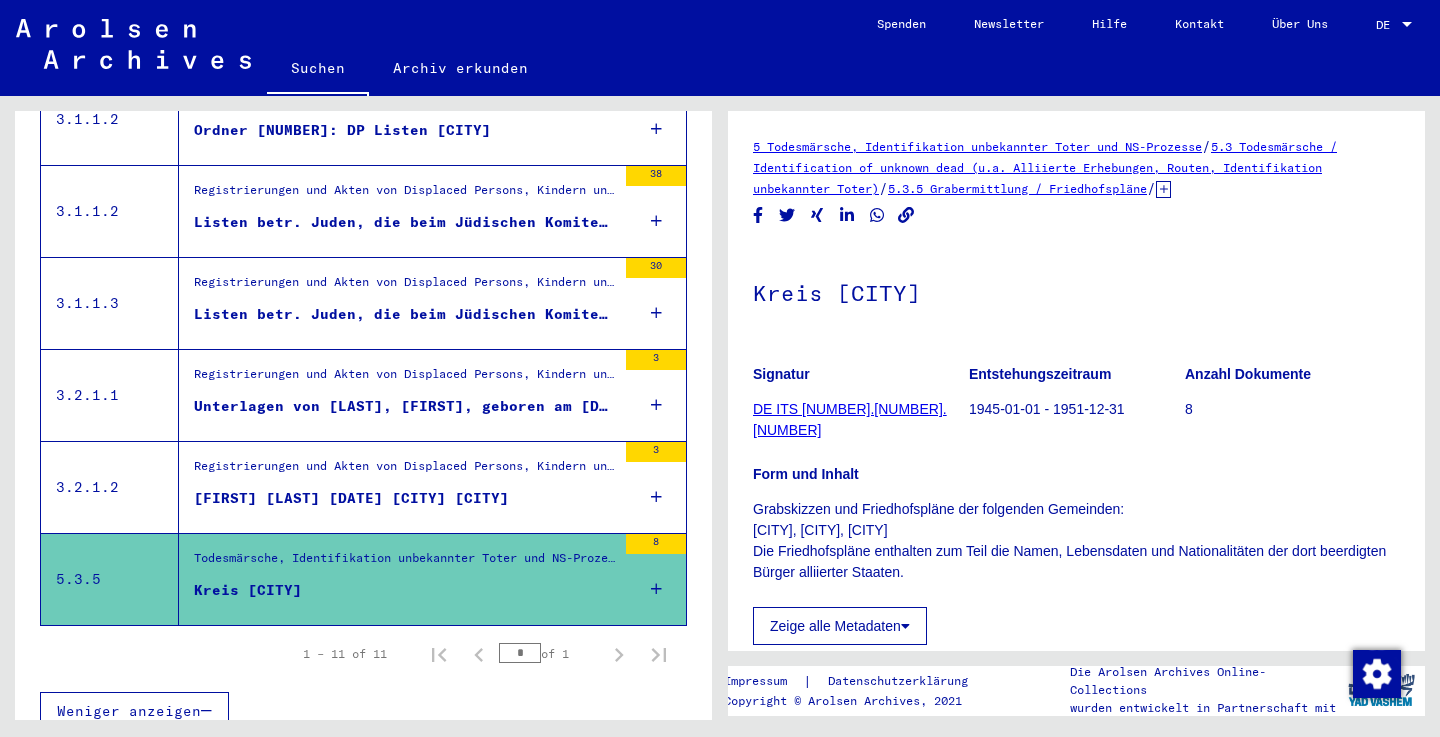 click on "Registrierungen und Akten von Displaced Persons, Kindern und Vermissten | Unterstützungsprogramme unterschiedlicher Organisationen | IRO „Care and Maintenance“ Programm | CM/1 Akten aus Italien, A-Z | CM/1 Akten A -Z | Akten mit Namen ab [FIRST]" at bounding box center (405, 471) 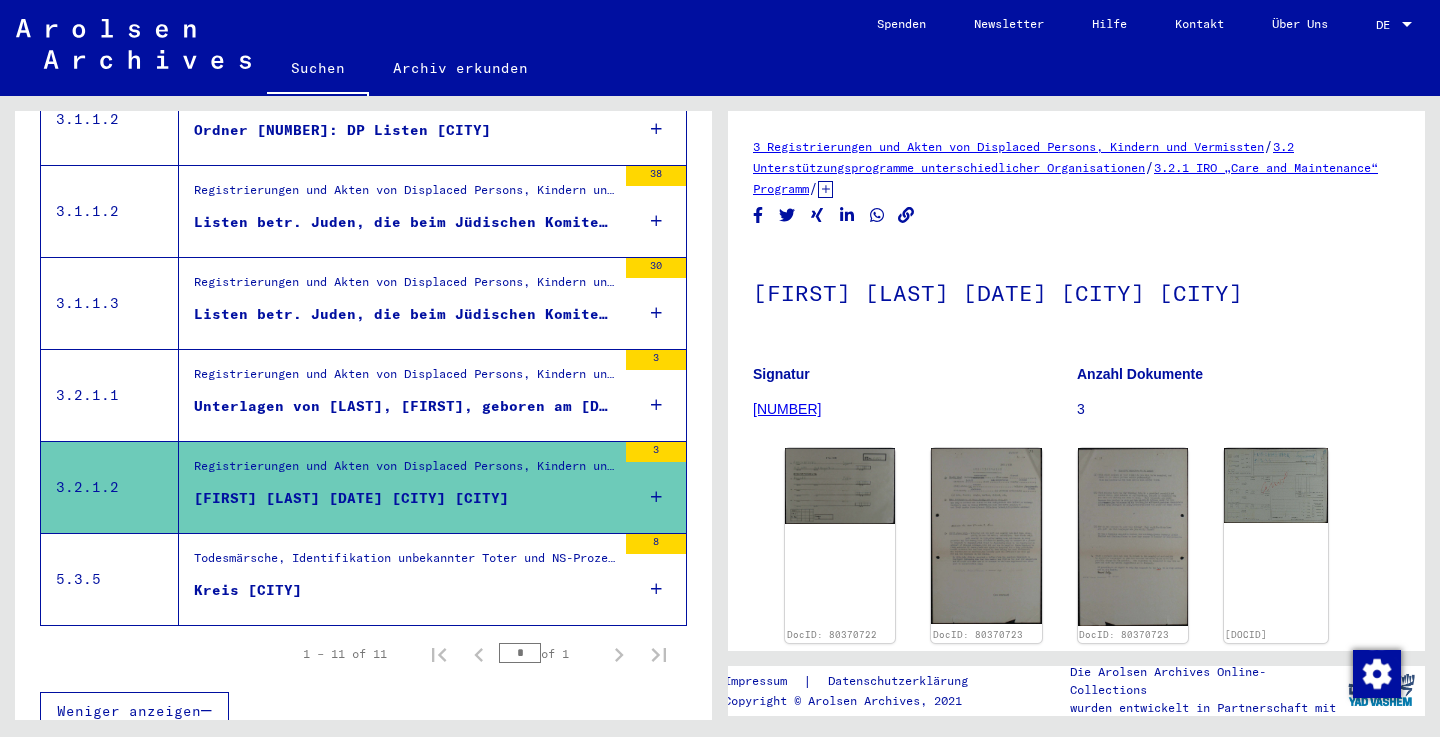 scroll, scrollTop: 0, scrollLeft: 0, axis: both 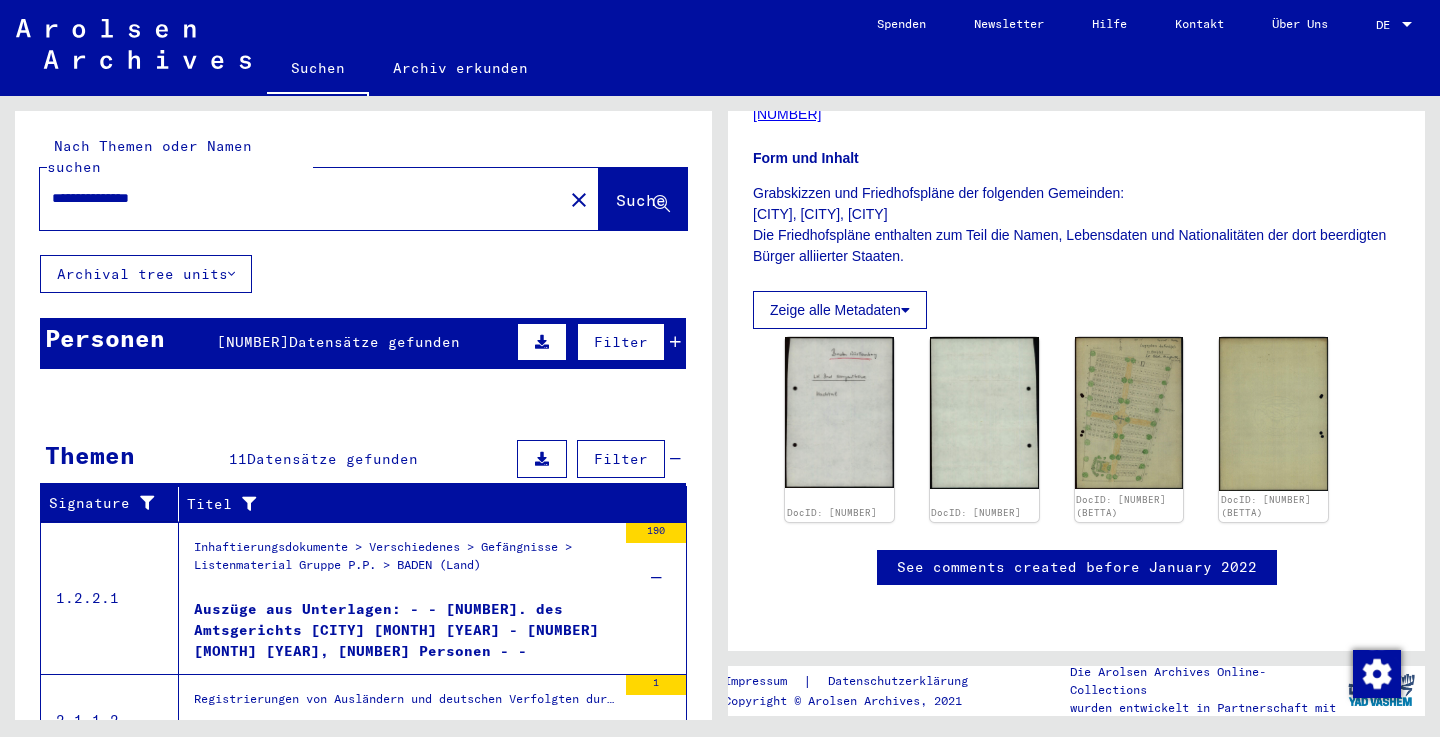 click on "Datensätze gefunden" at bounding box center (374, 342) 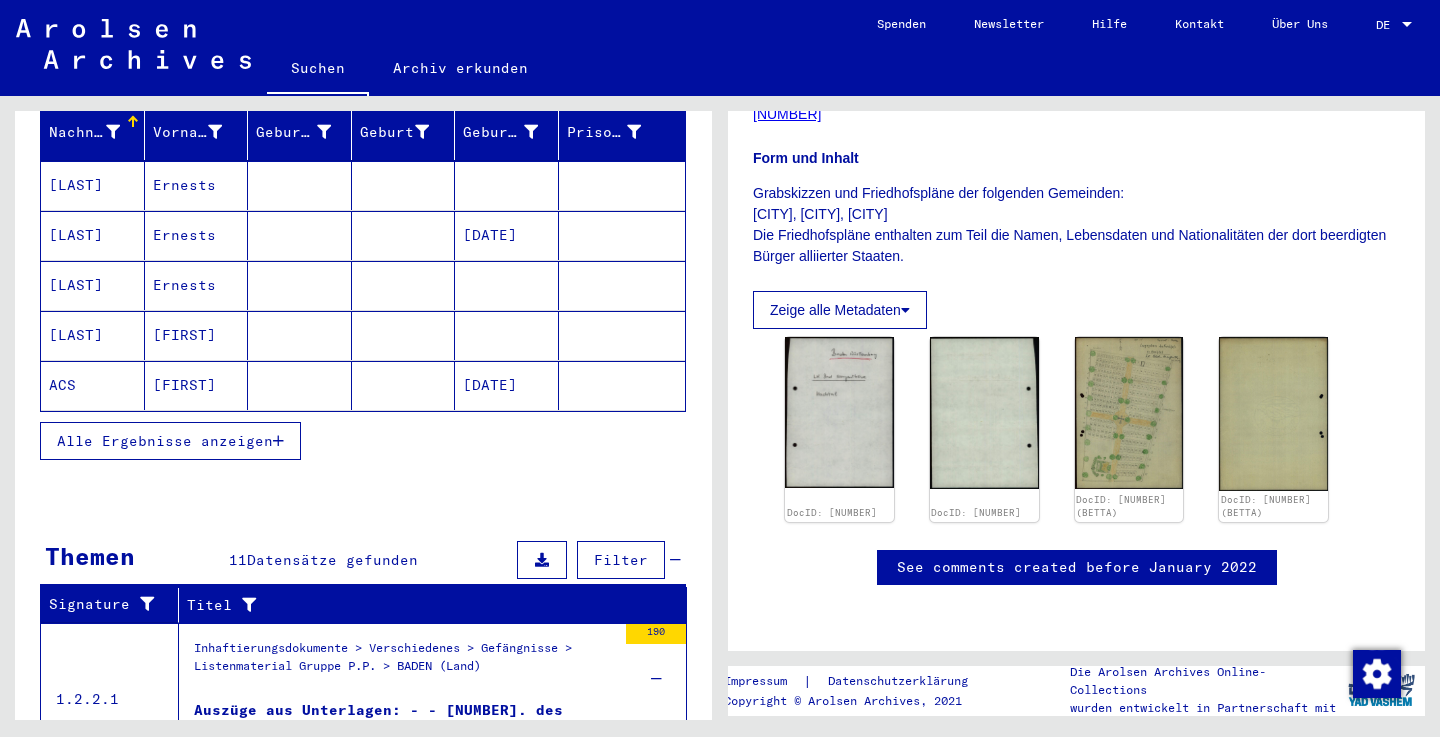 scroll, scrollTop: 266, scrollLeft: 0, axis: vertical 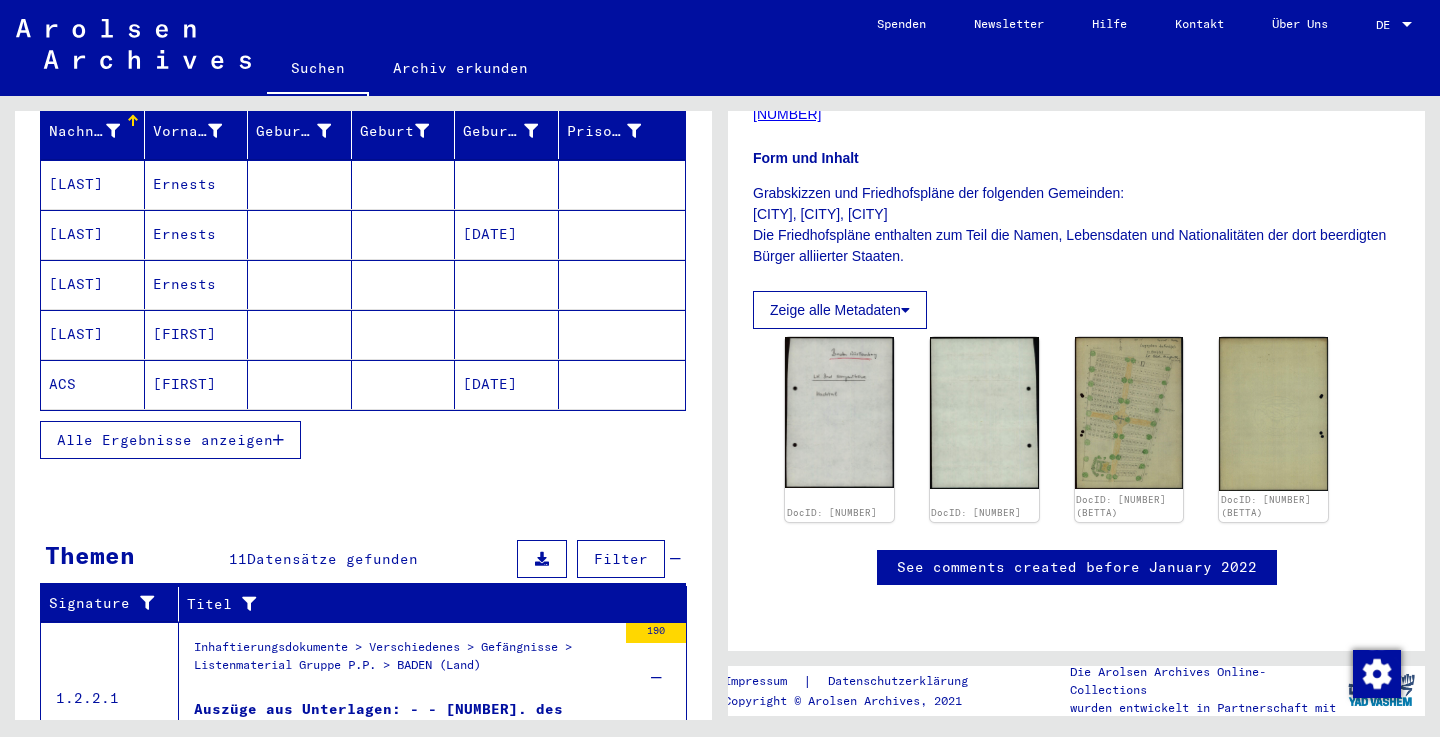 click on "Alle Ergebnisse anzeigen" at bounding box center [165, 440] 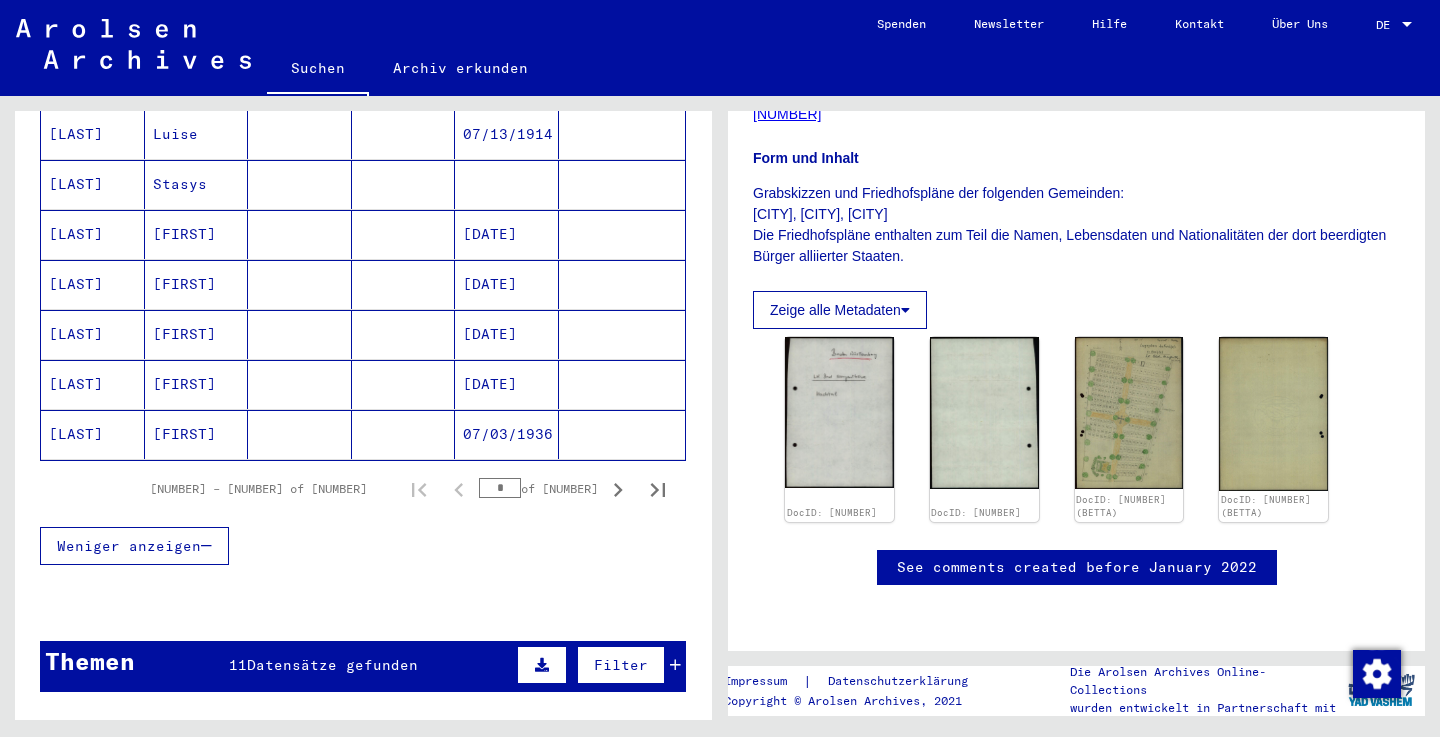 scroll, scrollTop: 1196, scrollLeft: 0, axis: vertical 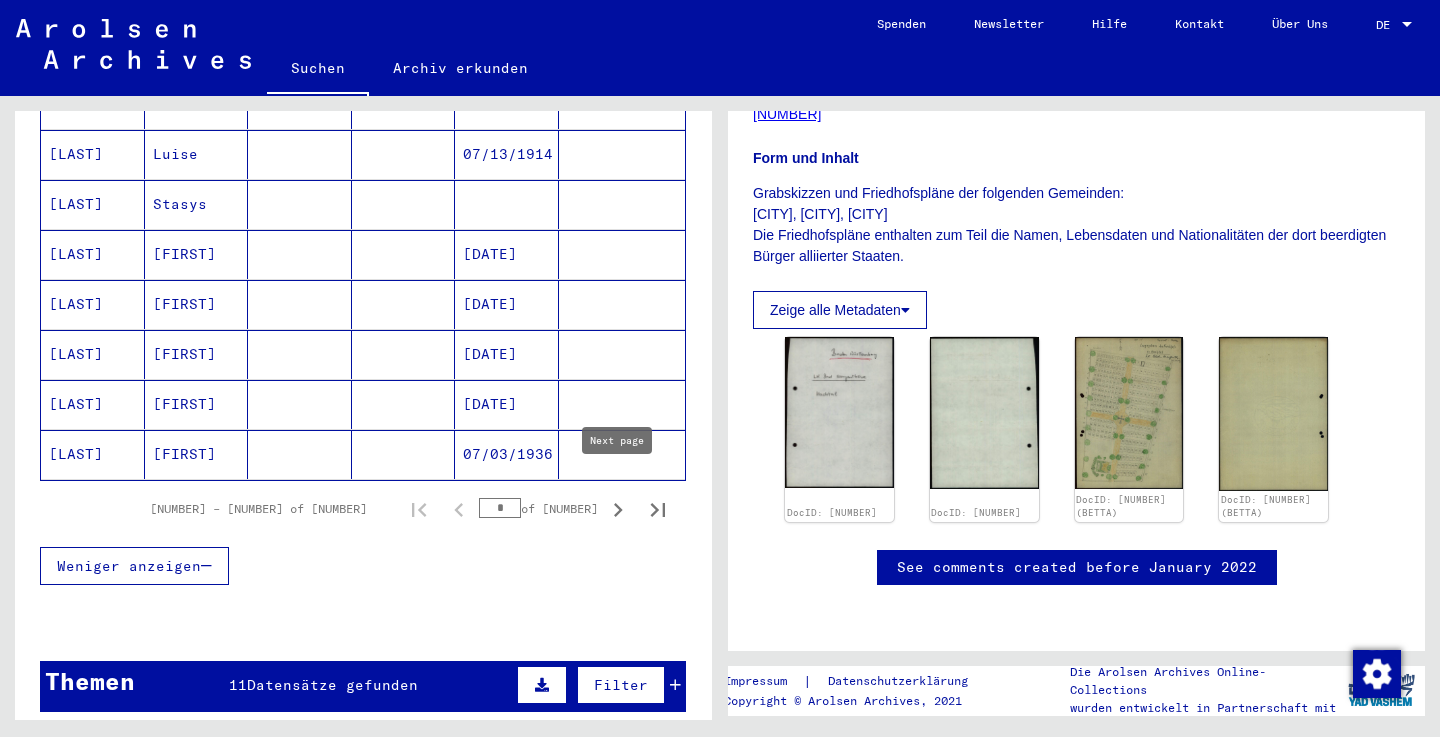 click 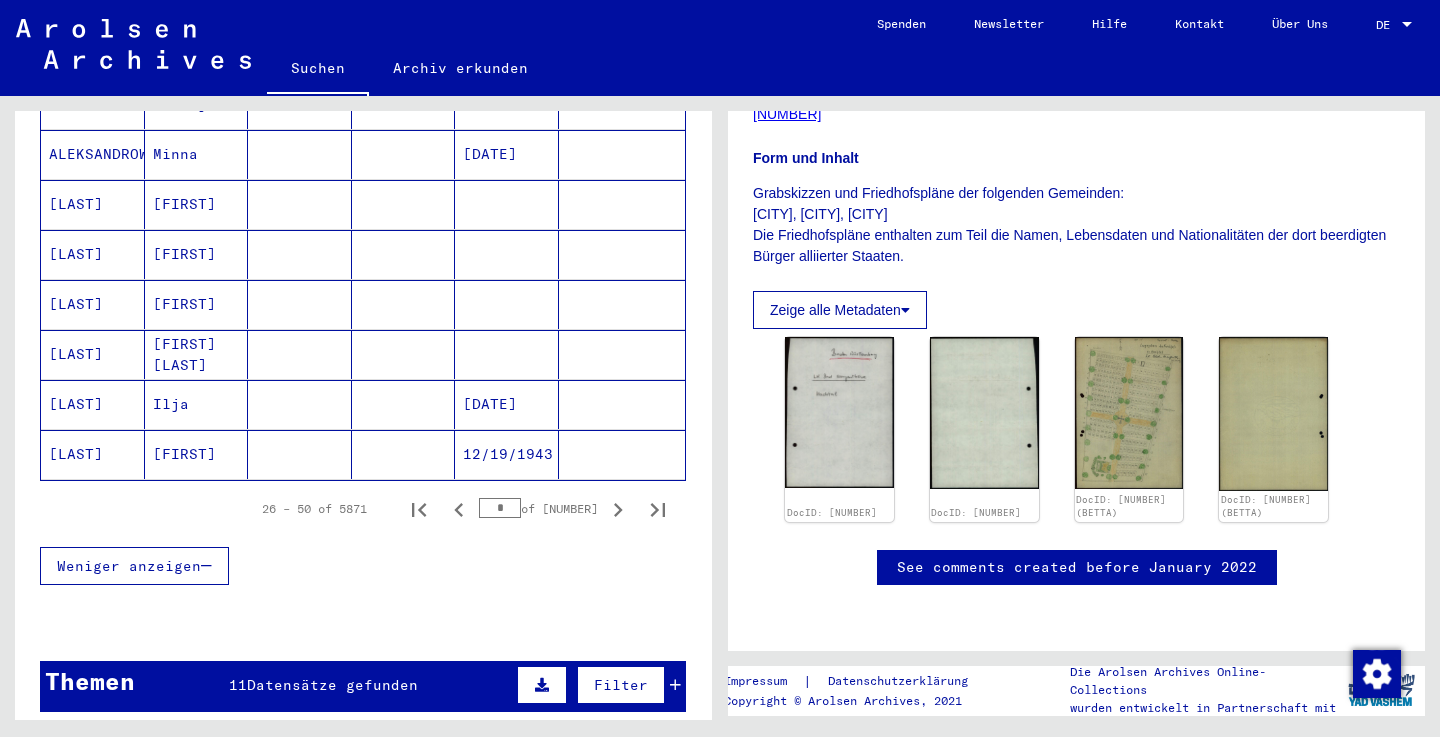 click 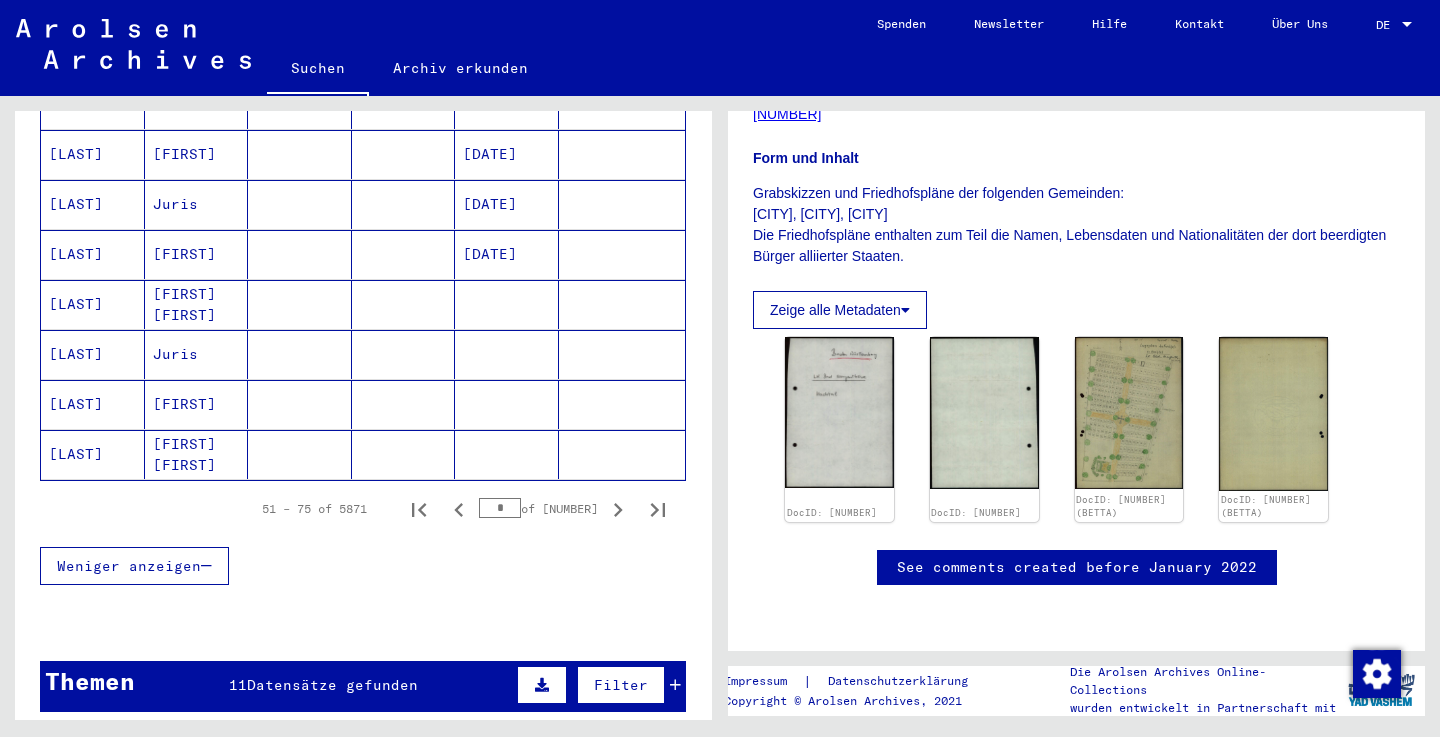 click 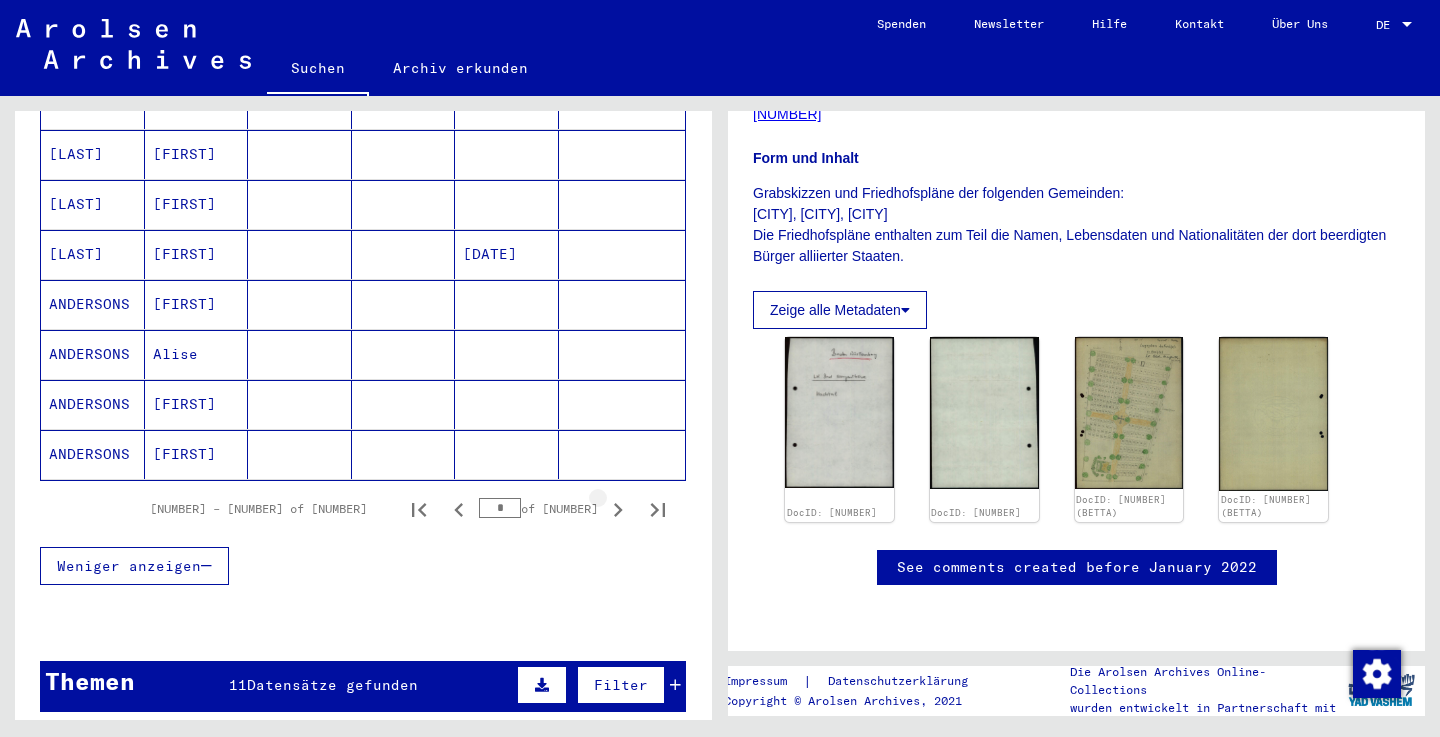click 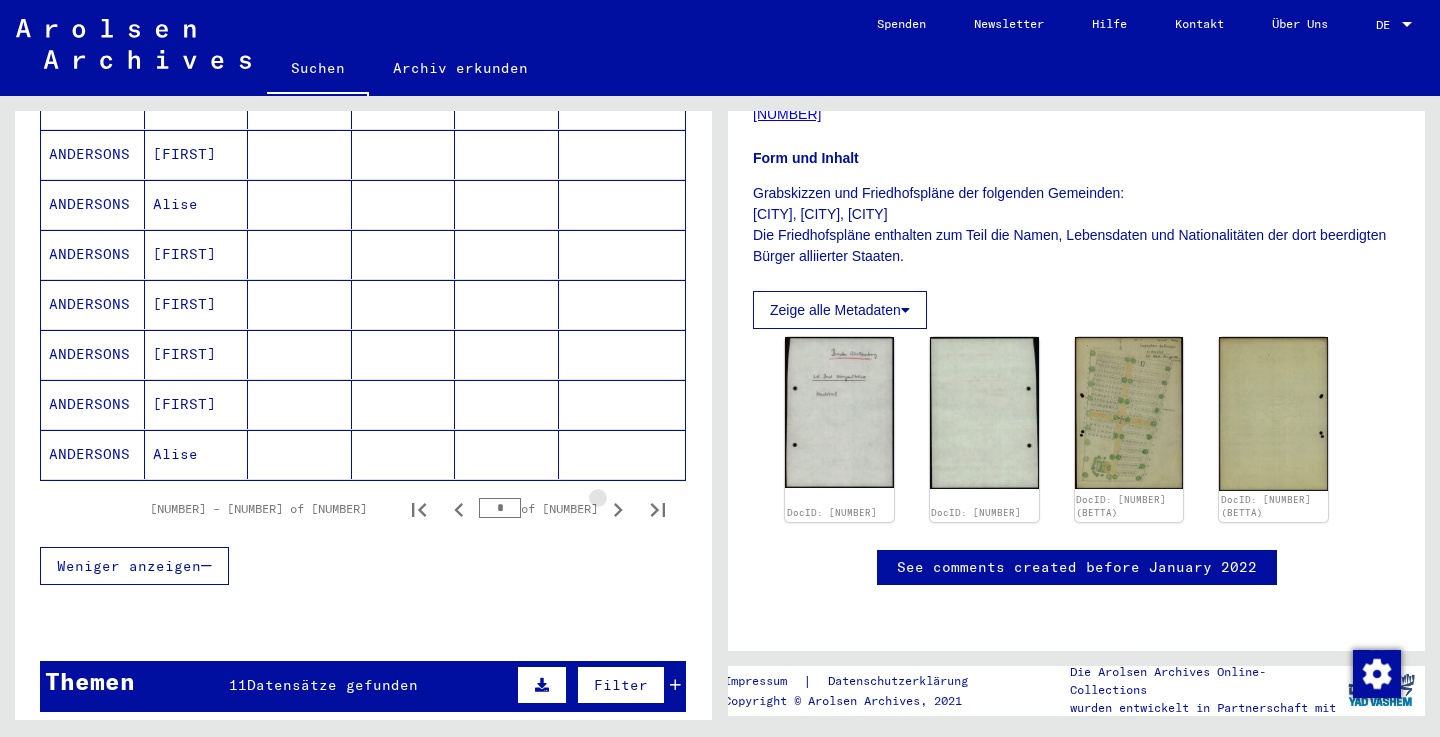 click 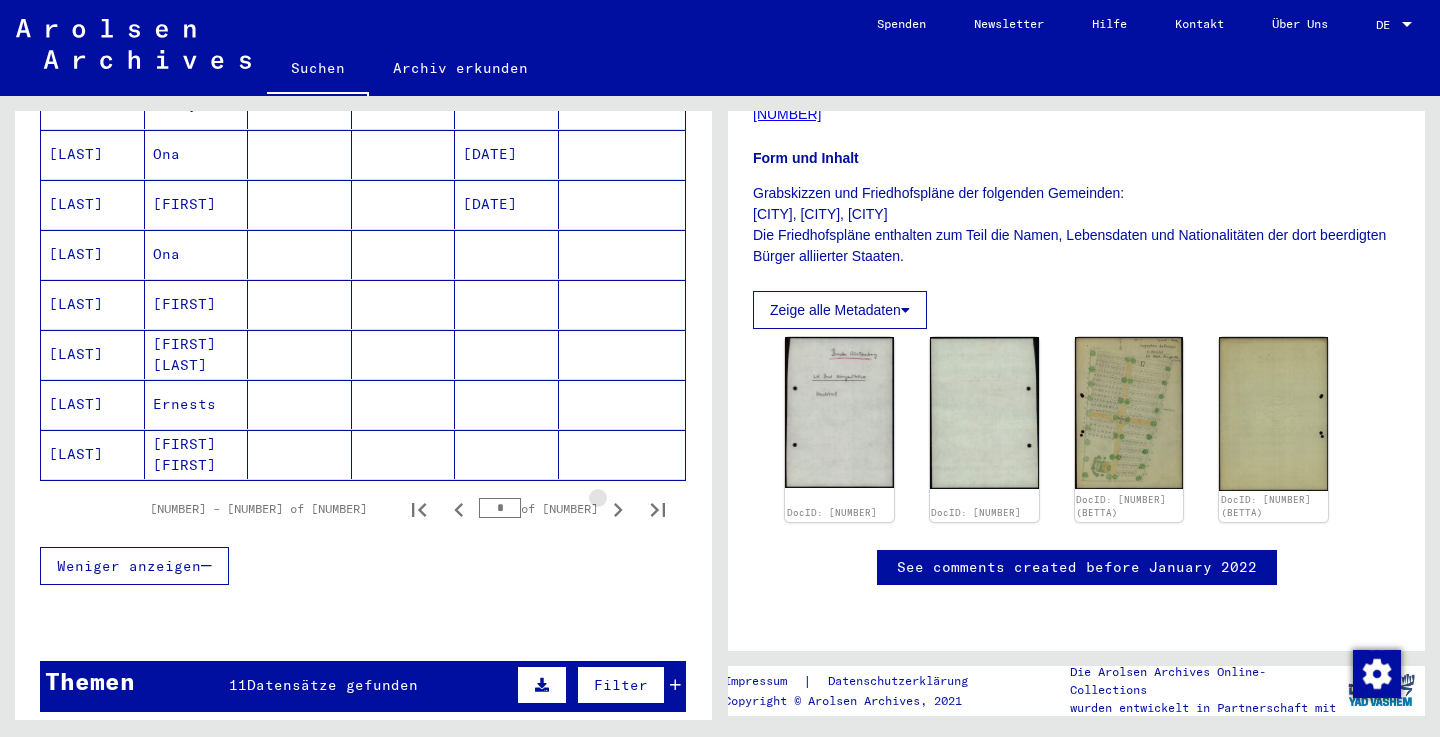 click 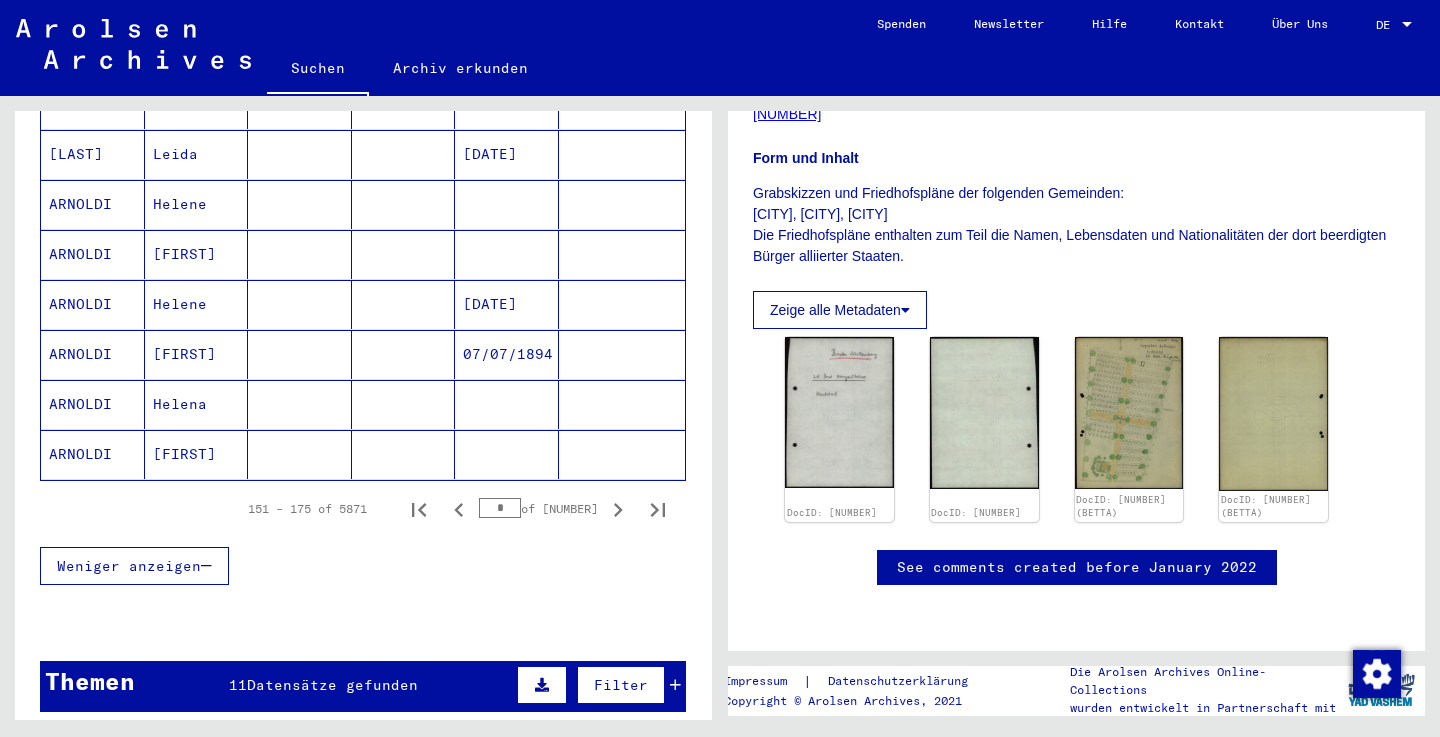 click 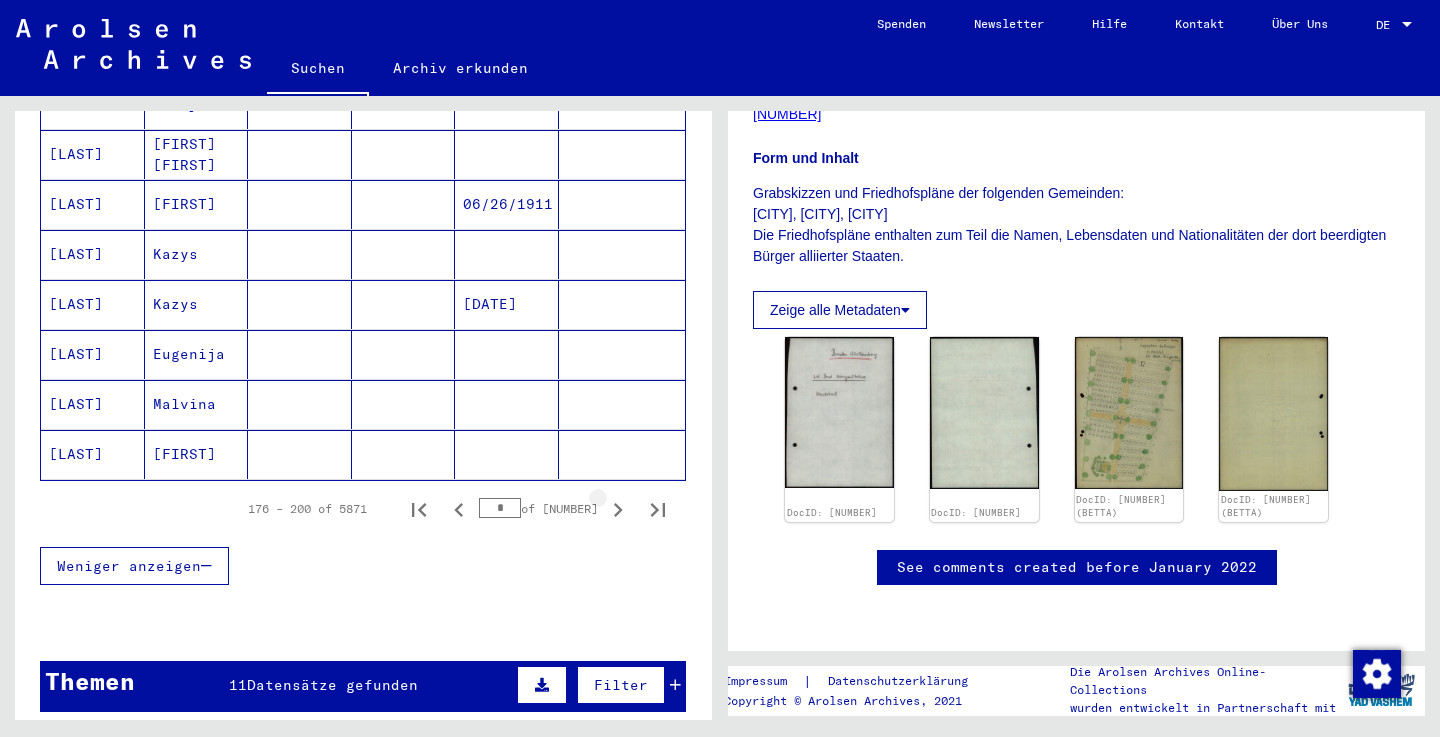 click 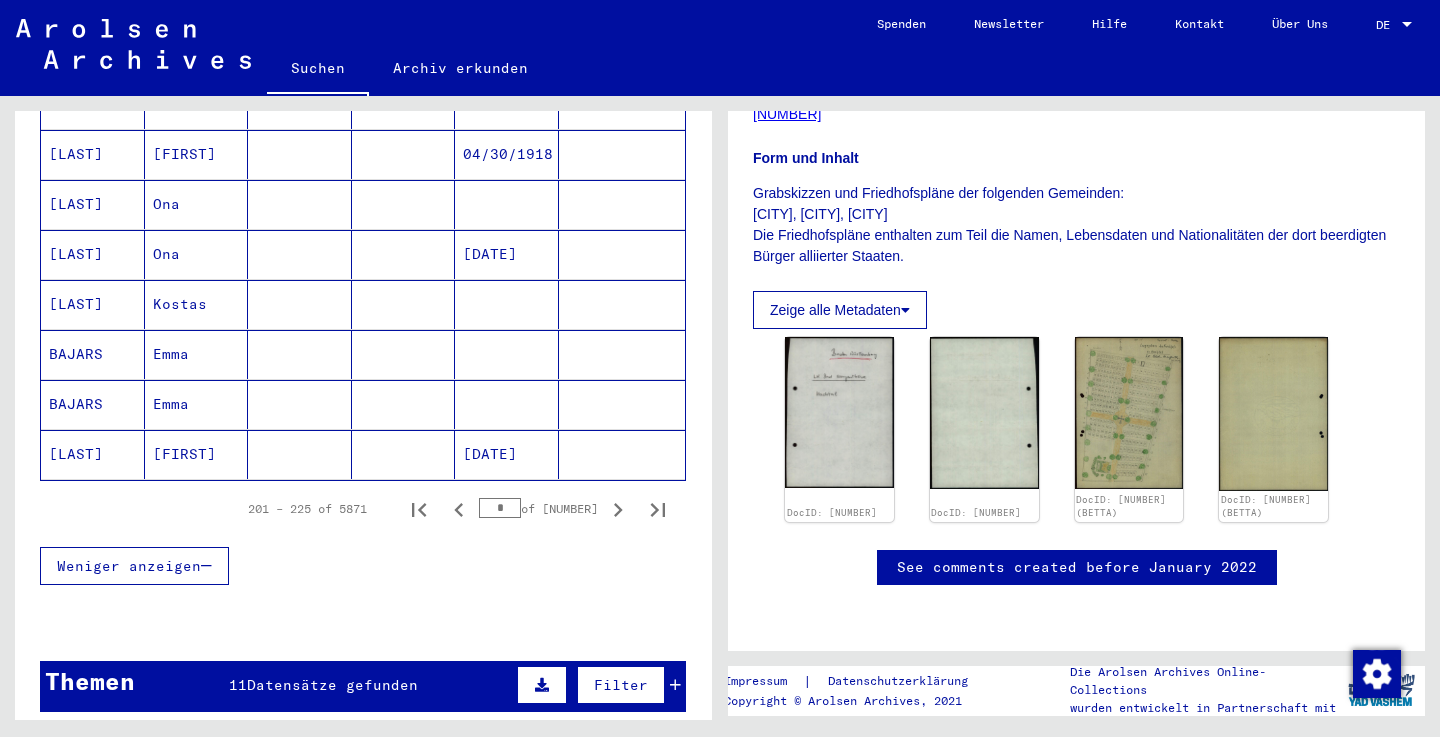 click 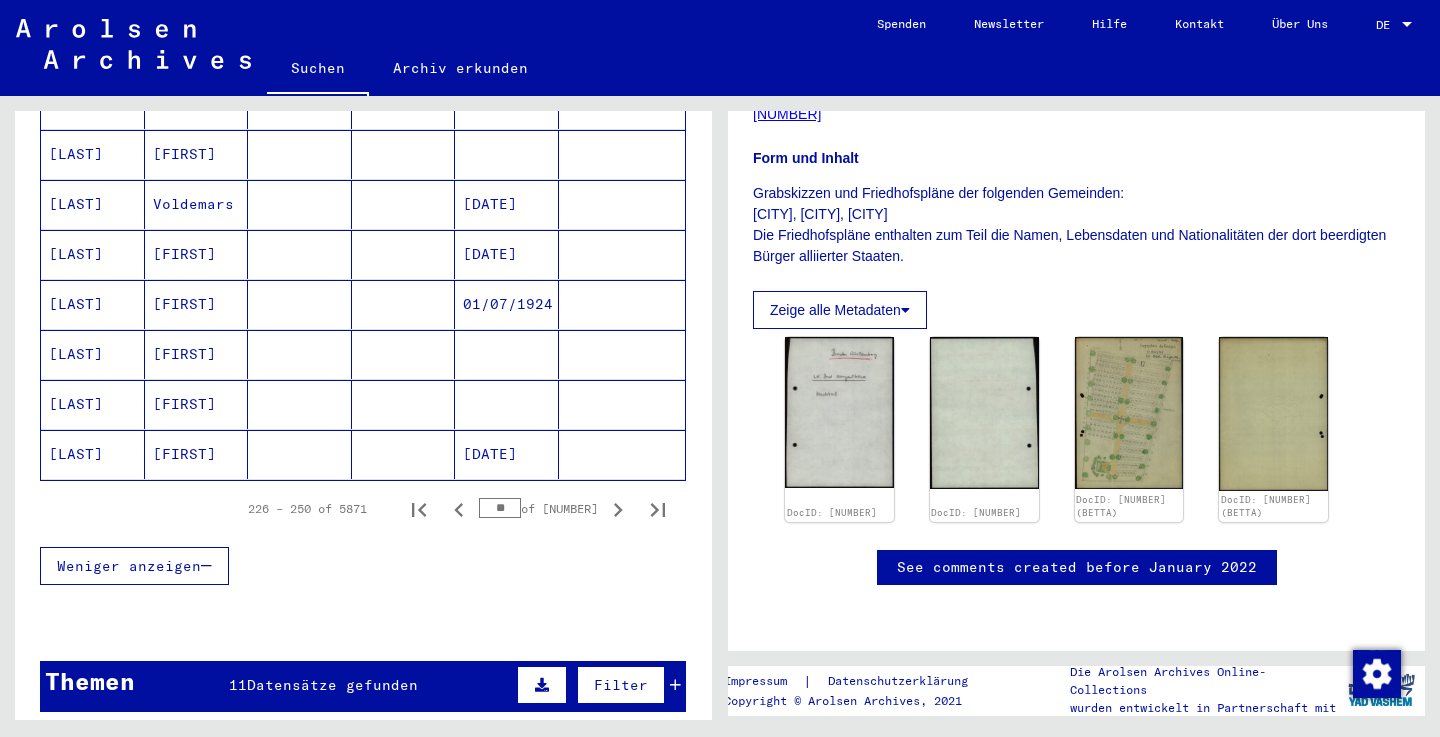 click 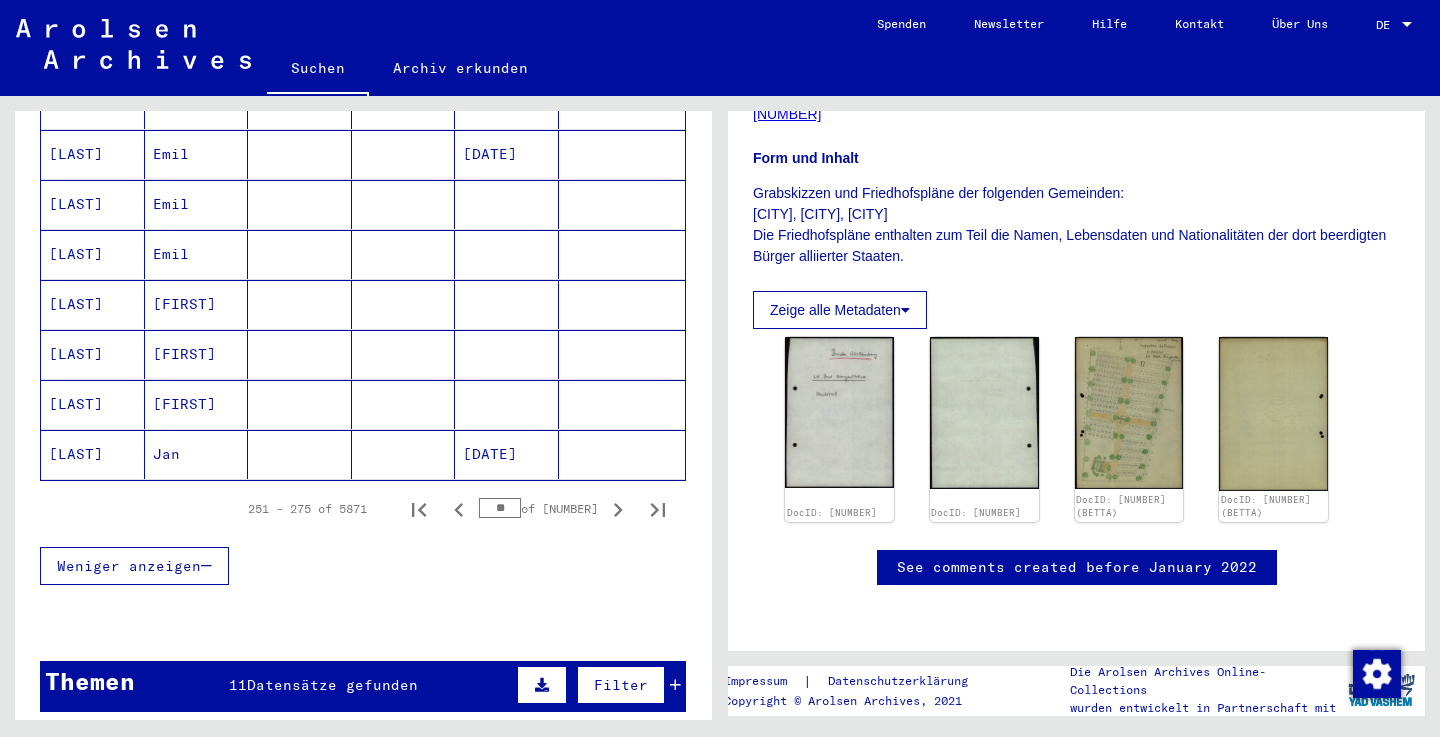 click 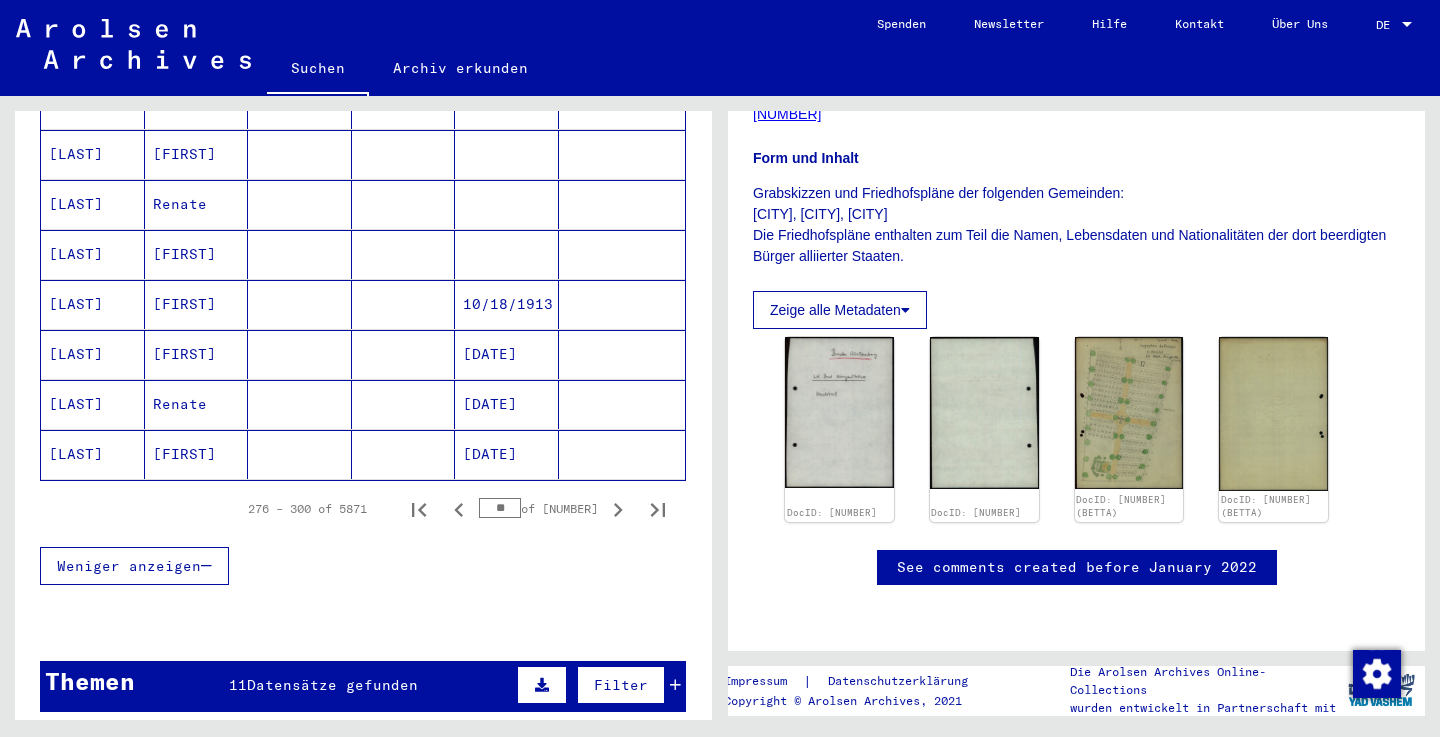 click 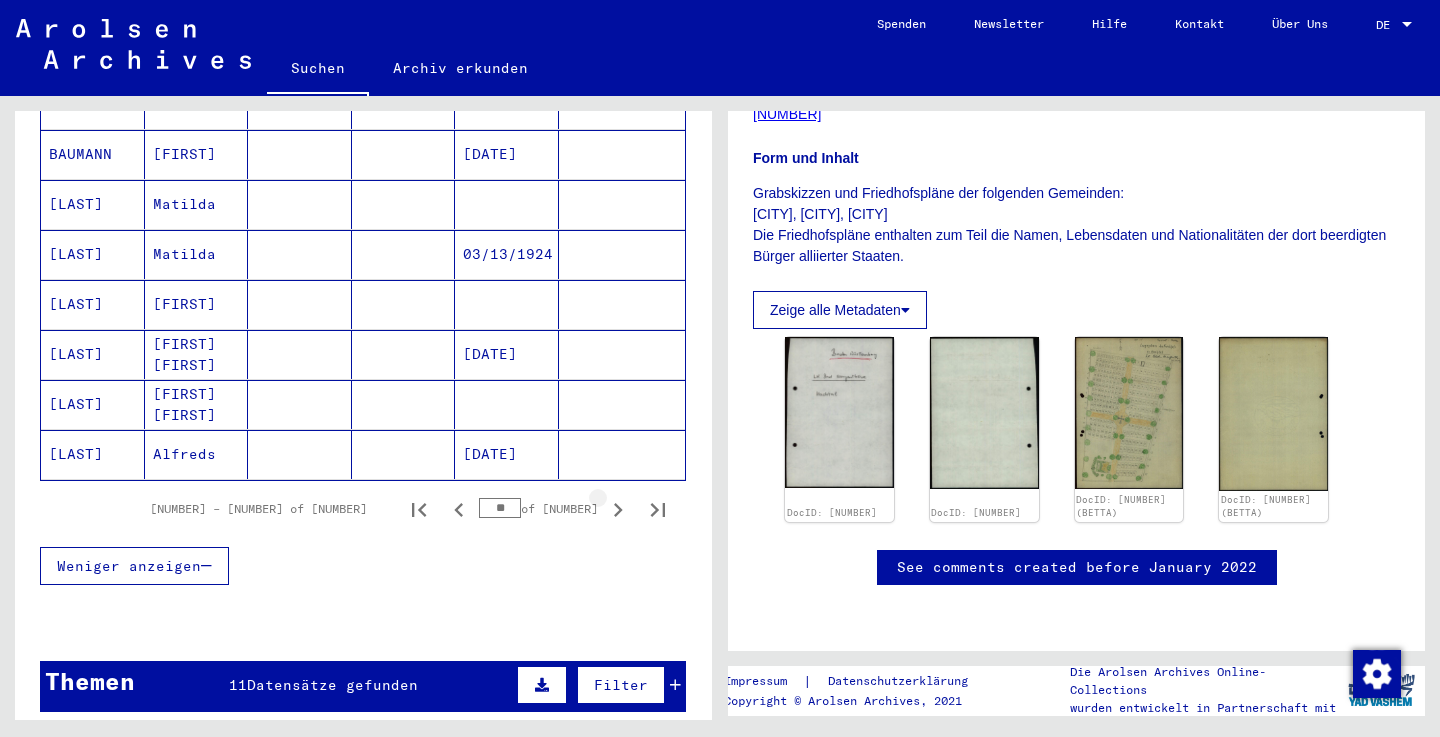 click 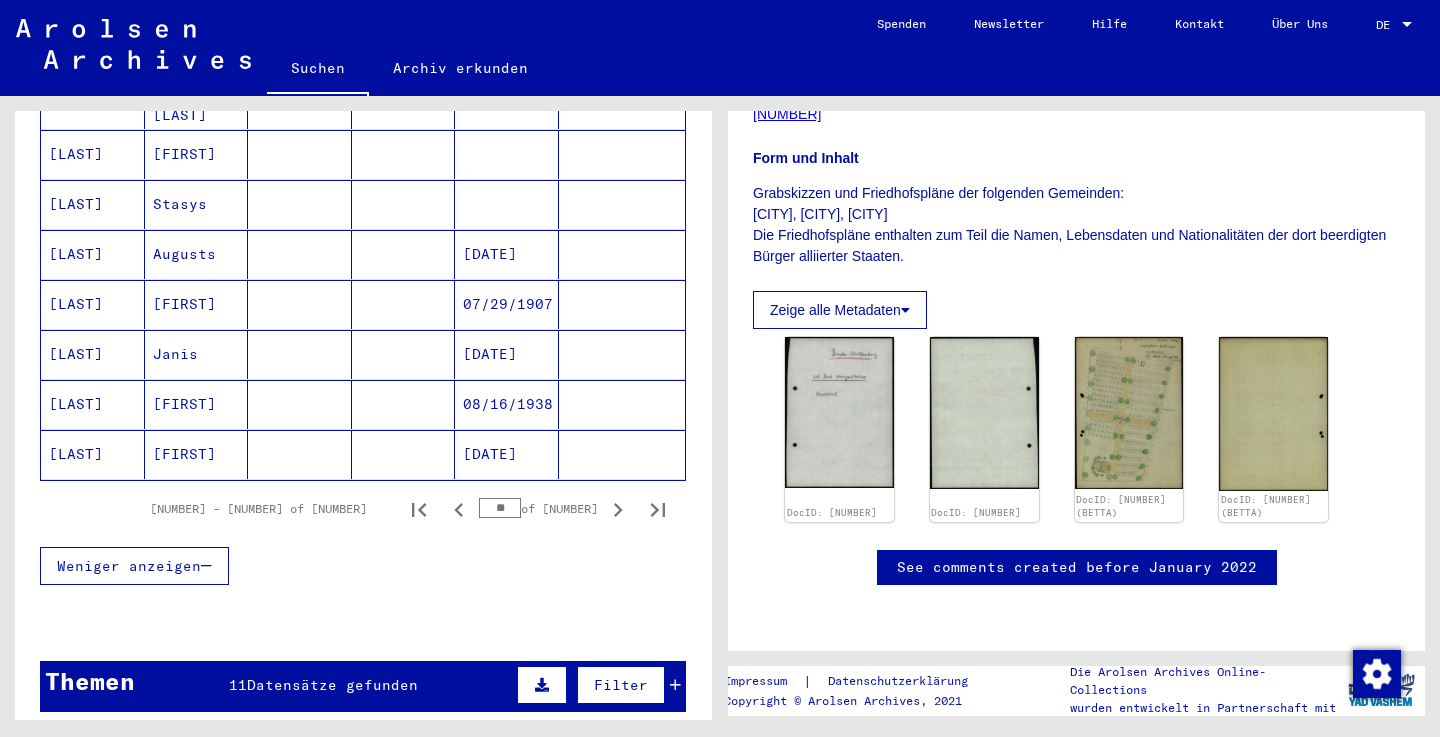 click 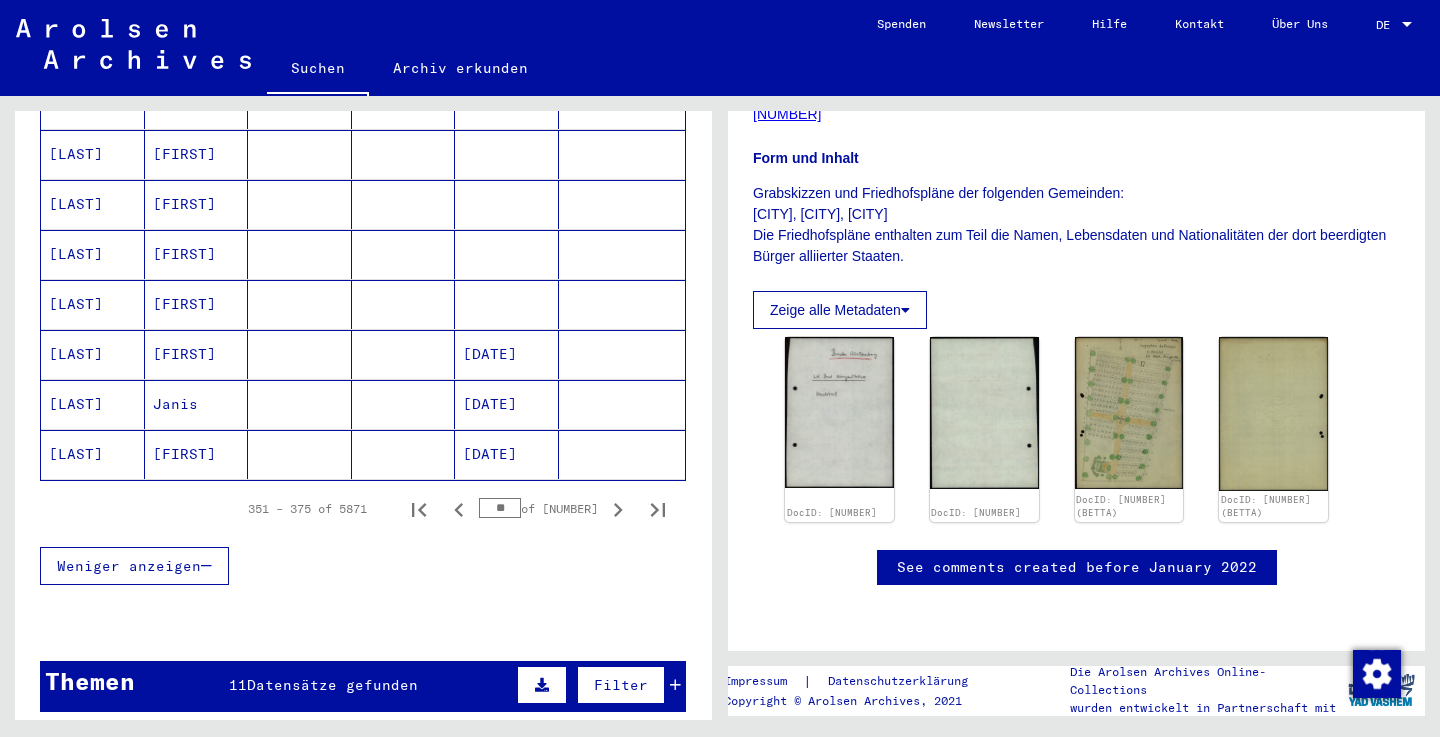click 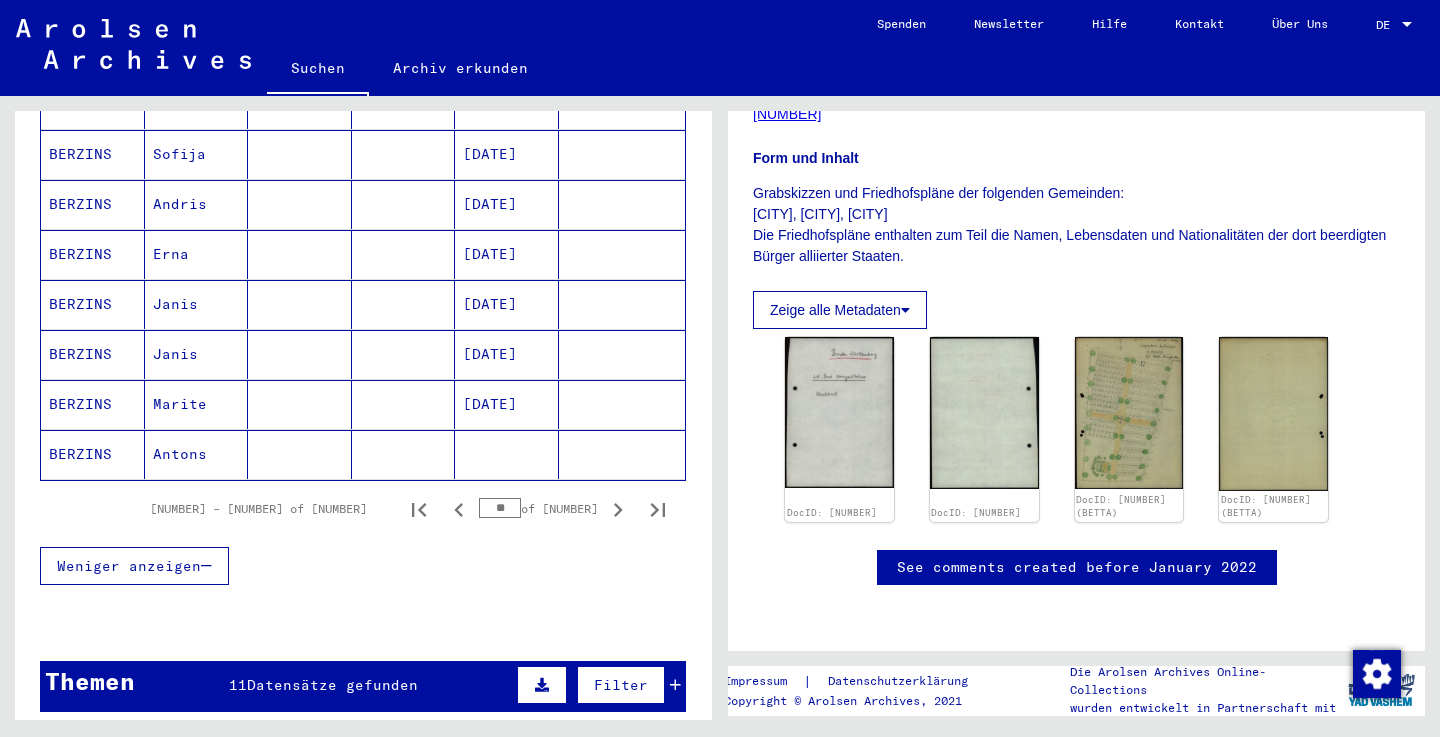 click 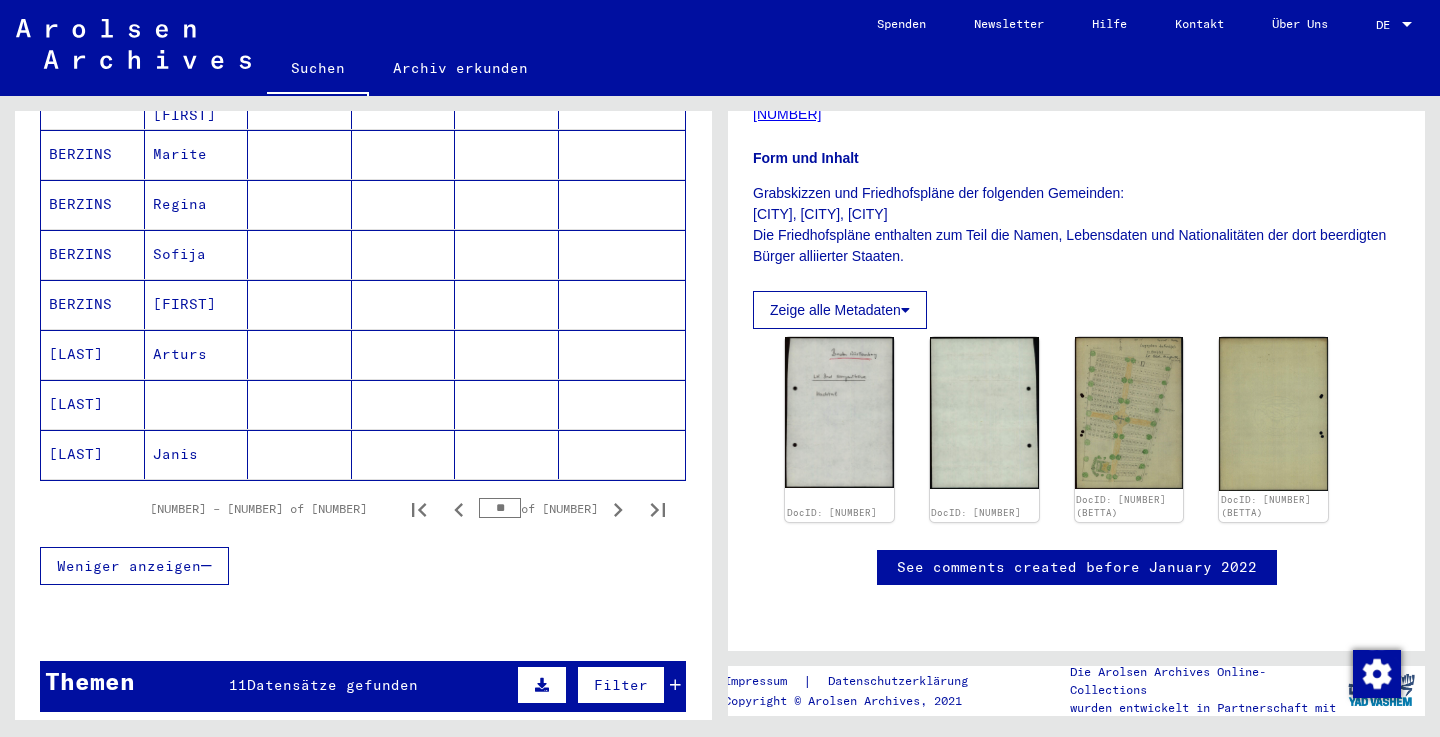 click 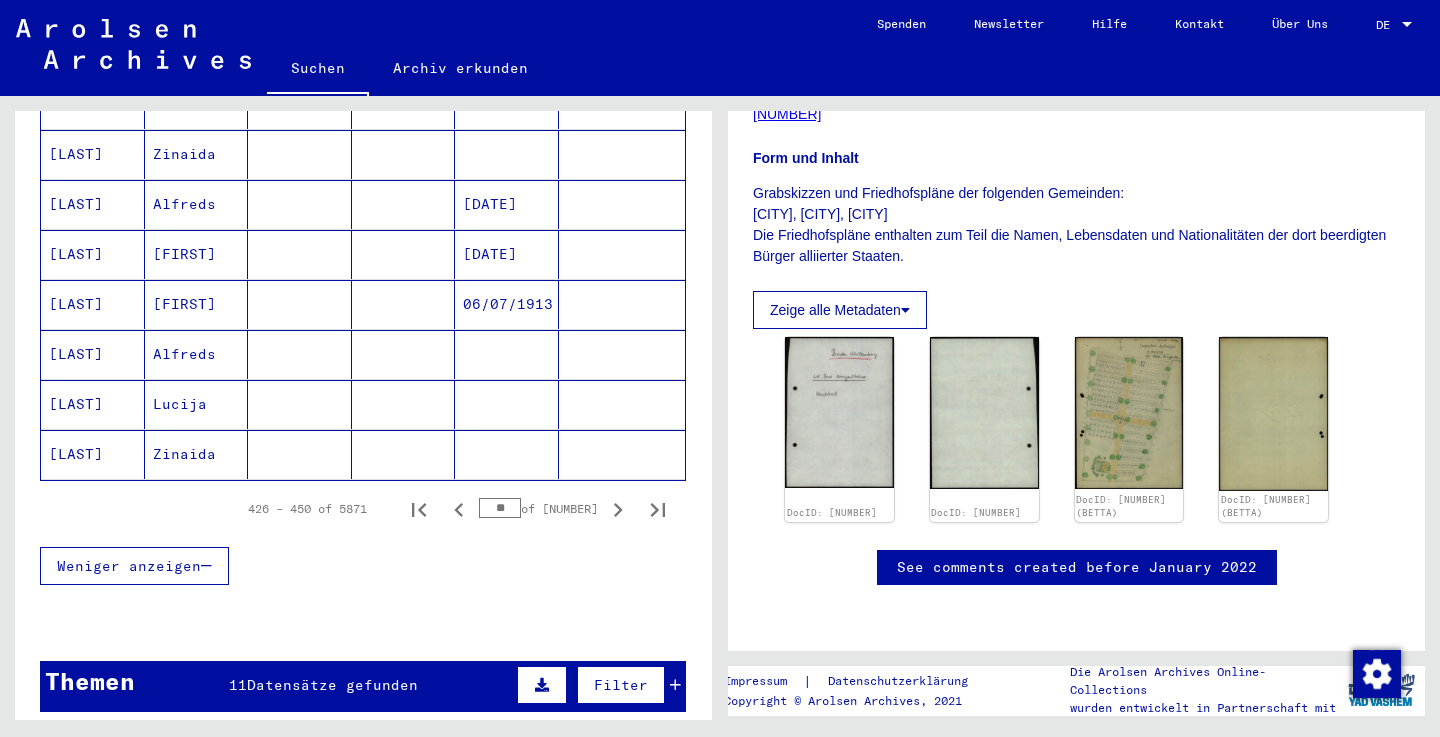 click 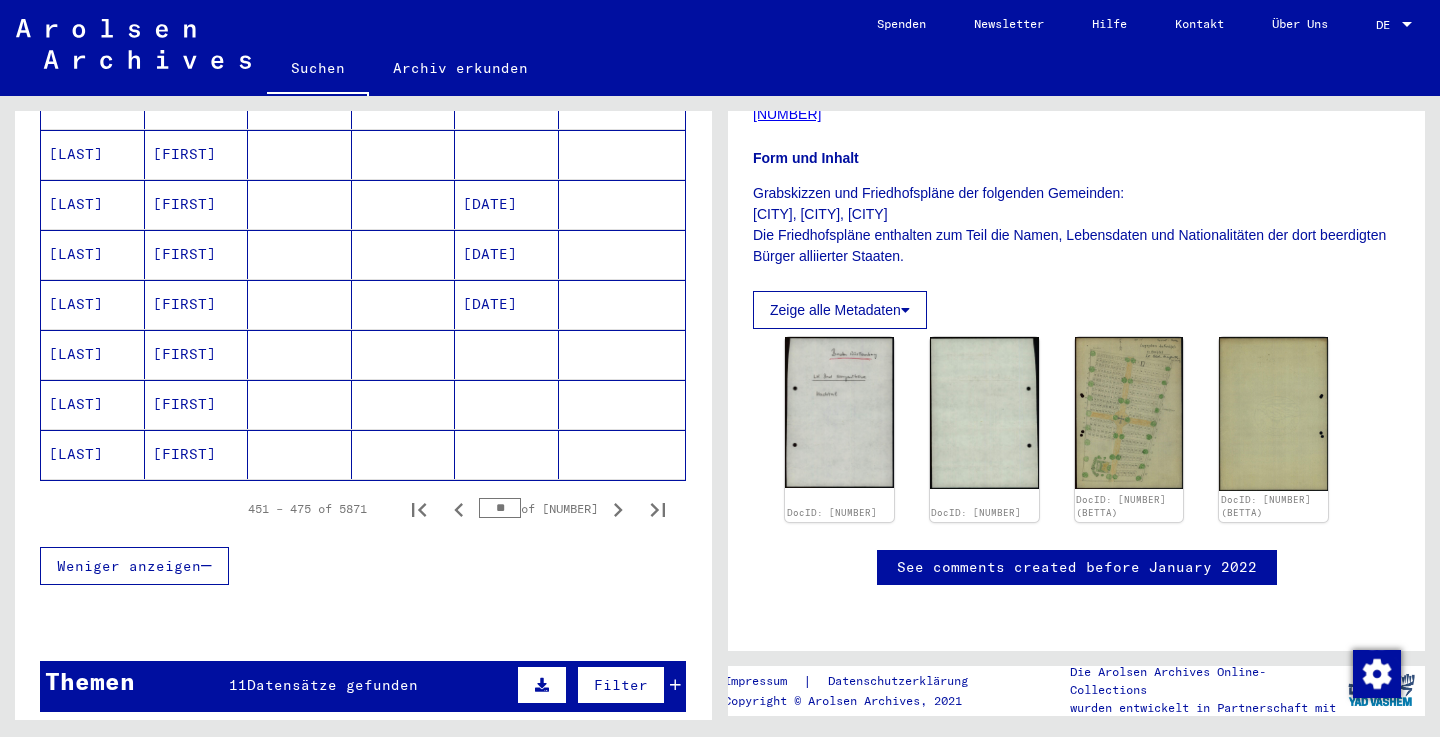 click 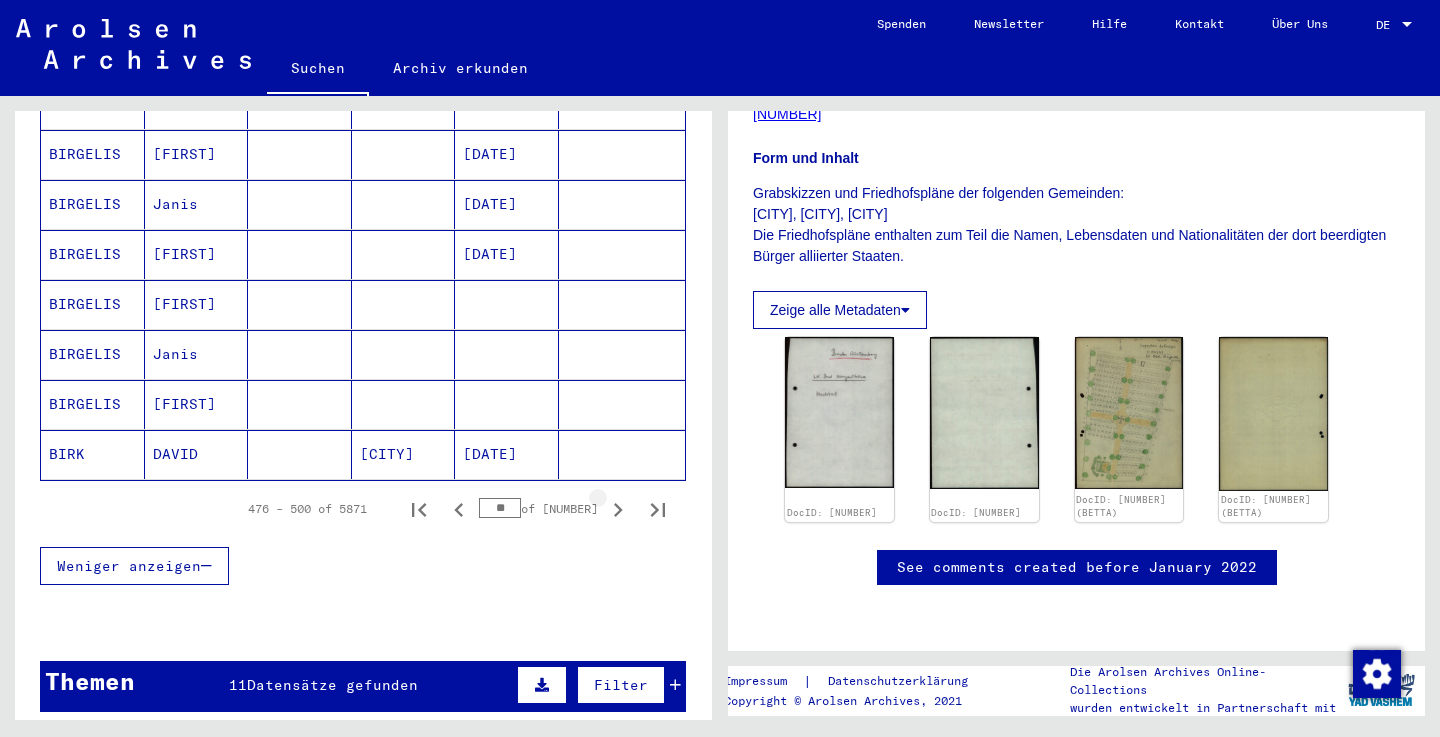 click 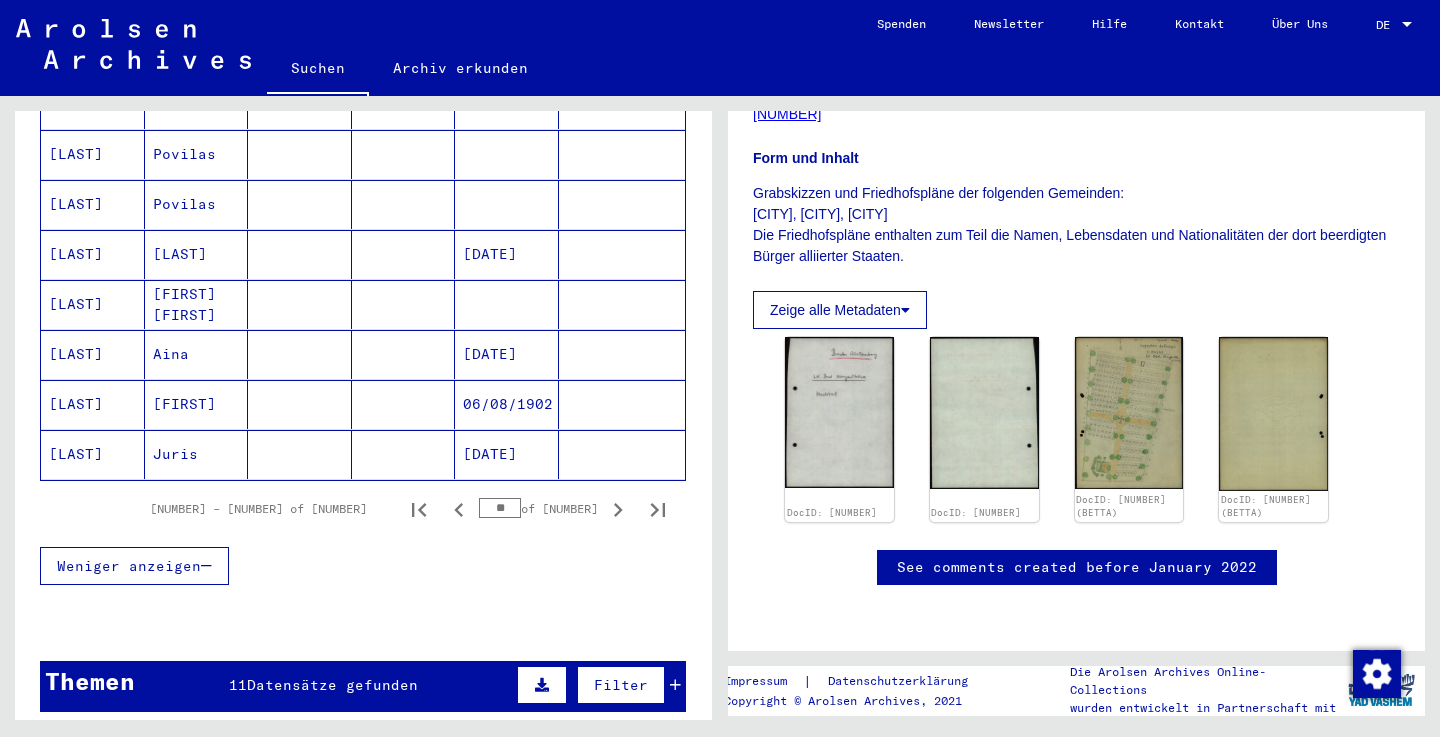 click 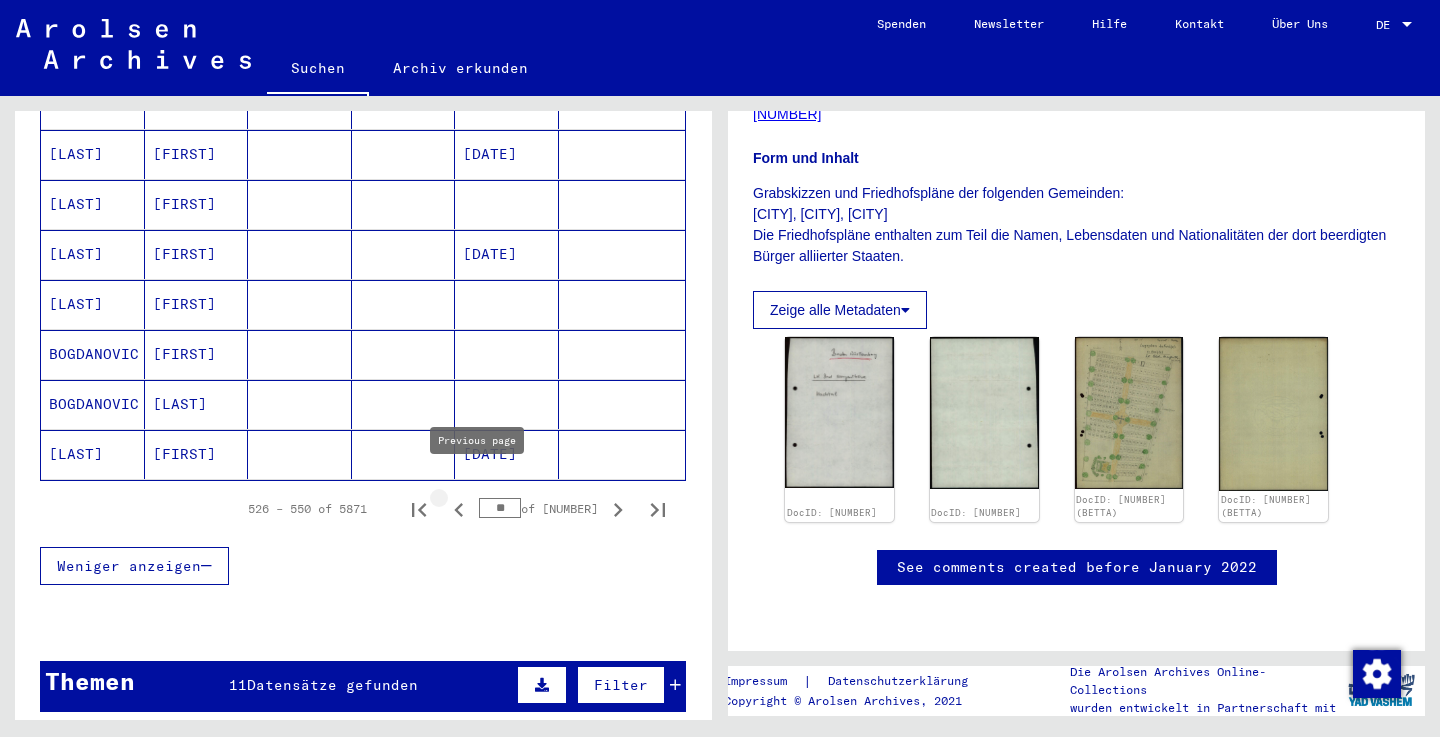 click 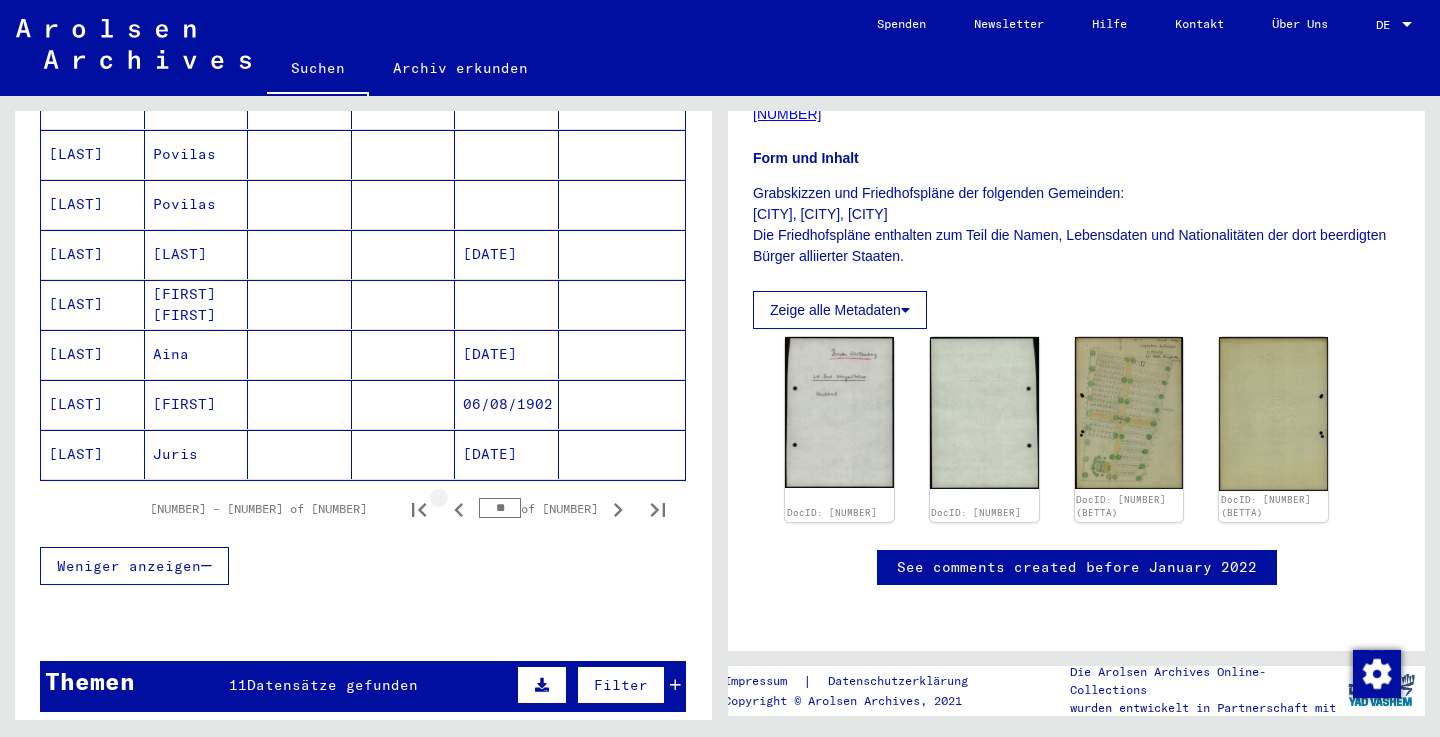 click 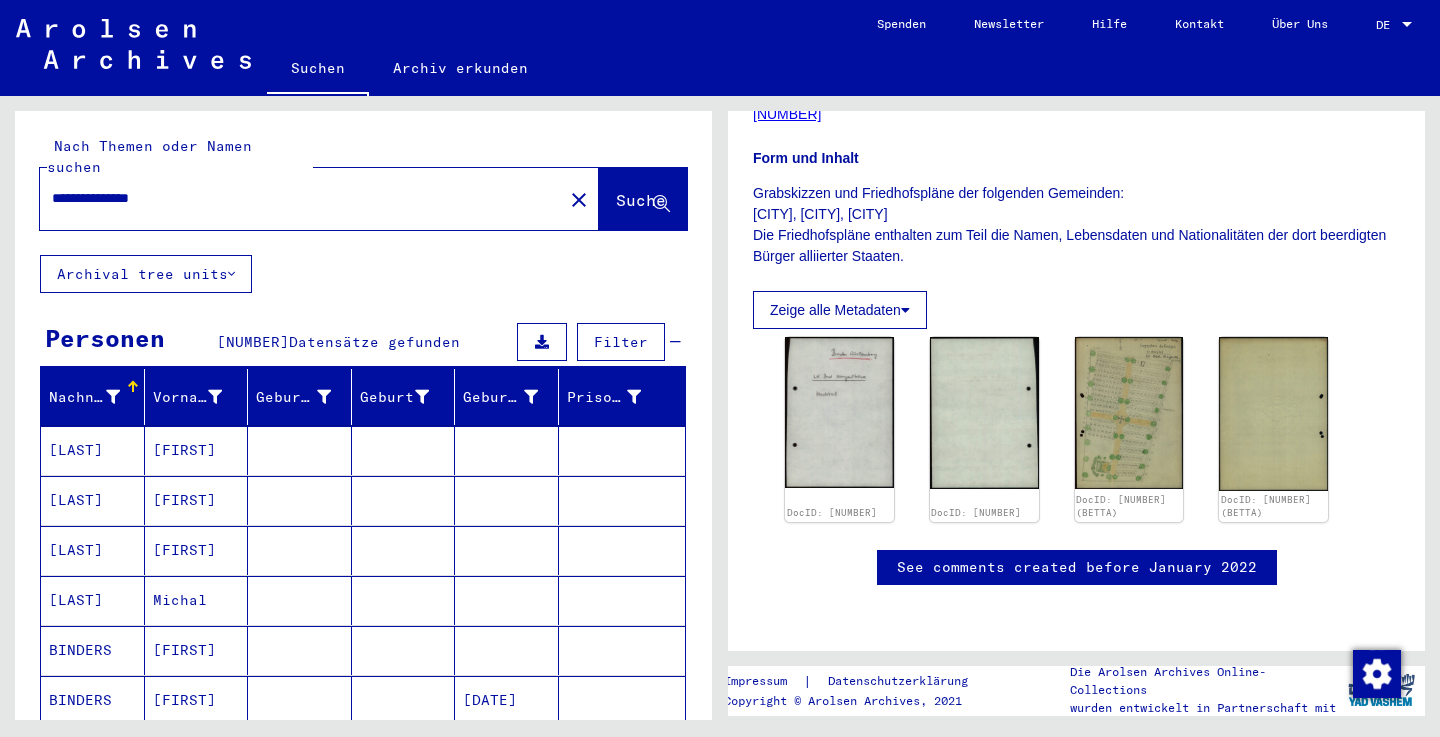 scroll, scrollTop: 0, scrollLeft: 0, axis: both 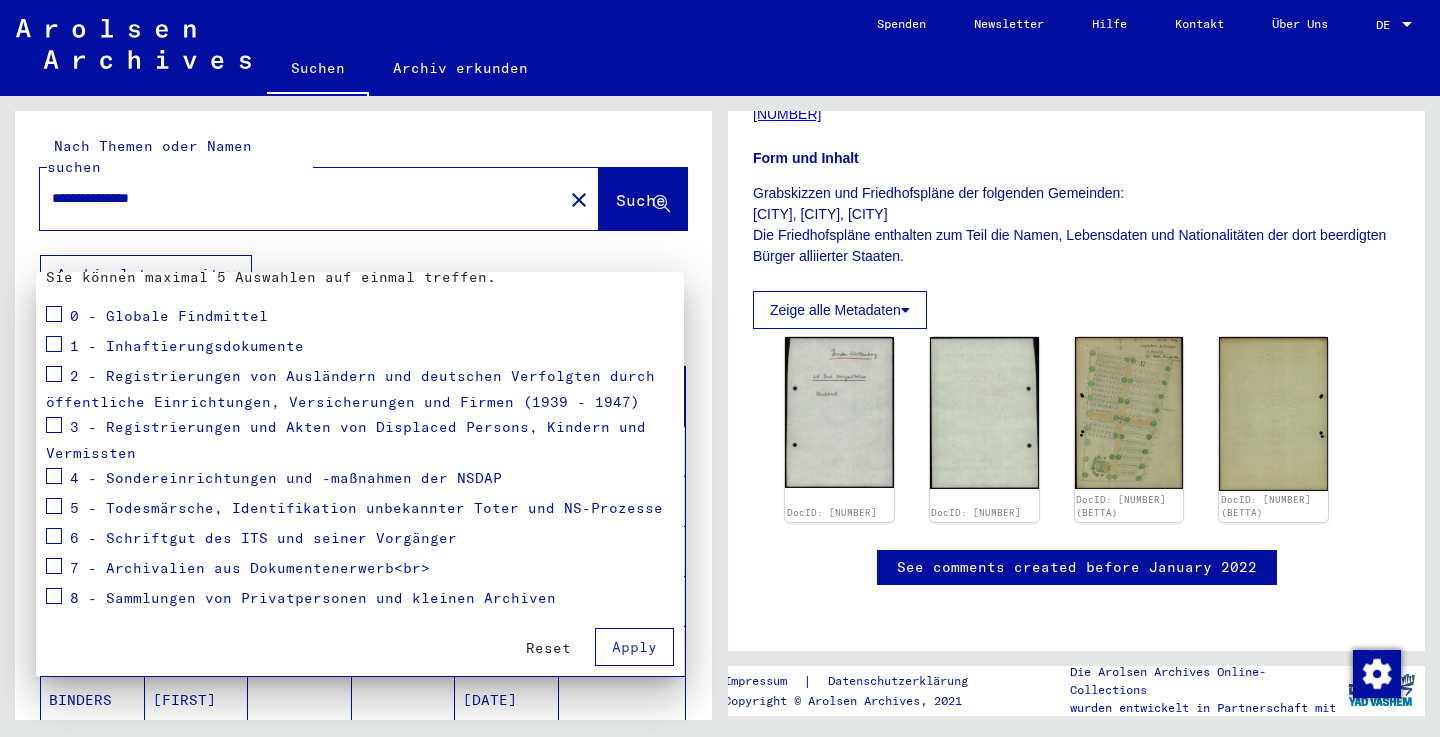 click at bounding box center [720, 368] 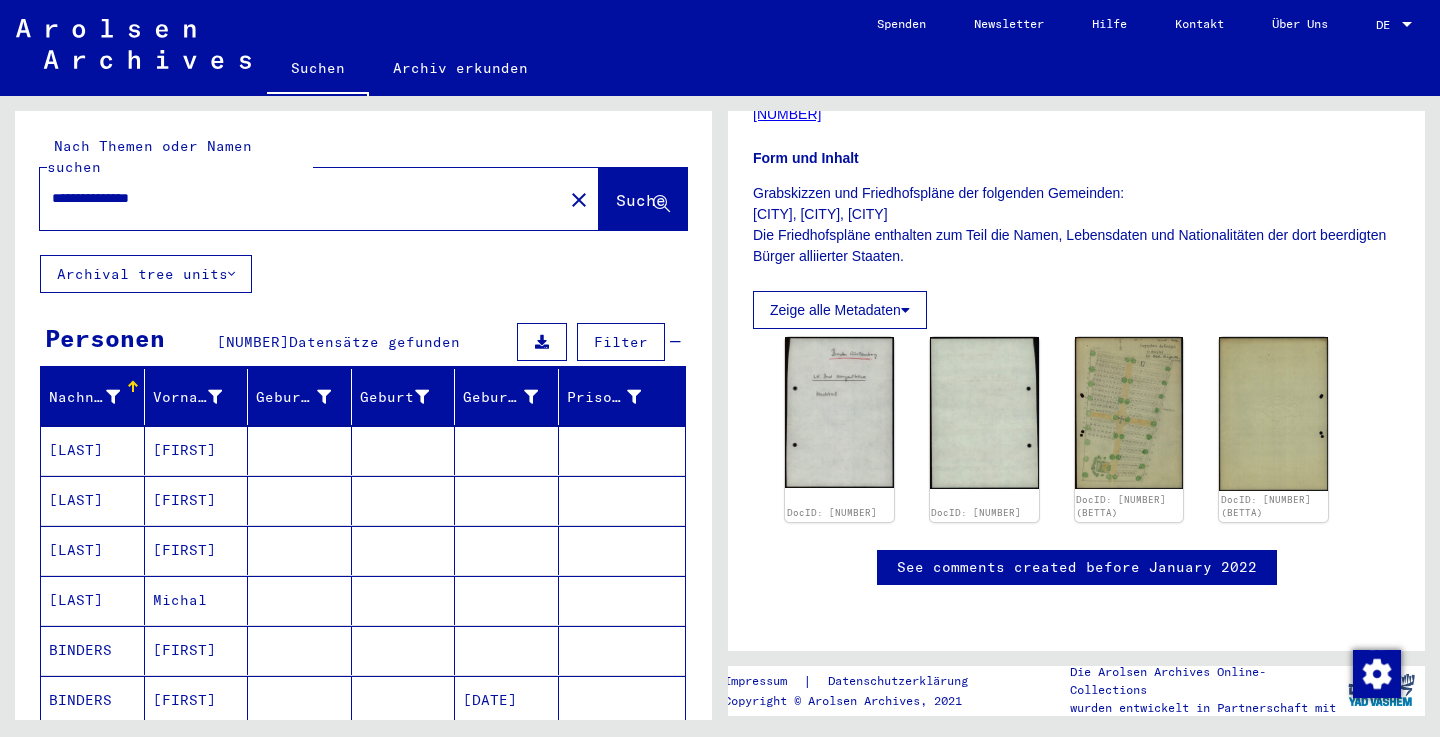 click on "Filter" at bounding box center [621, 342] 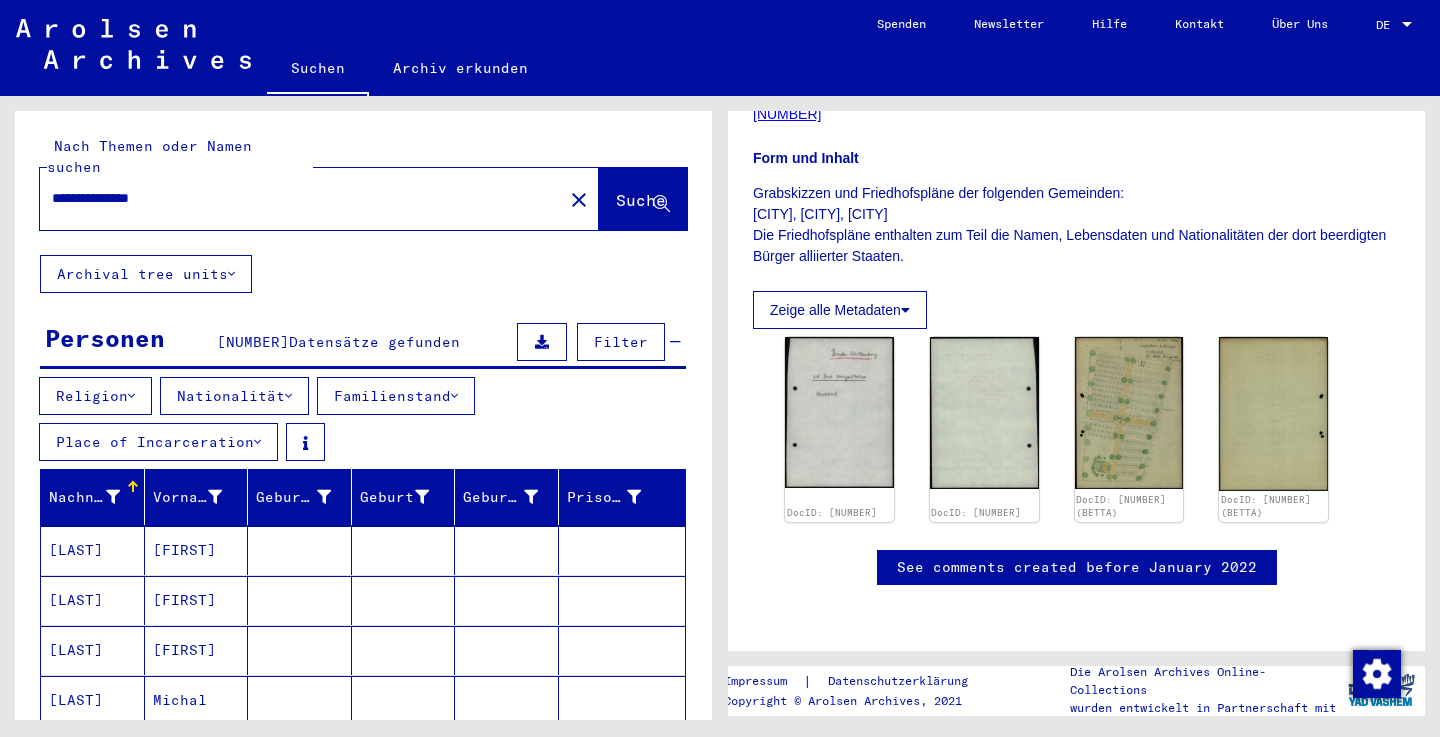 click on "Nationalität" at bounding box center (234, 396) 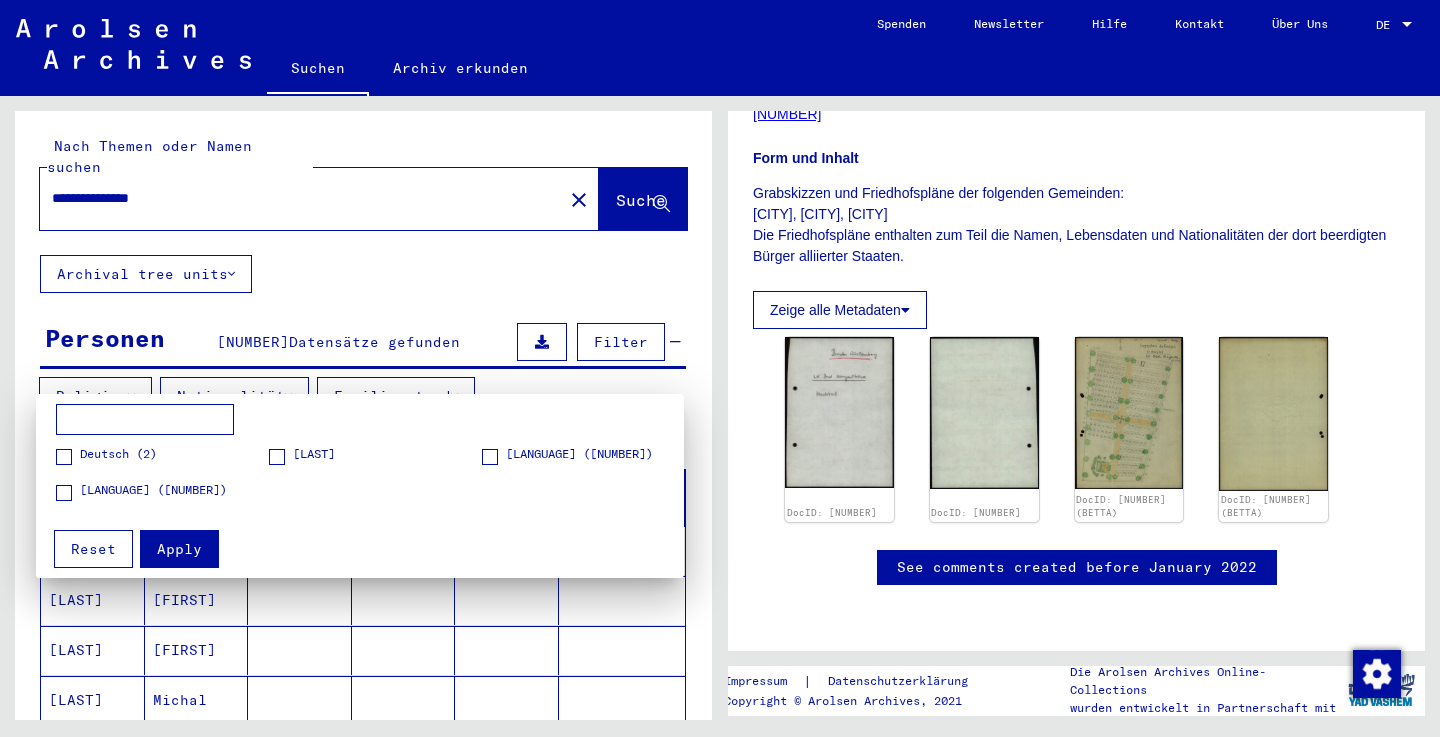 click at bounding box center [720, 368] 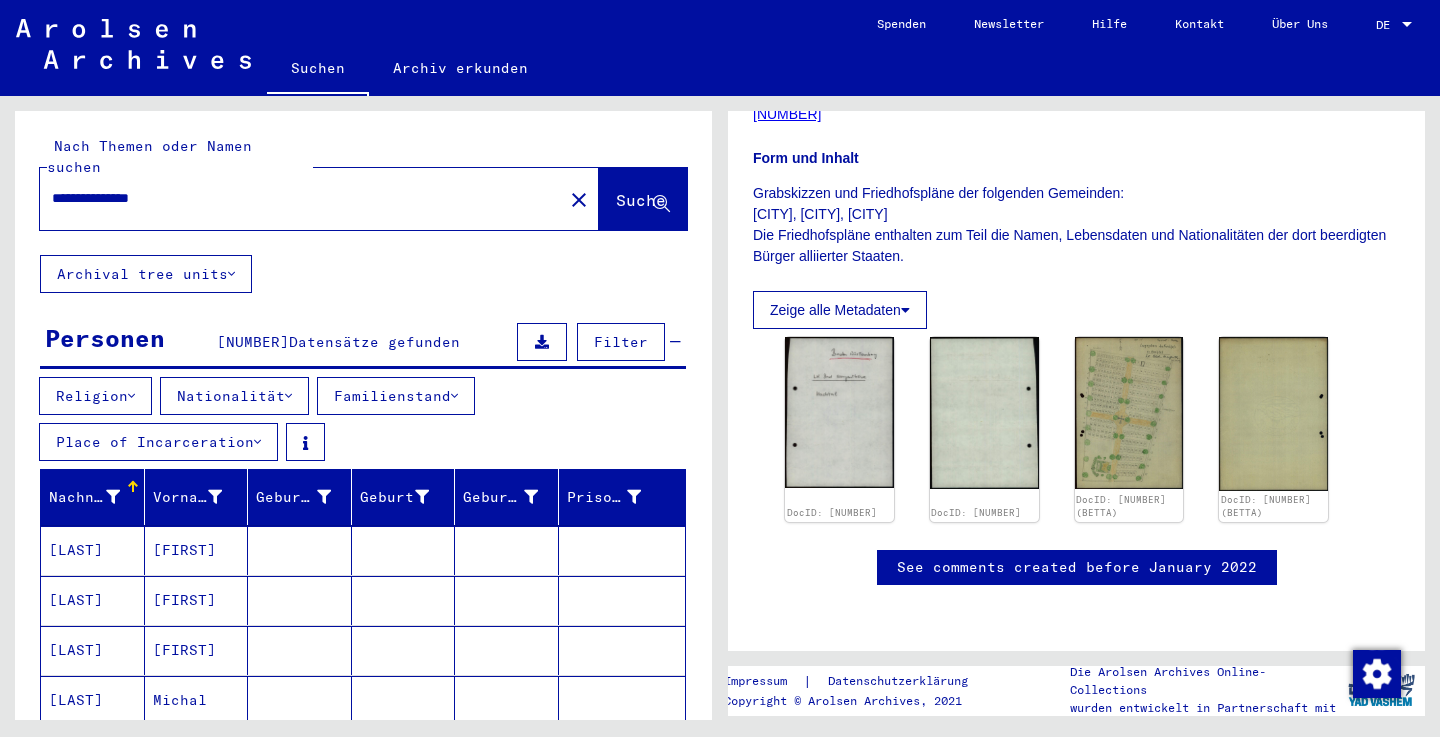 click on "Familienstand" at bounding box center (396, 396) 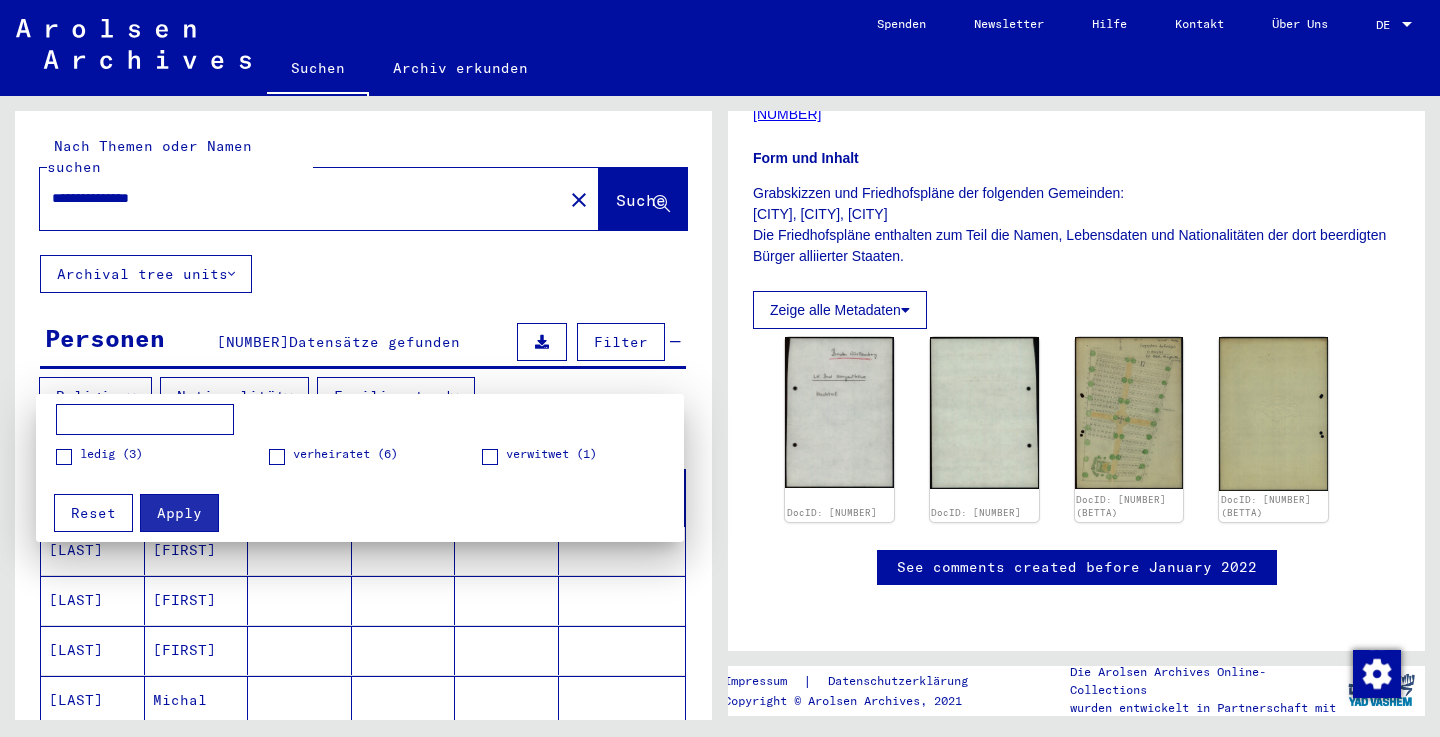 click at bounding box center [64, 457] 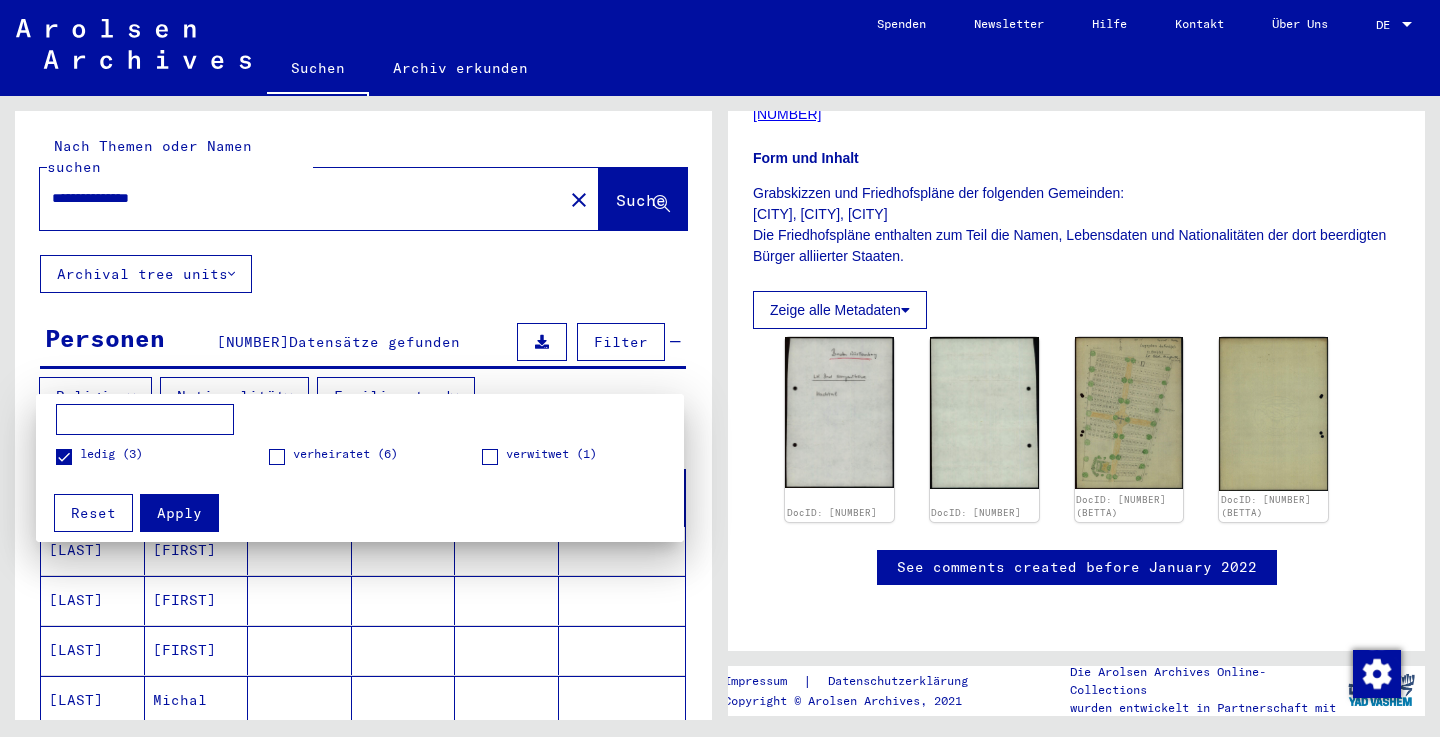 click on "Apply" at bounding box center [179, 513] 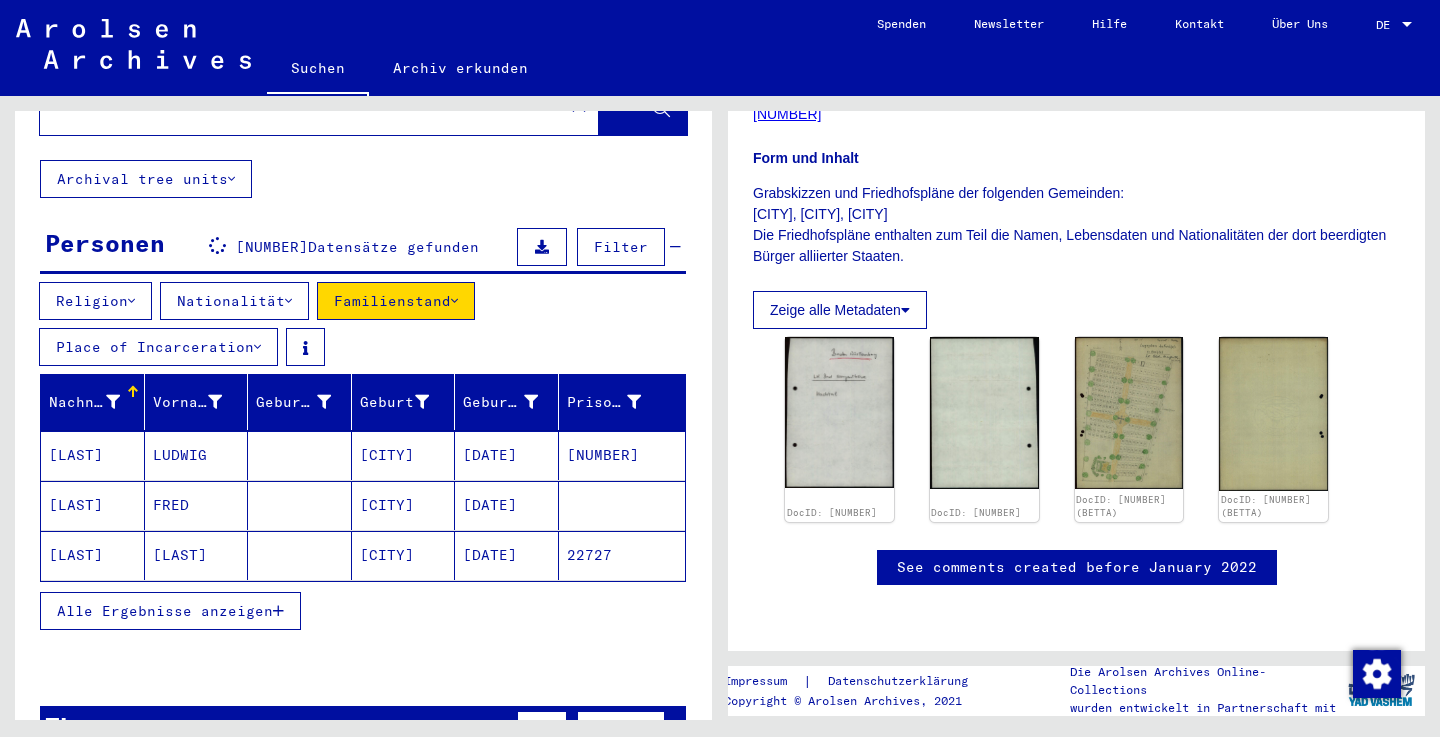 scroll, scrollTop: 96, scrollLeft: 0, axis: vertical 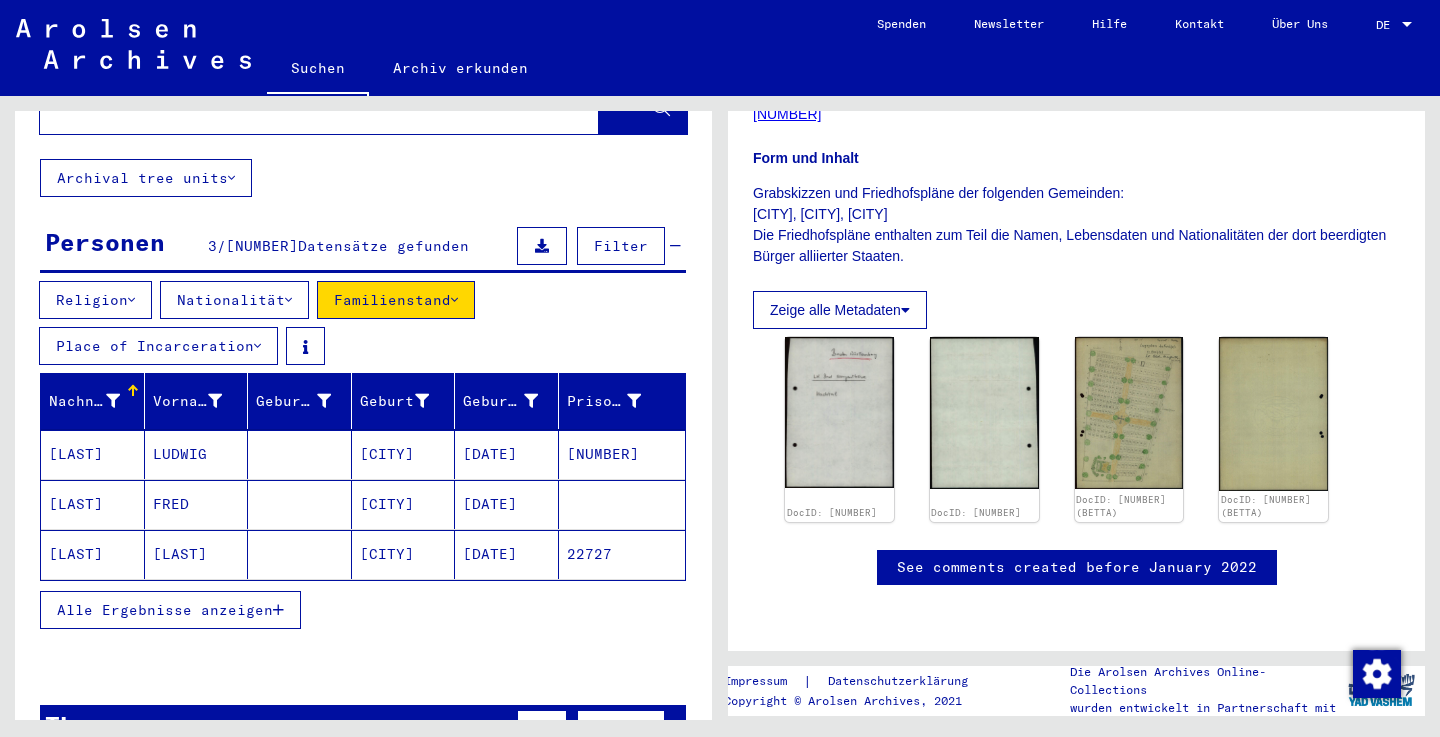 click on "FRED" at bounding box center [197, 554] 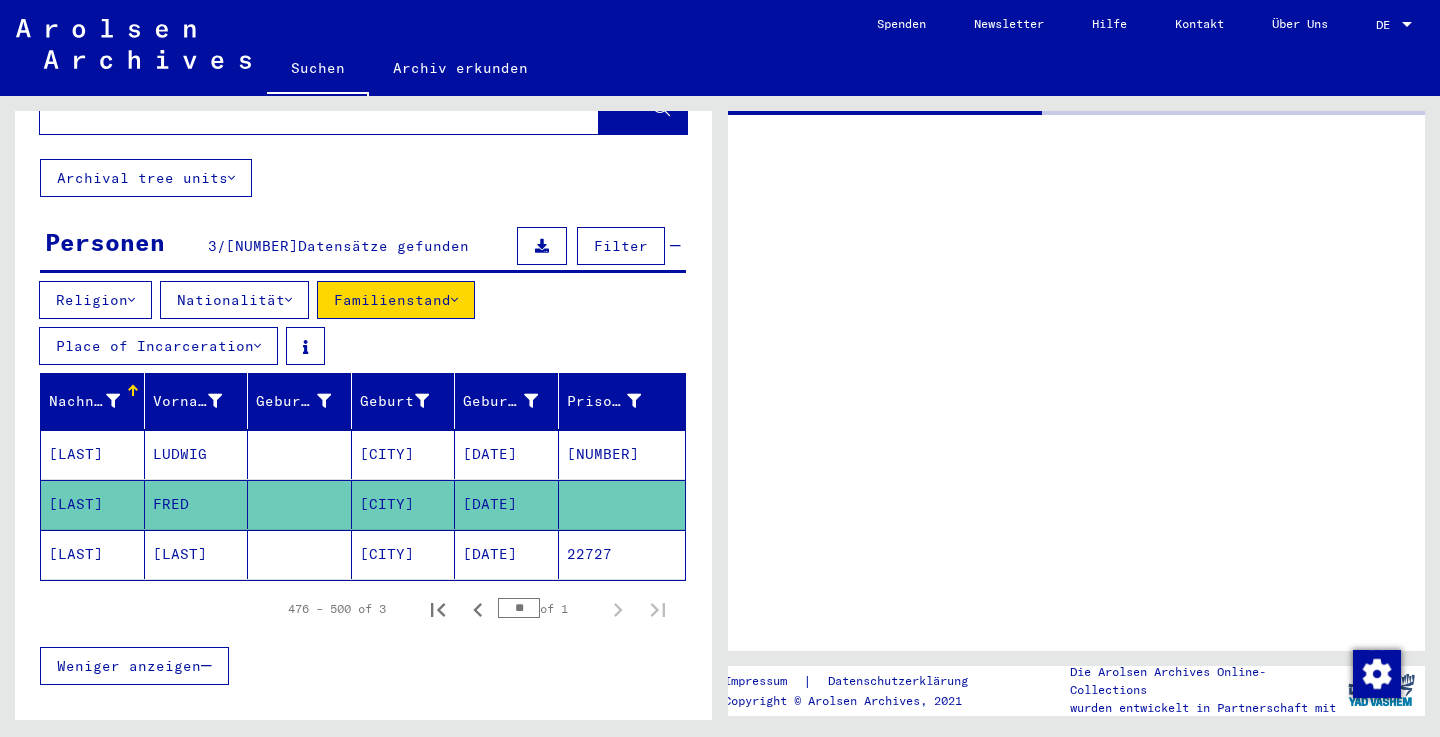 scroll, scrollTop: 0, scrollLeft: 0, axis: both 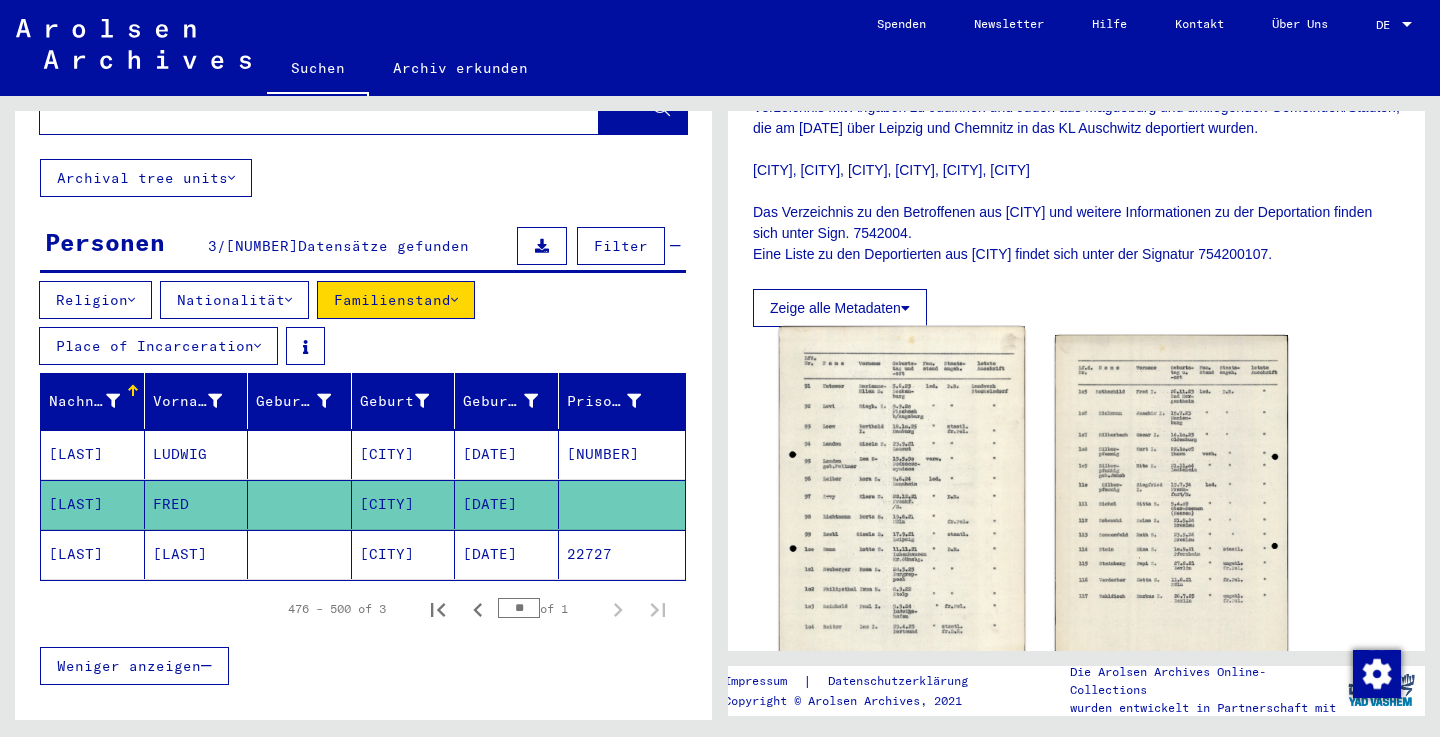 click 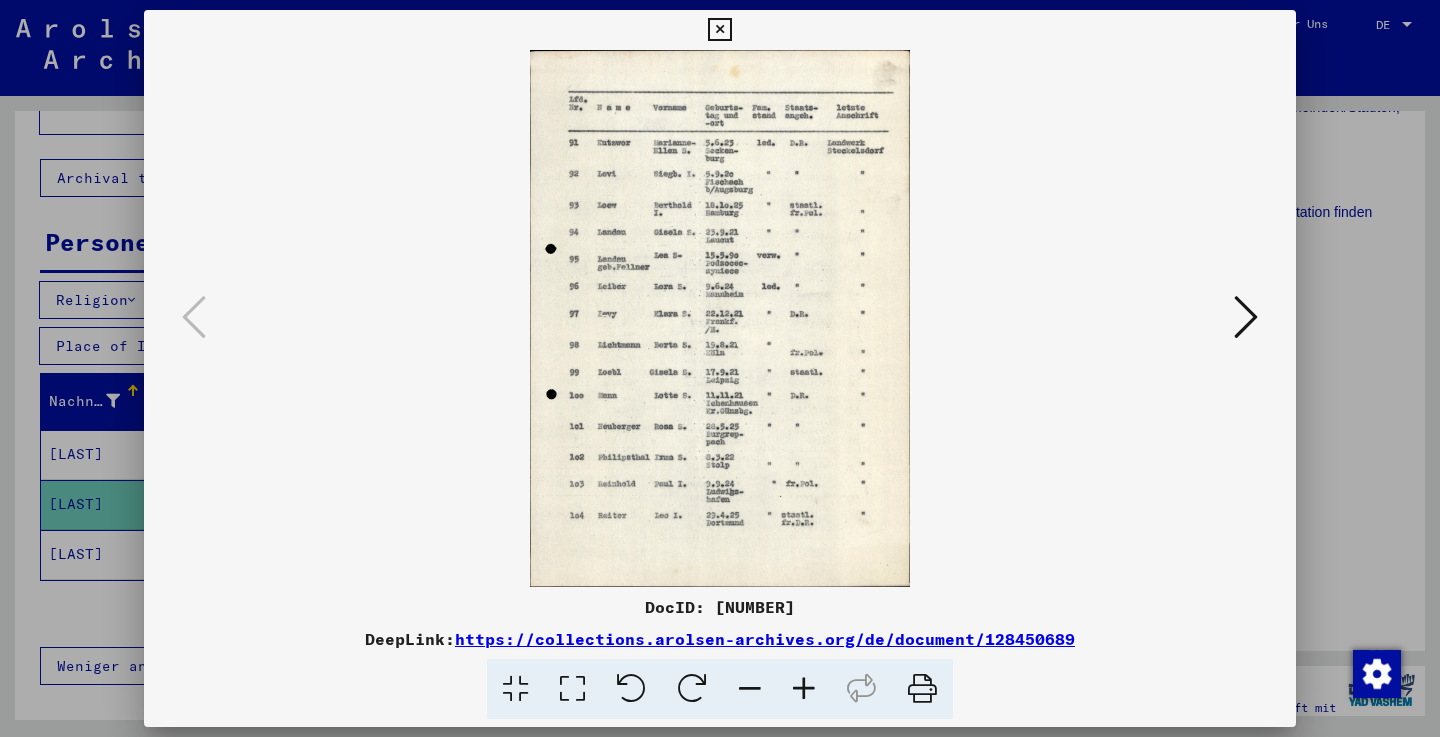 click at bounding box center (720, 318) 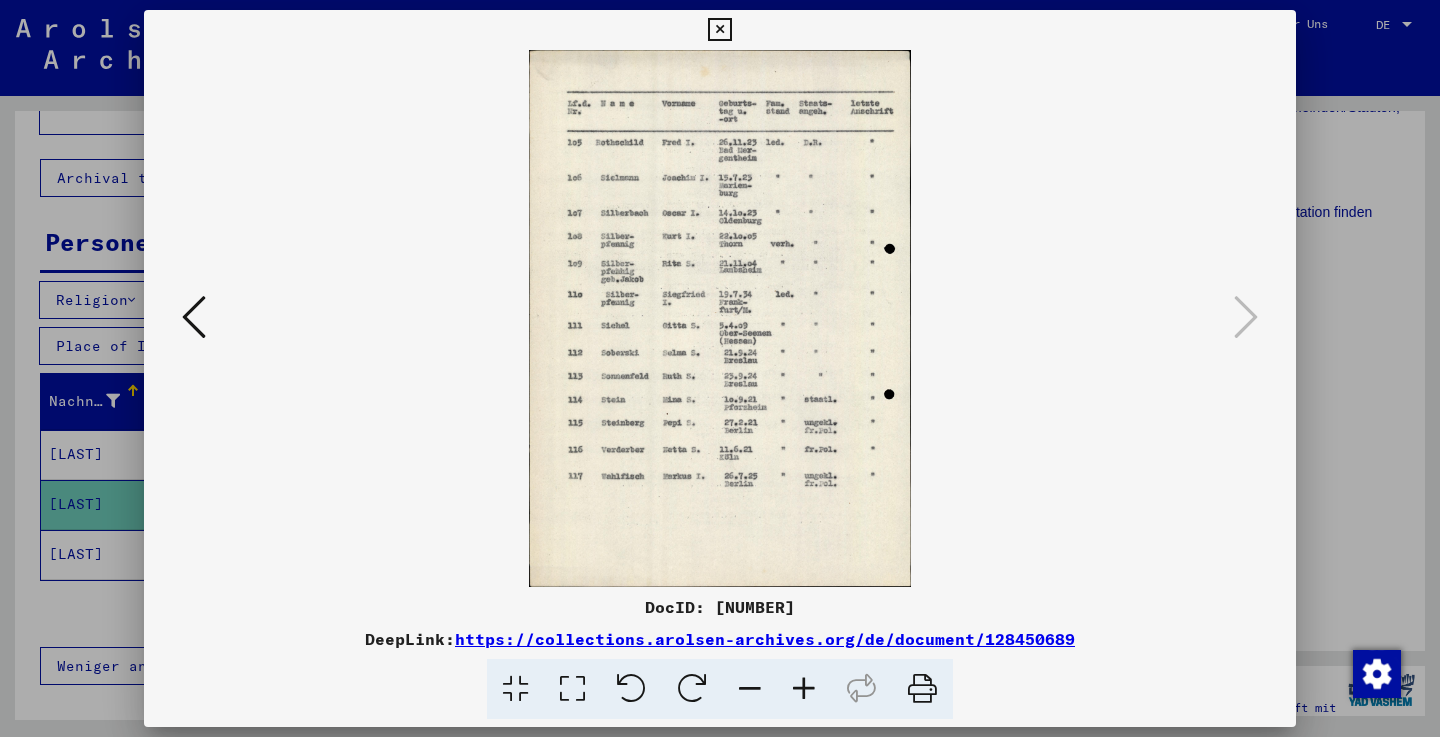 click at bounding box center (719, 30) 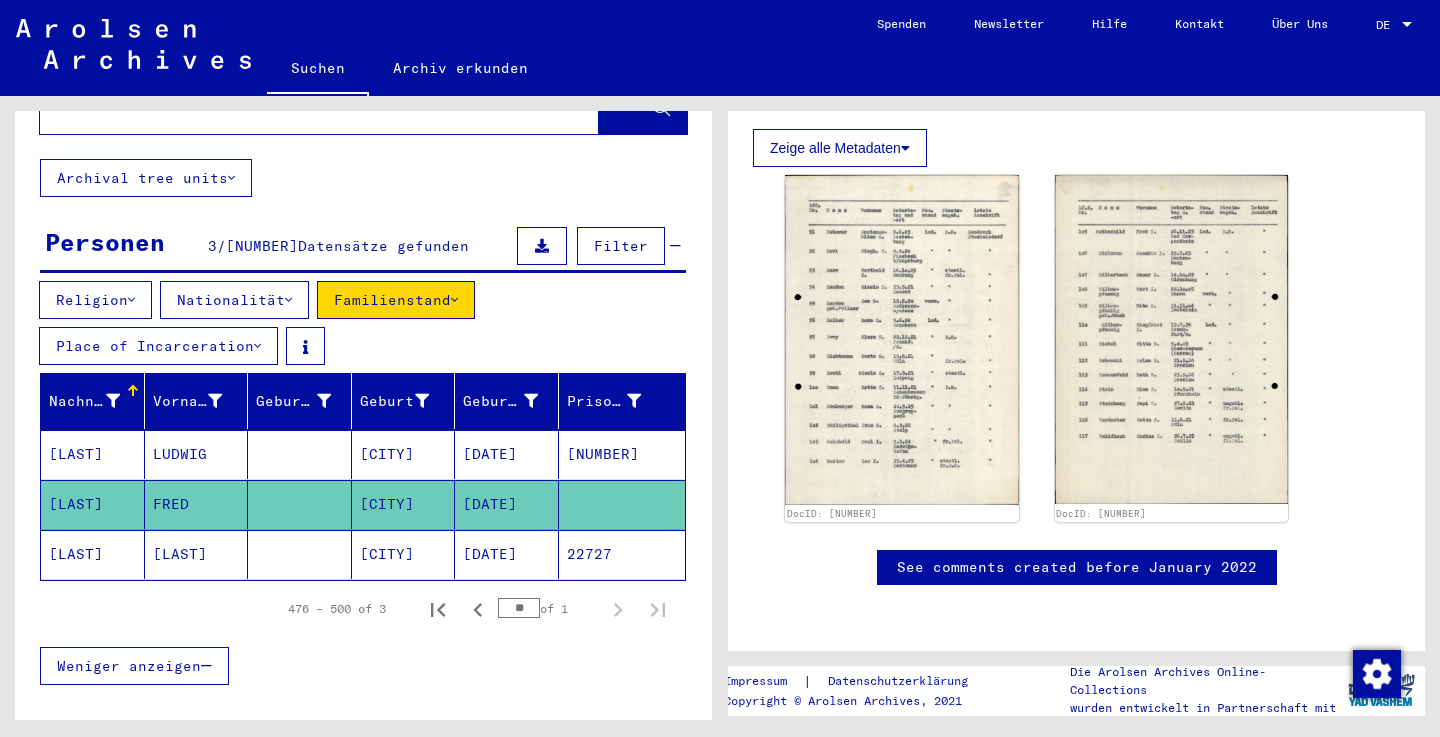 scroll, scrollTop: 1168, scrollLeft: 0, axis: vertical 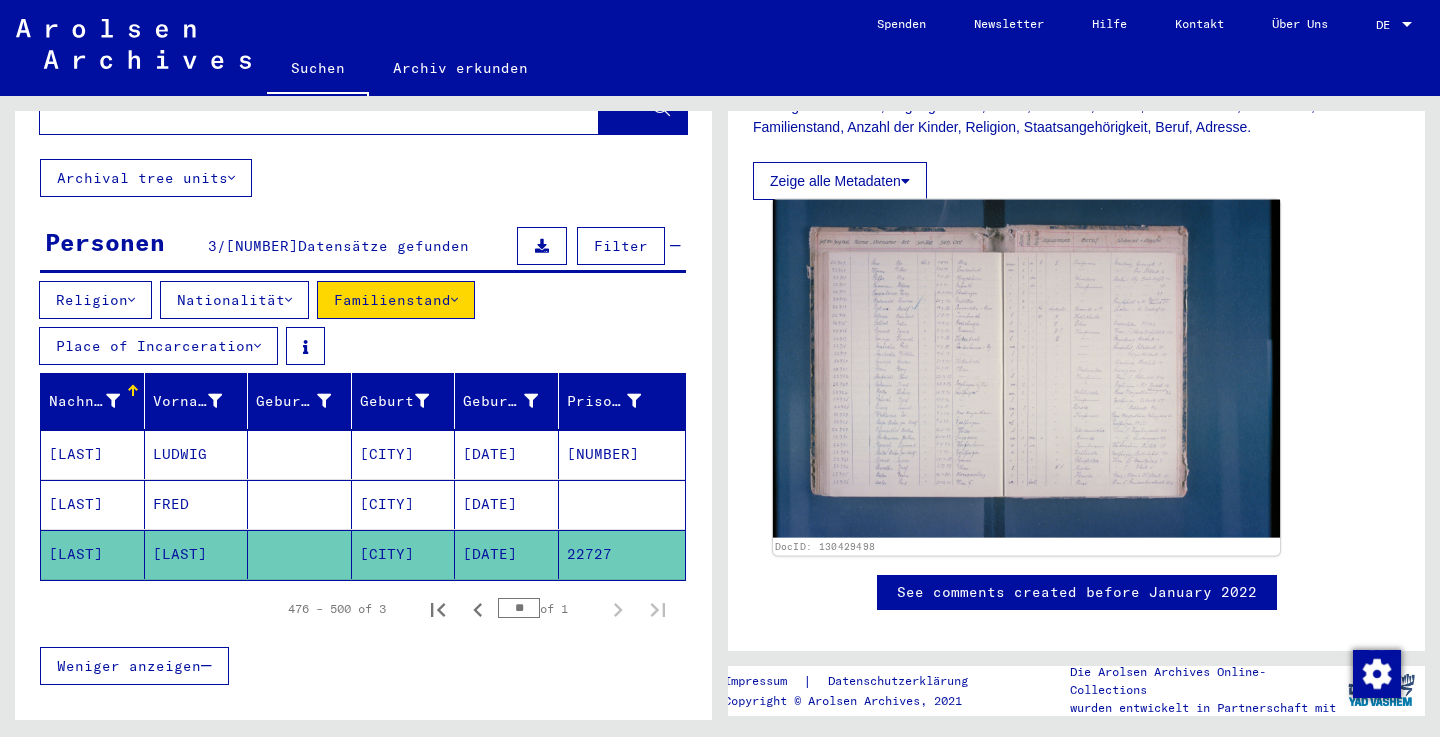 click 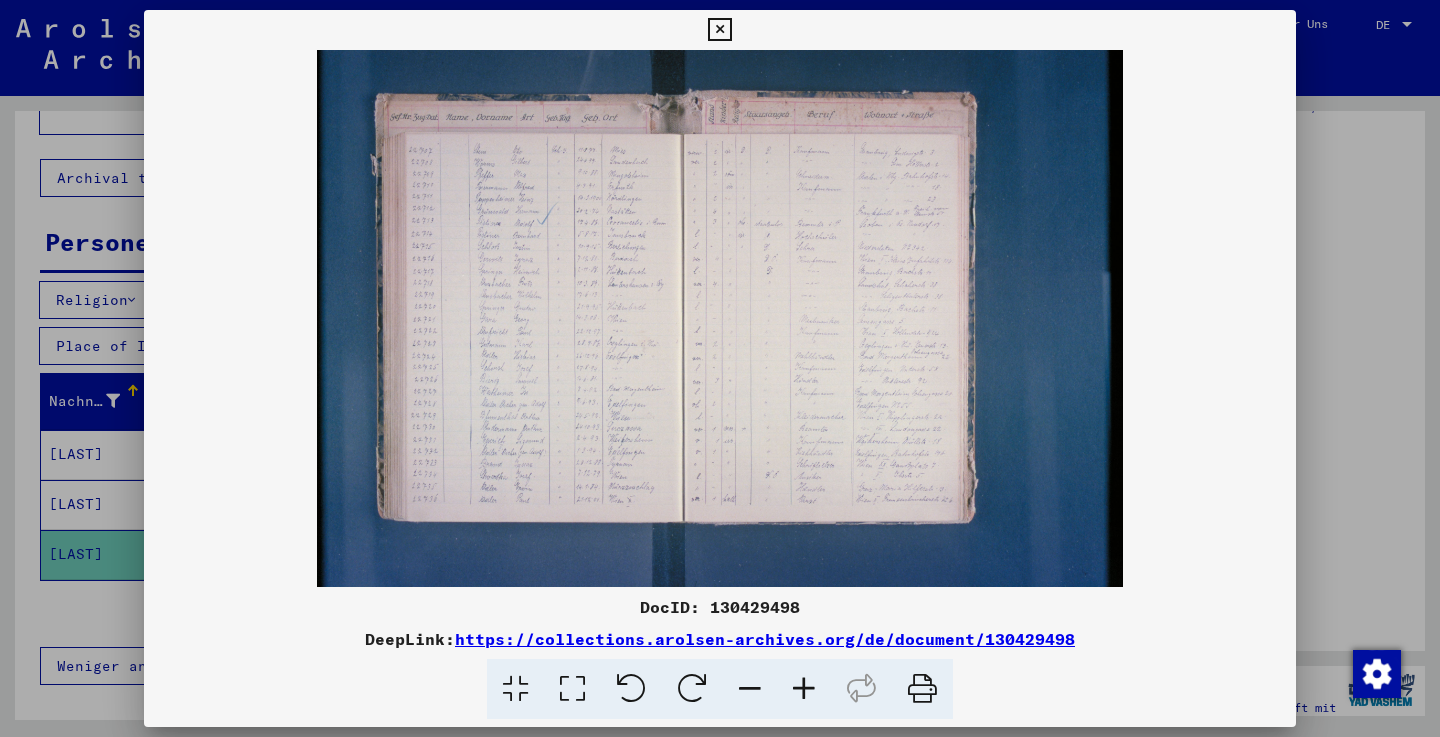 scroll, scrollTop: 0, scrollLeft: 0, axis: both 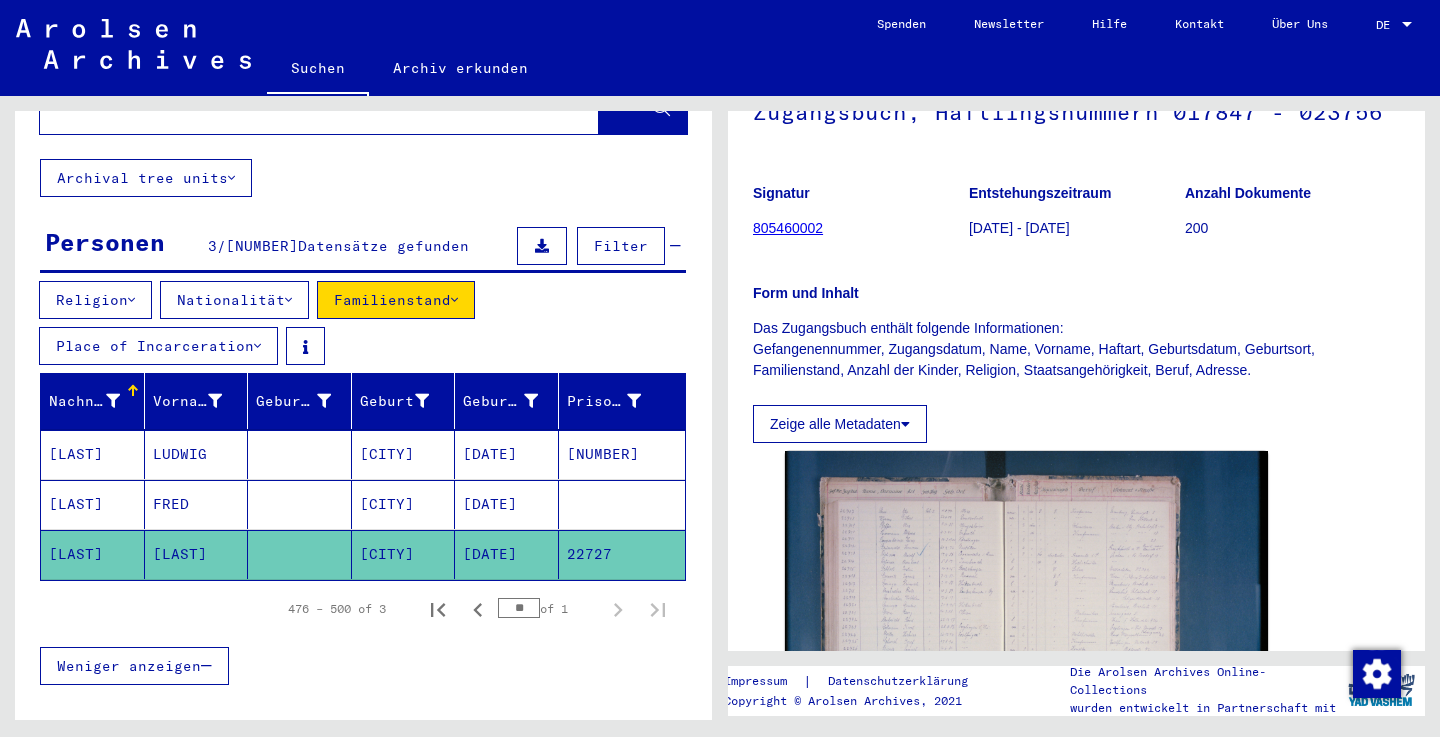 click on "Zeige alle Metadaten" 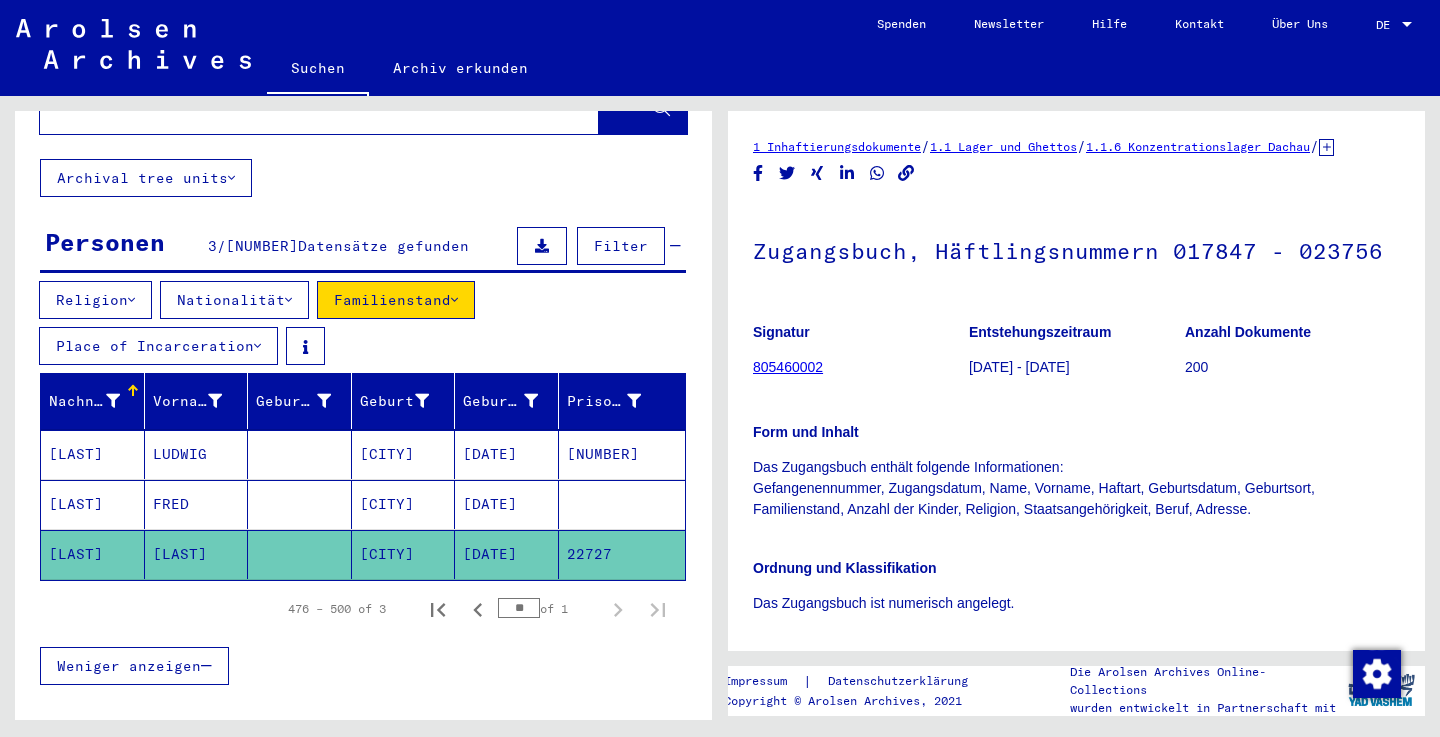 scroll, scrollTop: 0, scrollLeft: 0, axis: both 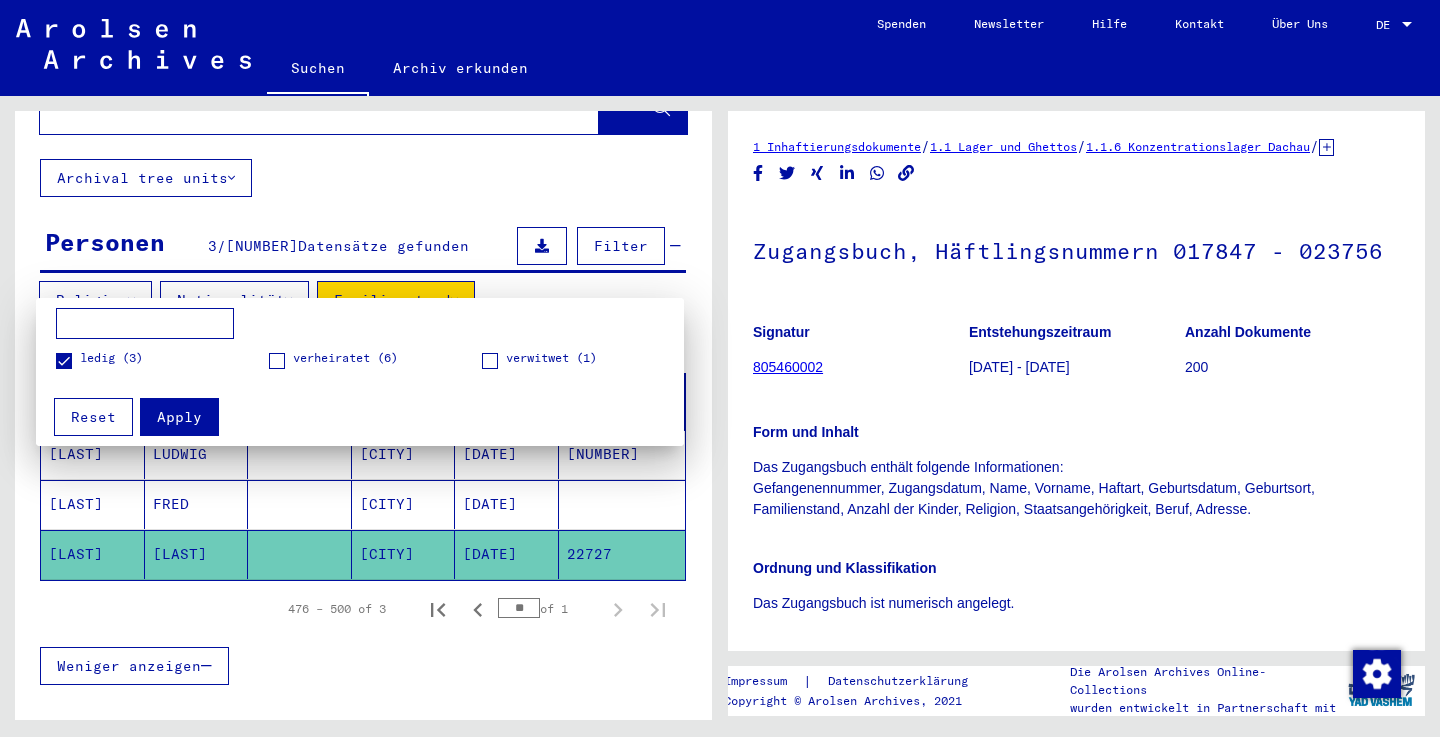 click at bounding box center (720, 368) 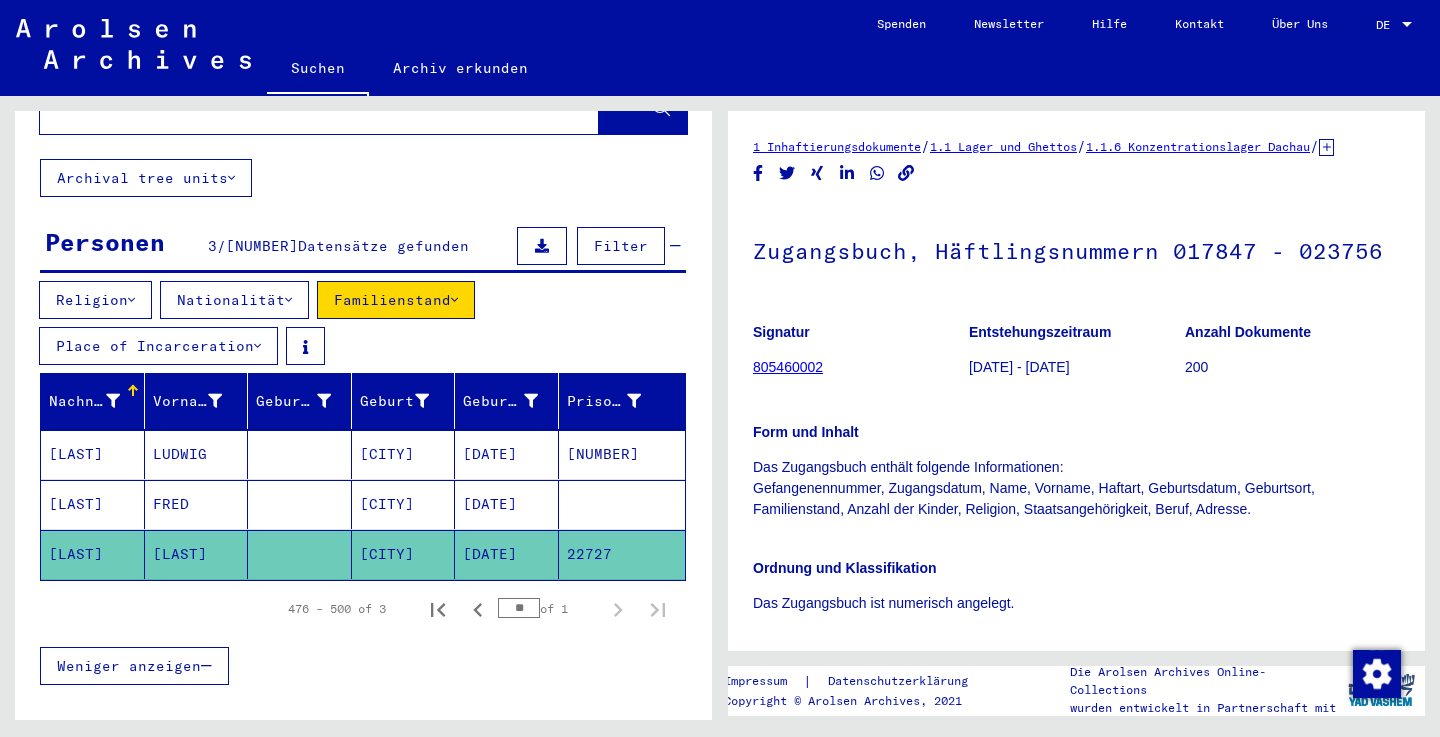 click on "Familienstand" at bounding box center [396, 300] 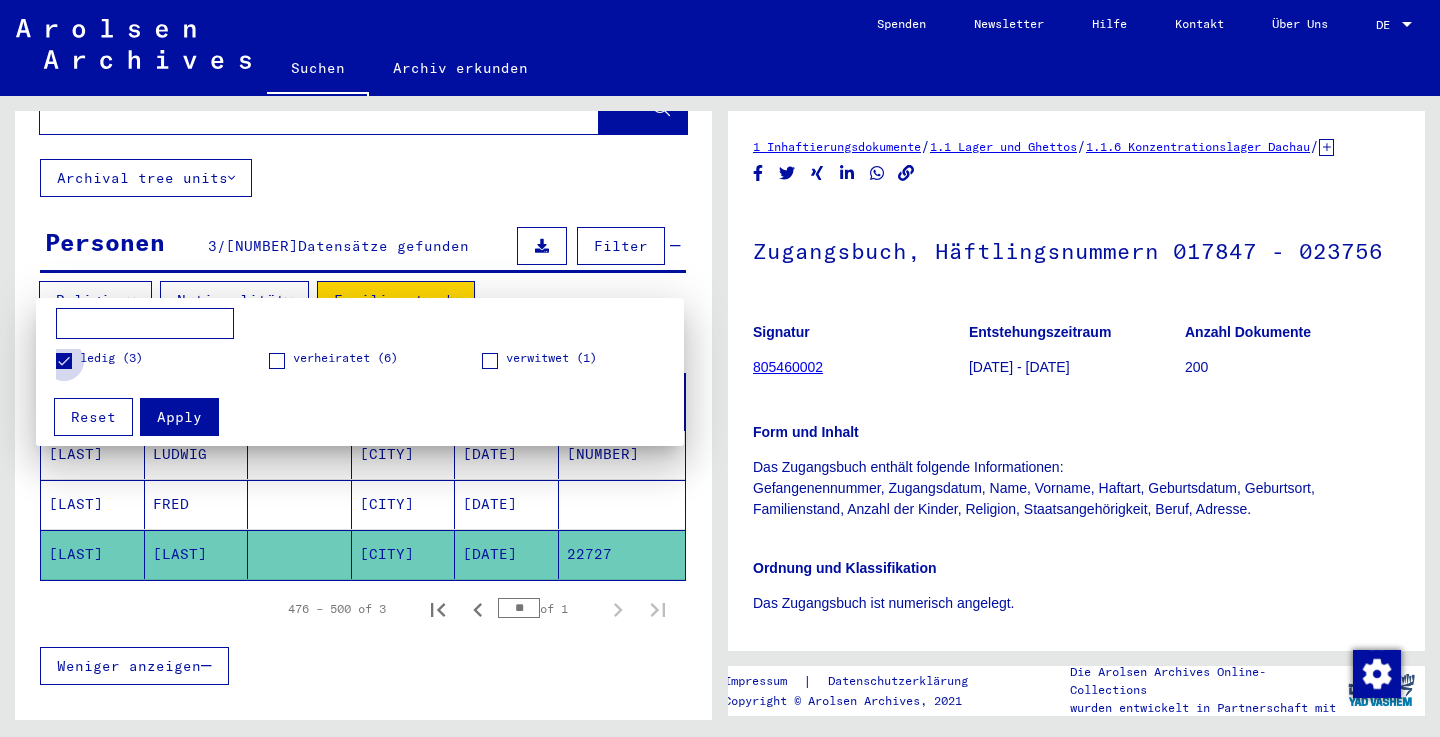 click at bounding box center (64, 361) 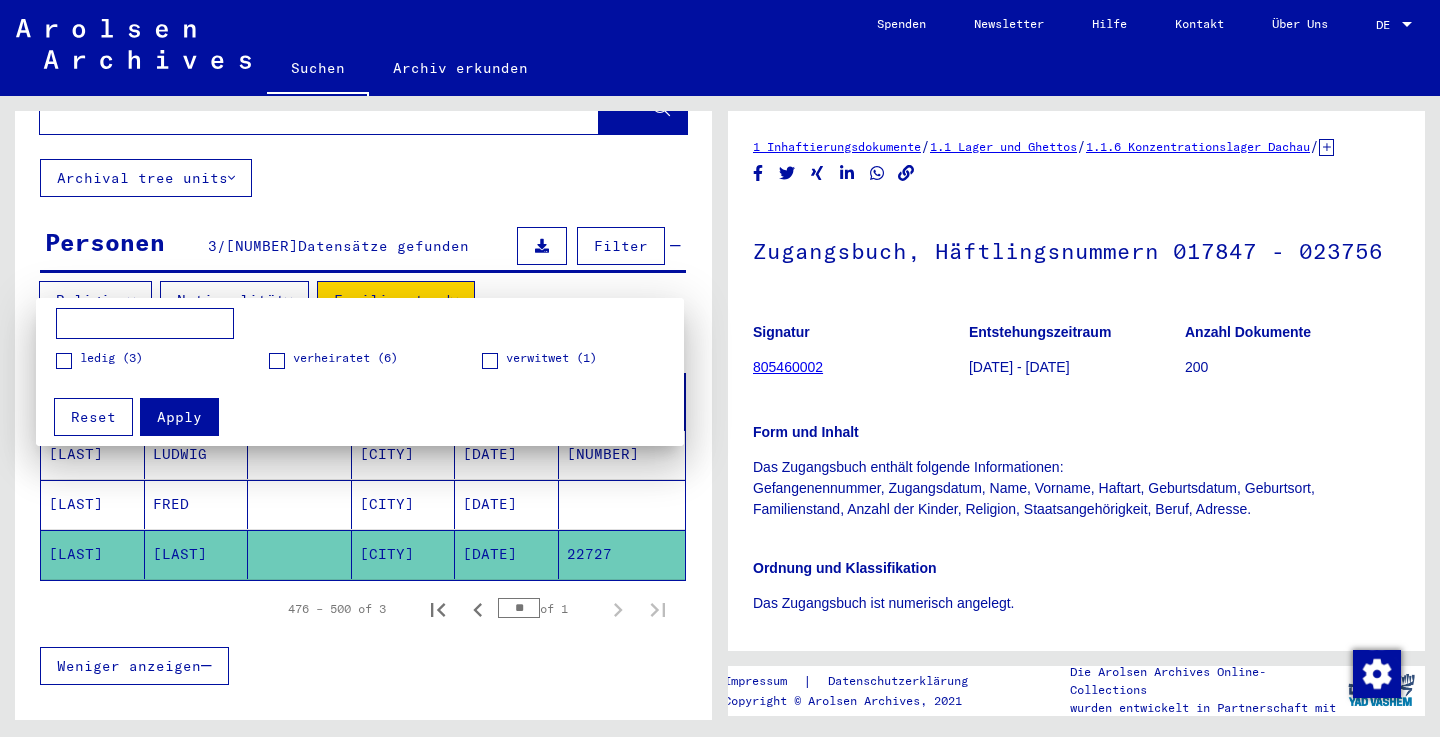 click on "Apply" at bounding box center [179, 417] 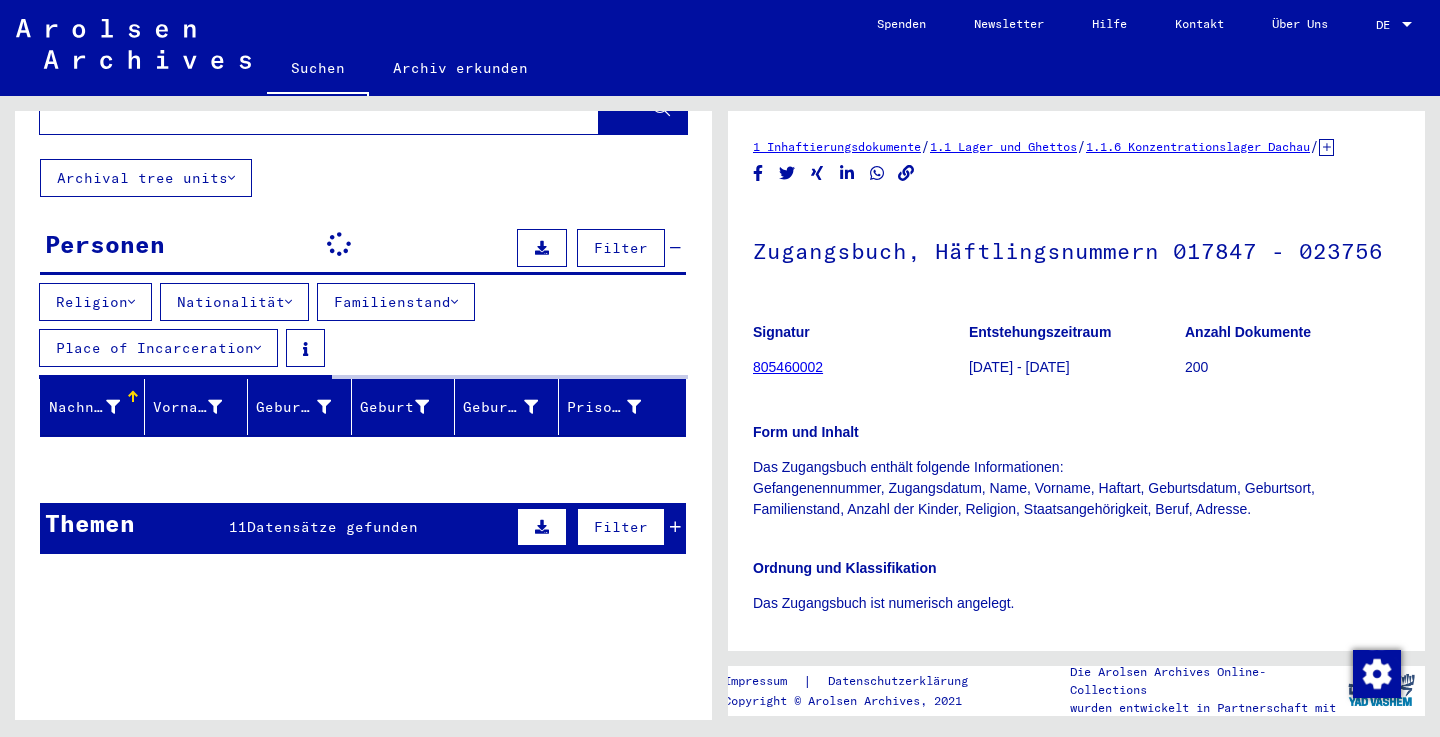 click at bounding box center (257, 348) 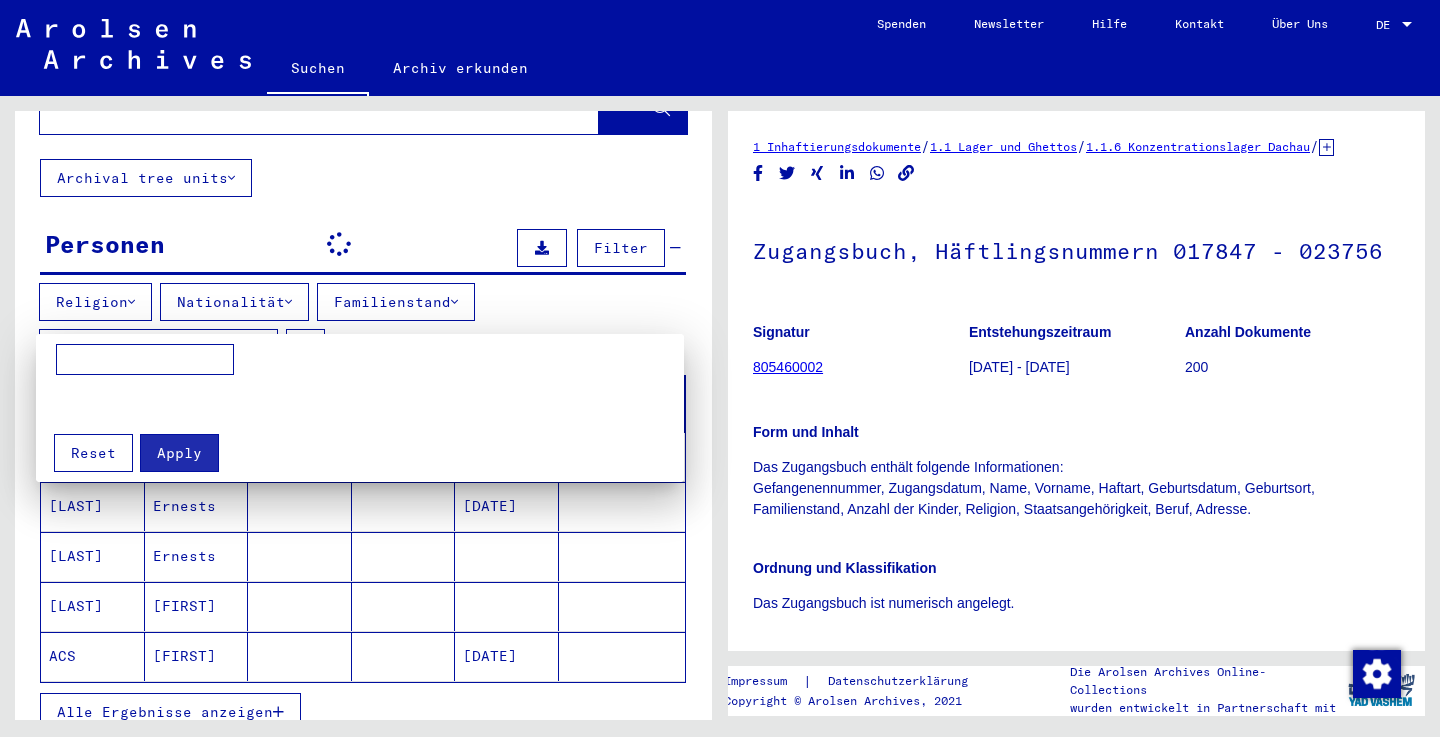 click at bounding box center [145, 360] 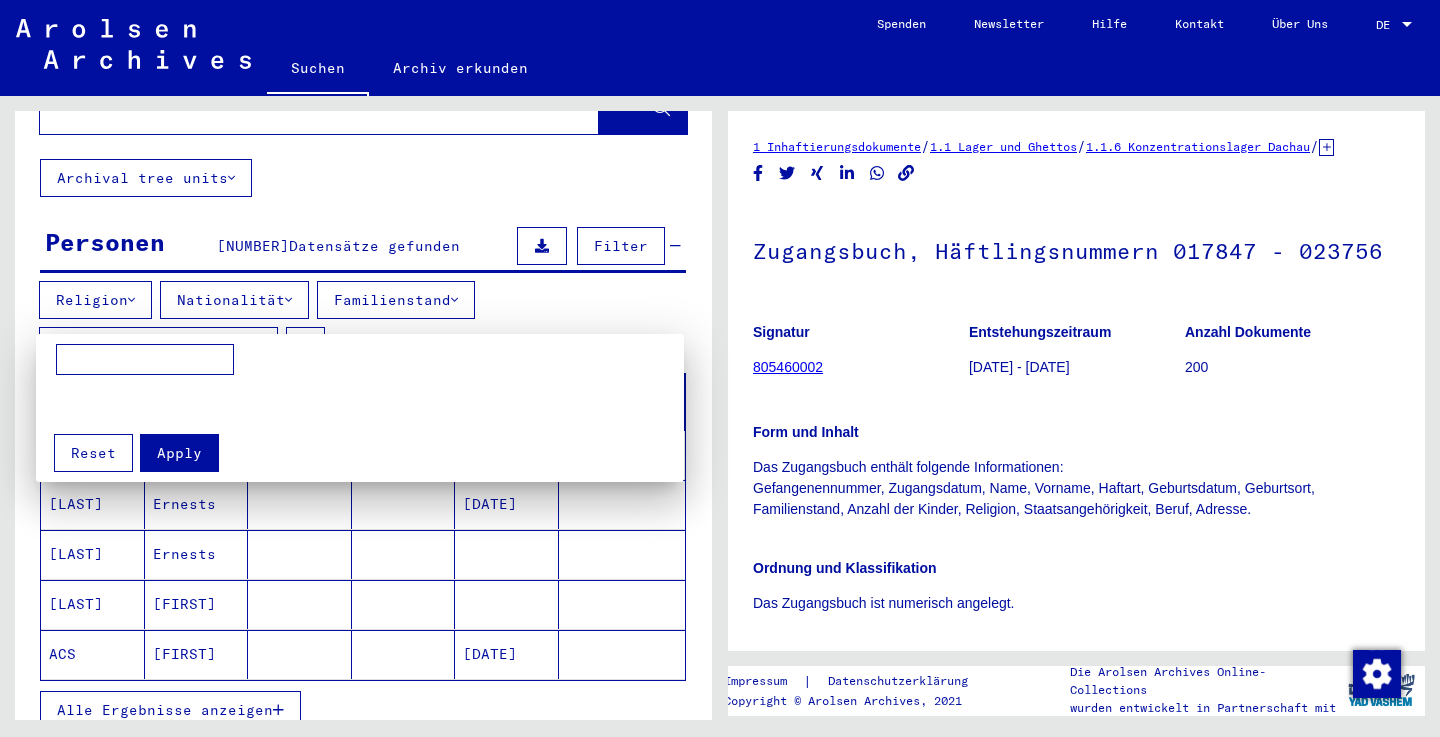 click at bounding box center (720, 368) 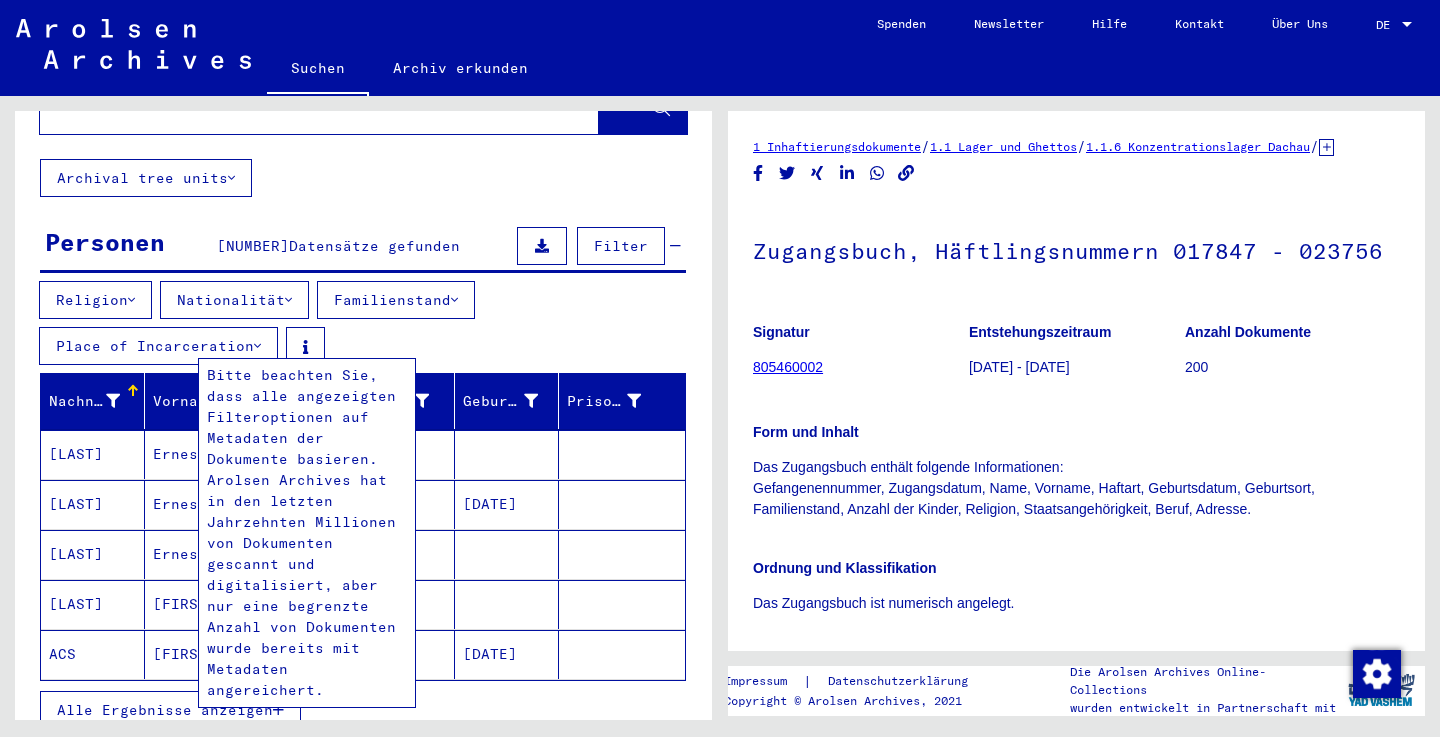 click at bounding box center (305, 346) 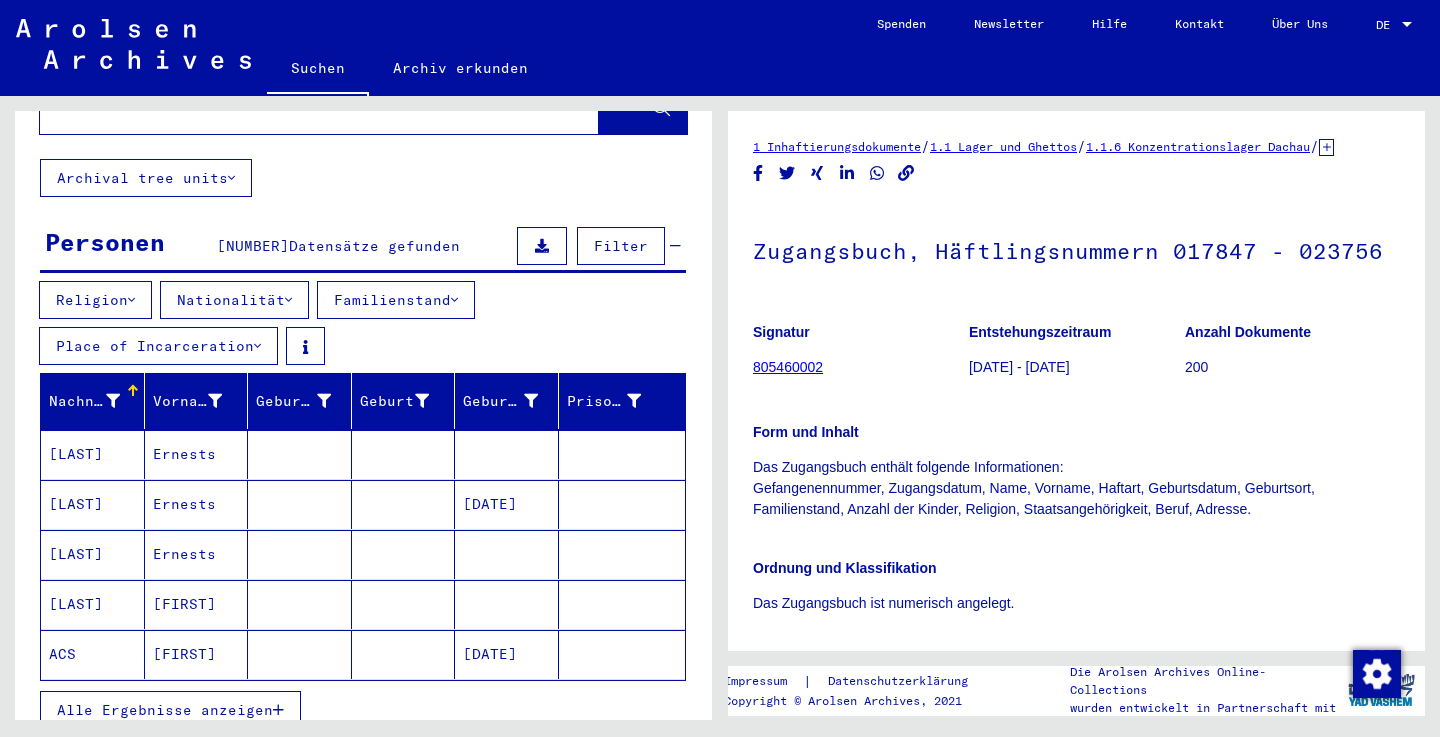 click at bounding box center (305, 346) 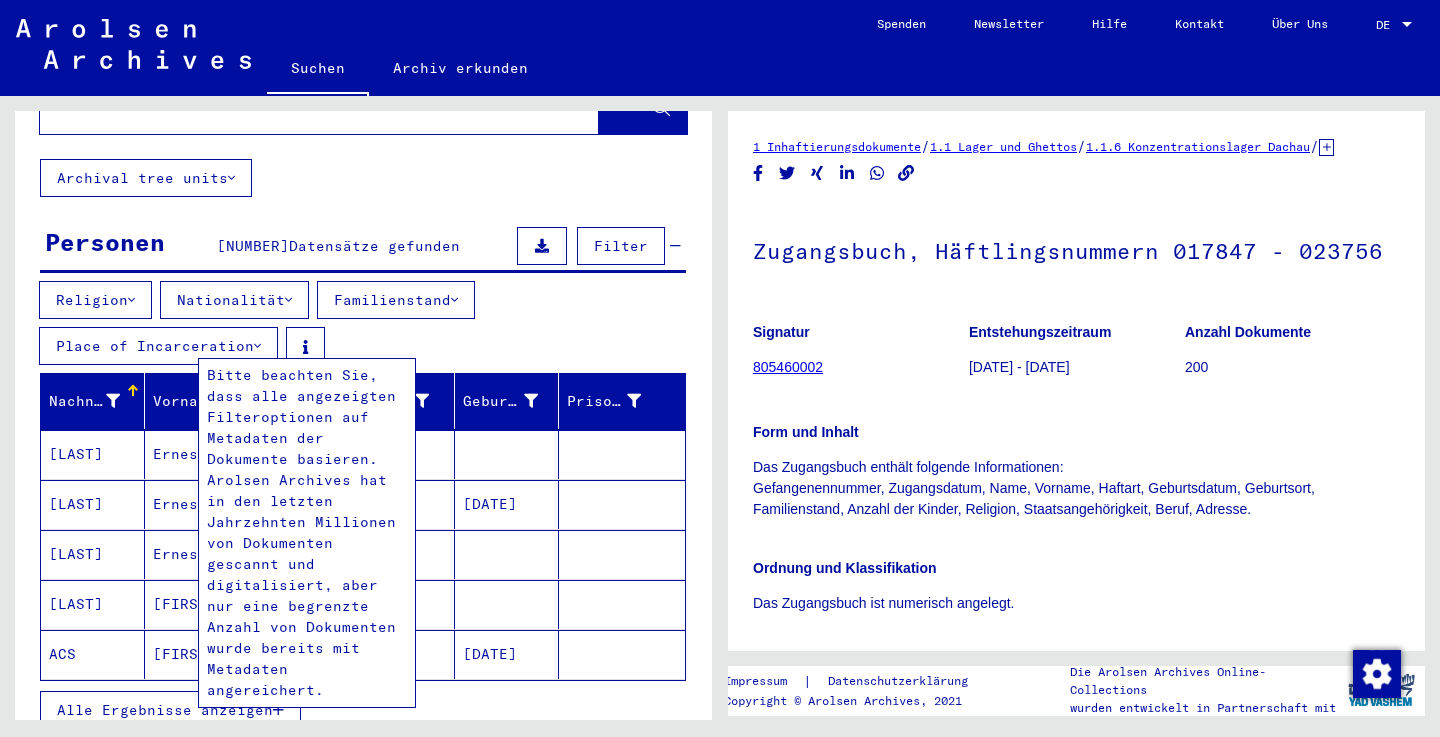 click at bounding box center [305, 346] 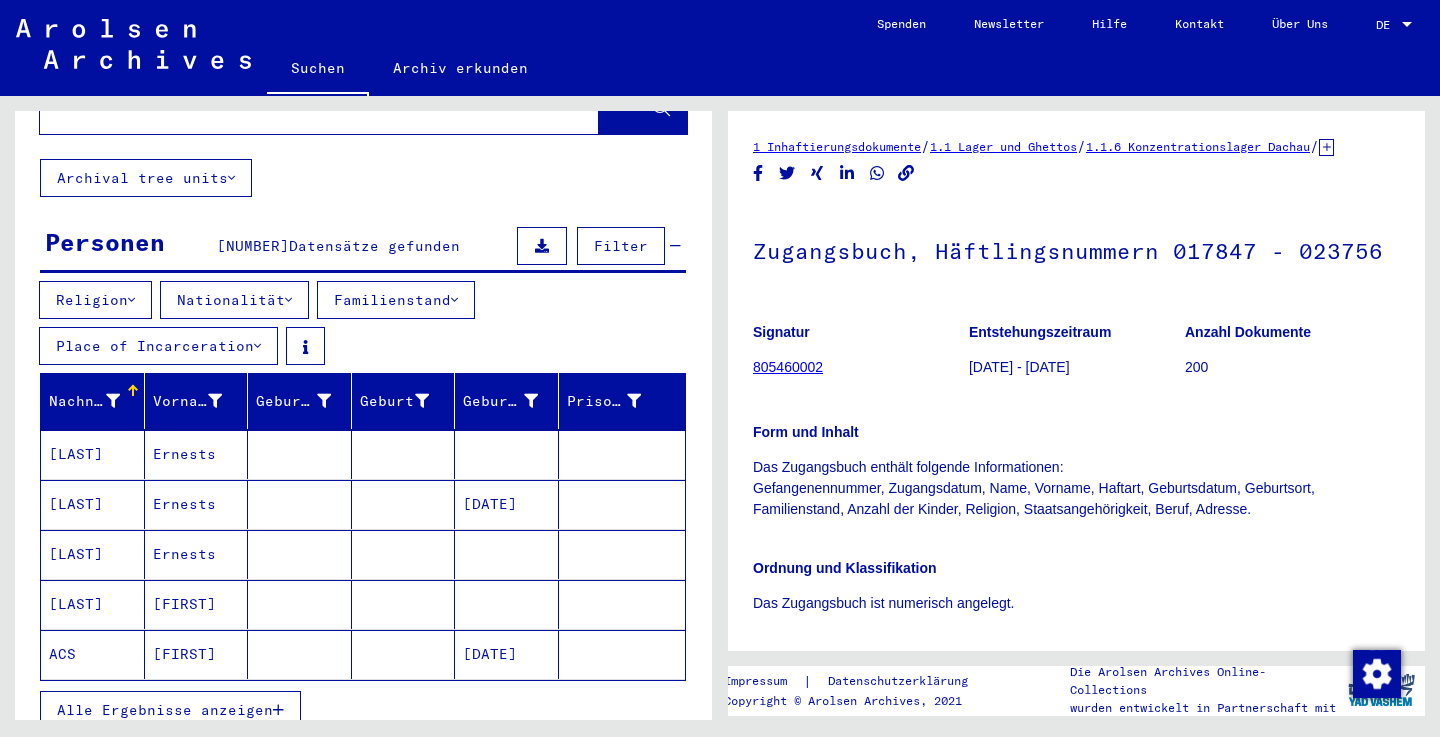 click on "Religion   Nationalität   Familienstand   Place of Incarceration" at bounding box center (363, 327) 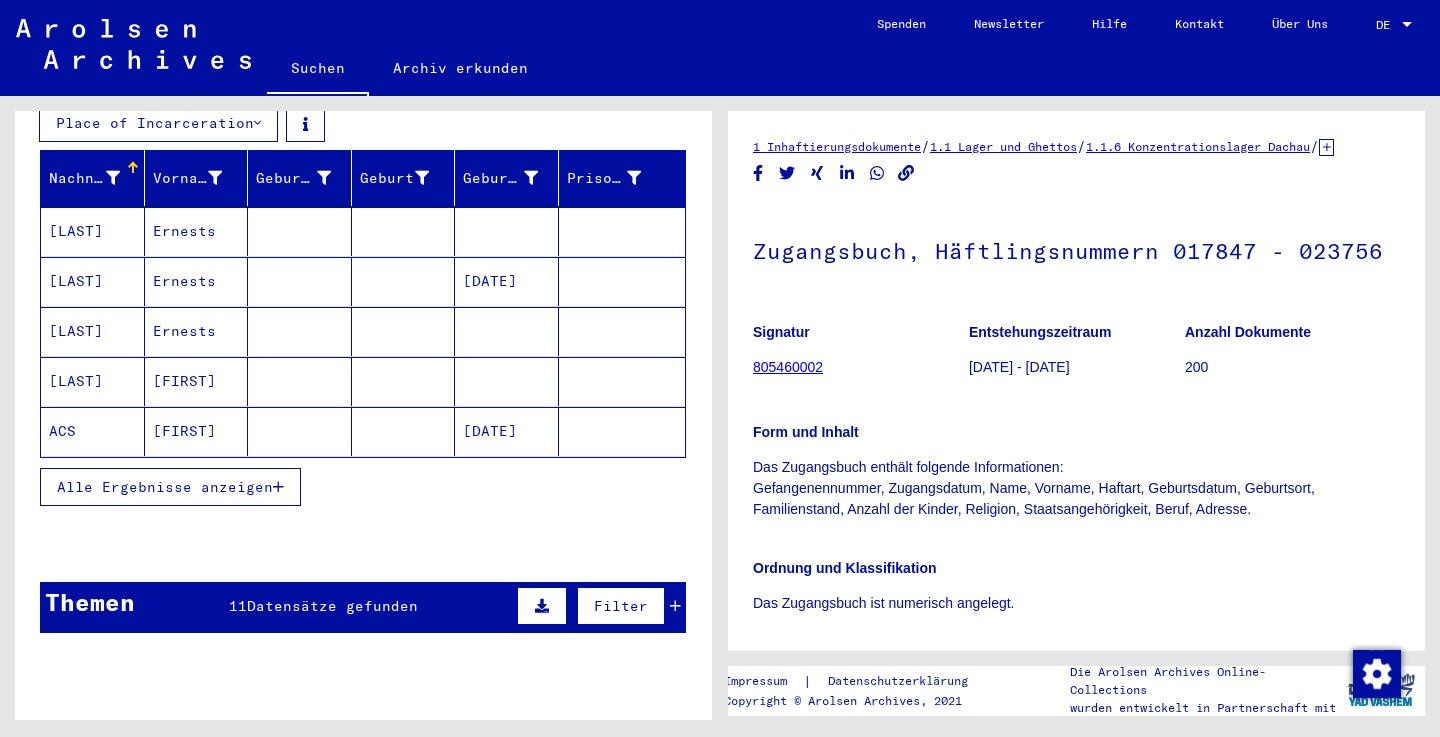 scroll, scrollTop: 298, scrollLeft: 0, axis: vertical 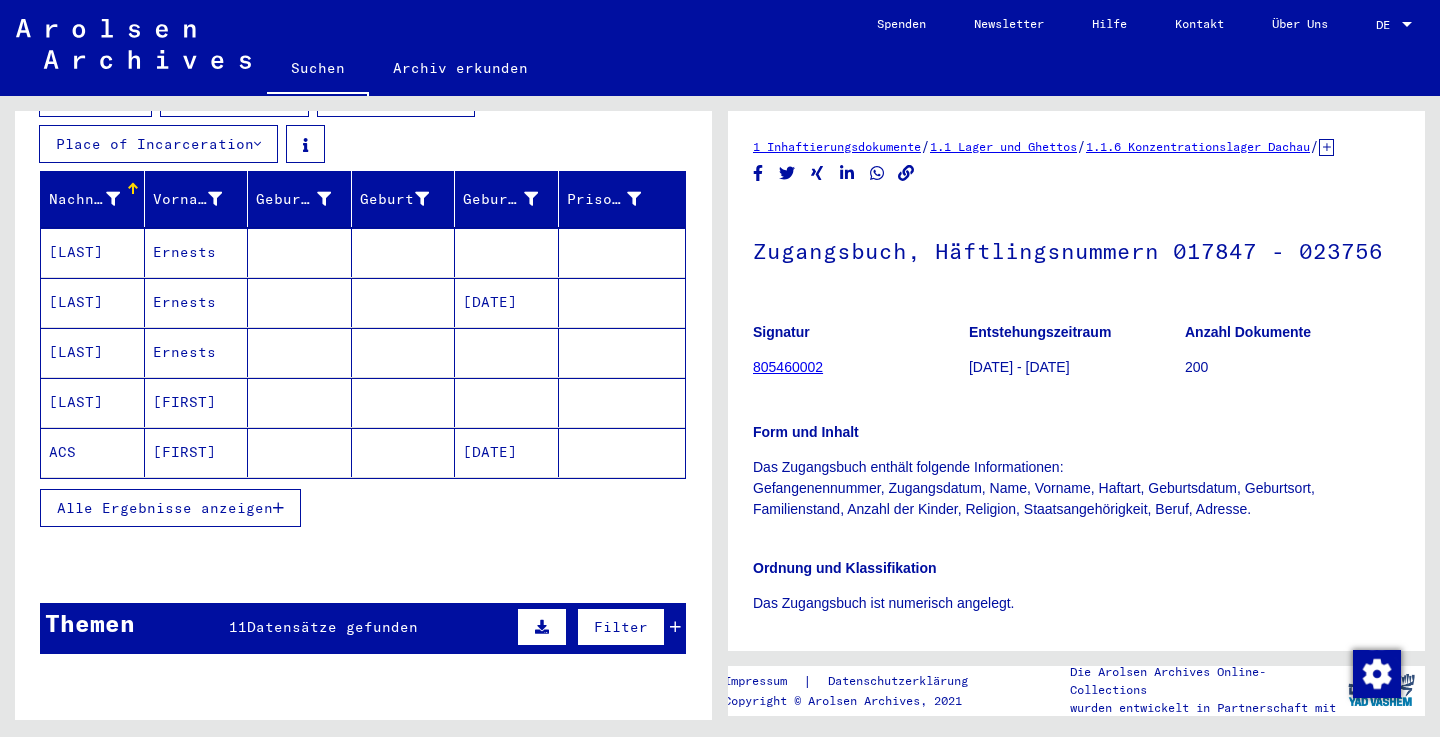 click on "Alle Ergebnisse anzeigen" at bounding box center (165, 508) 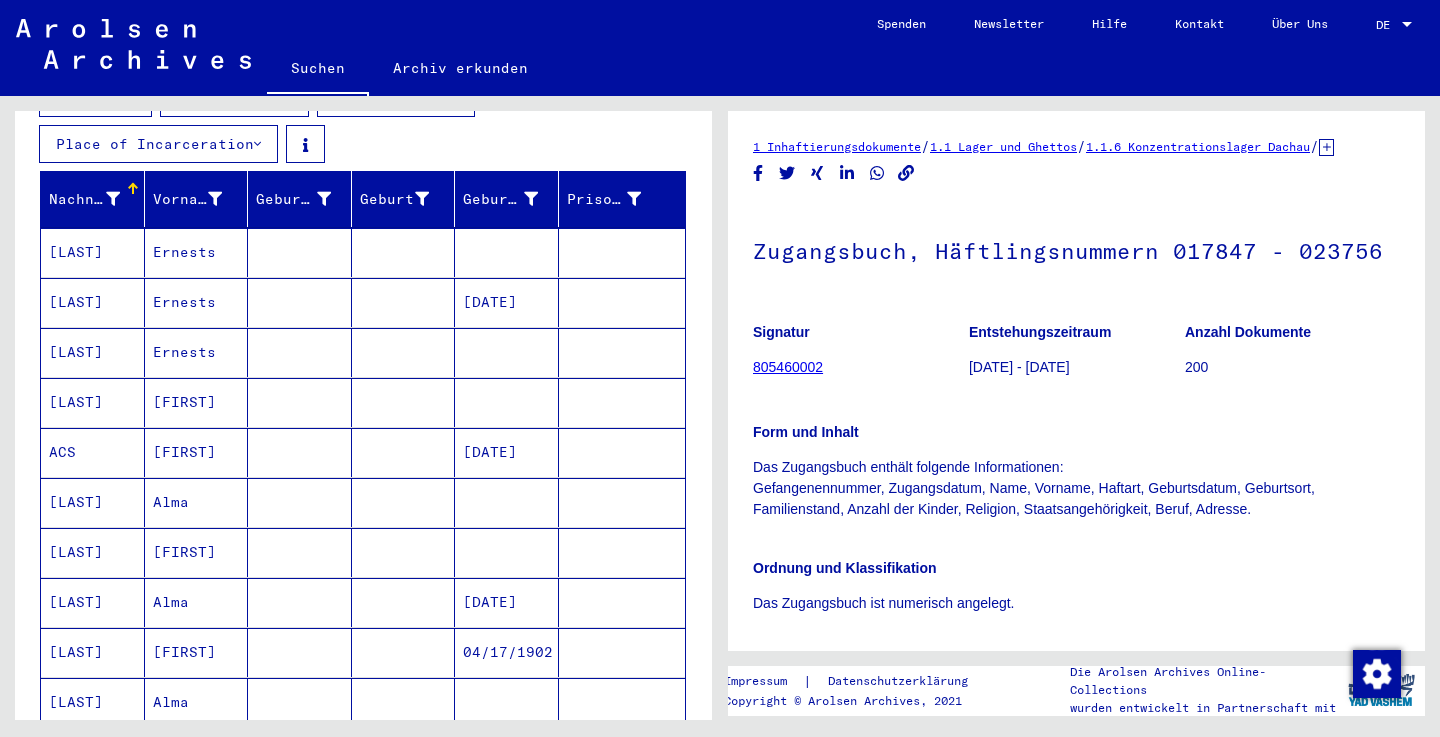 click on "ACS" at bounding box center (93, 502) 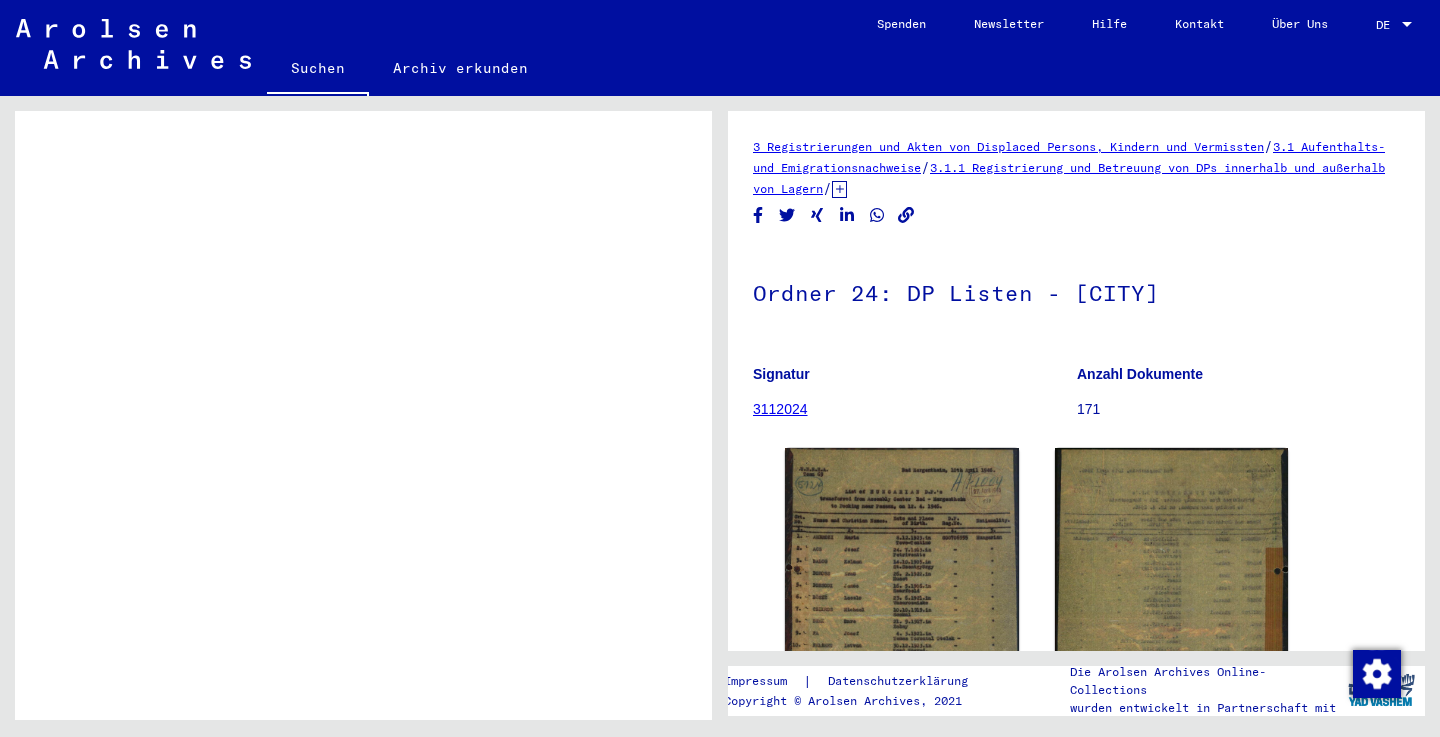 scroll, scrollTop: 2475, scrollLeft: 0, axis: vertical 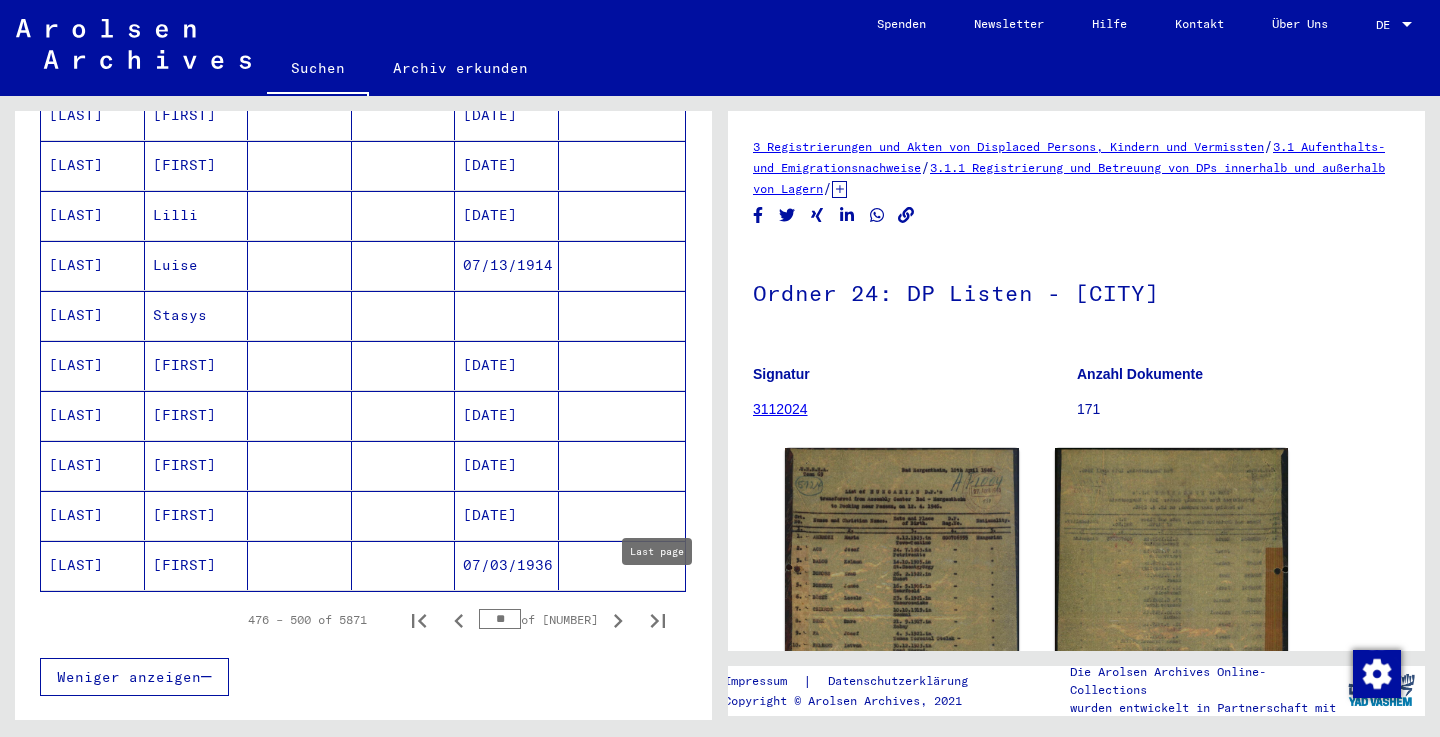 click 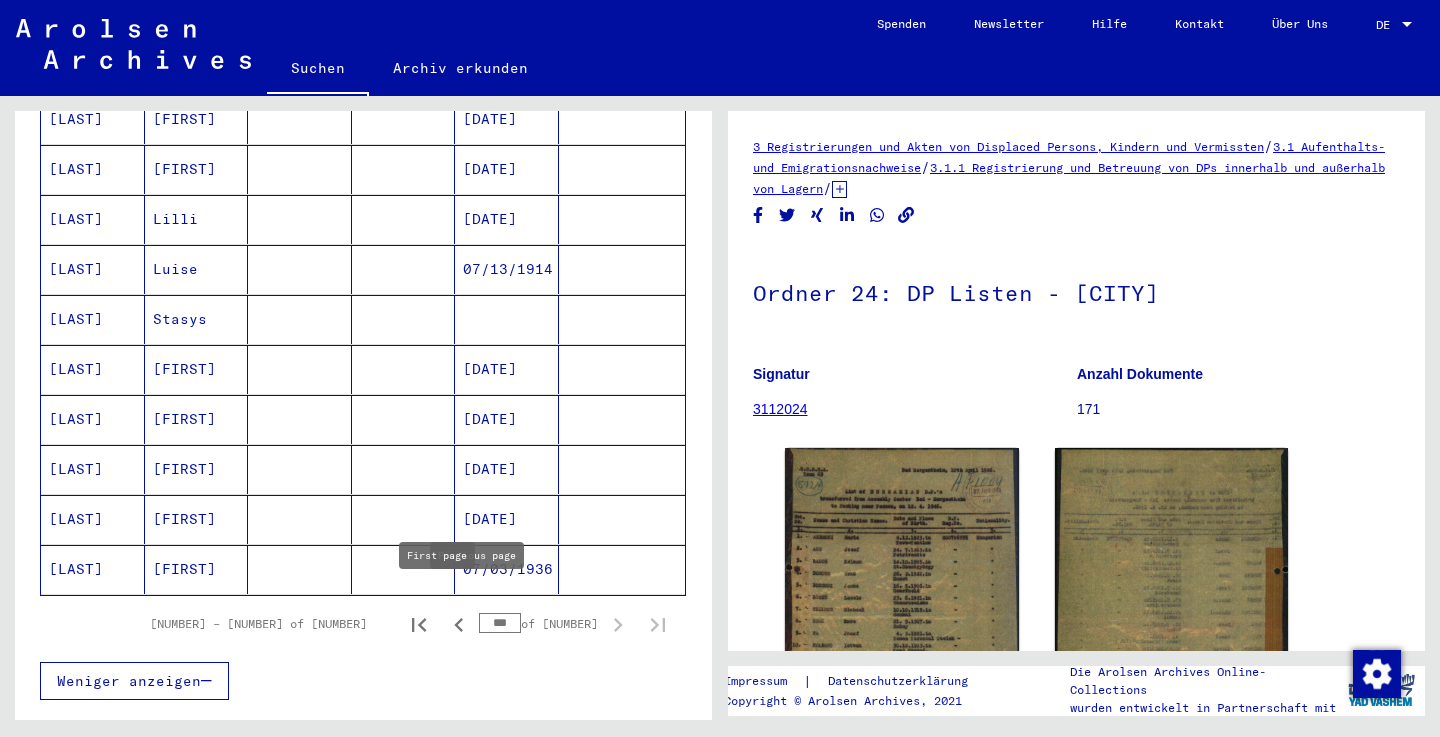 click 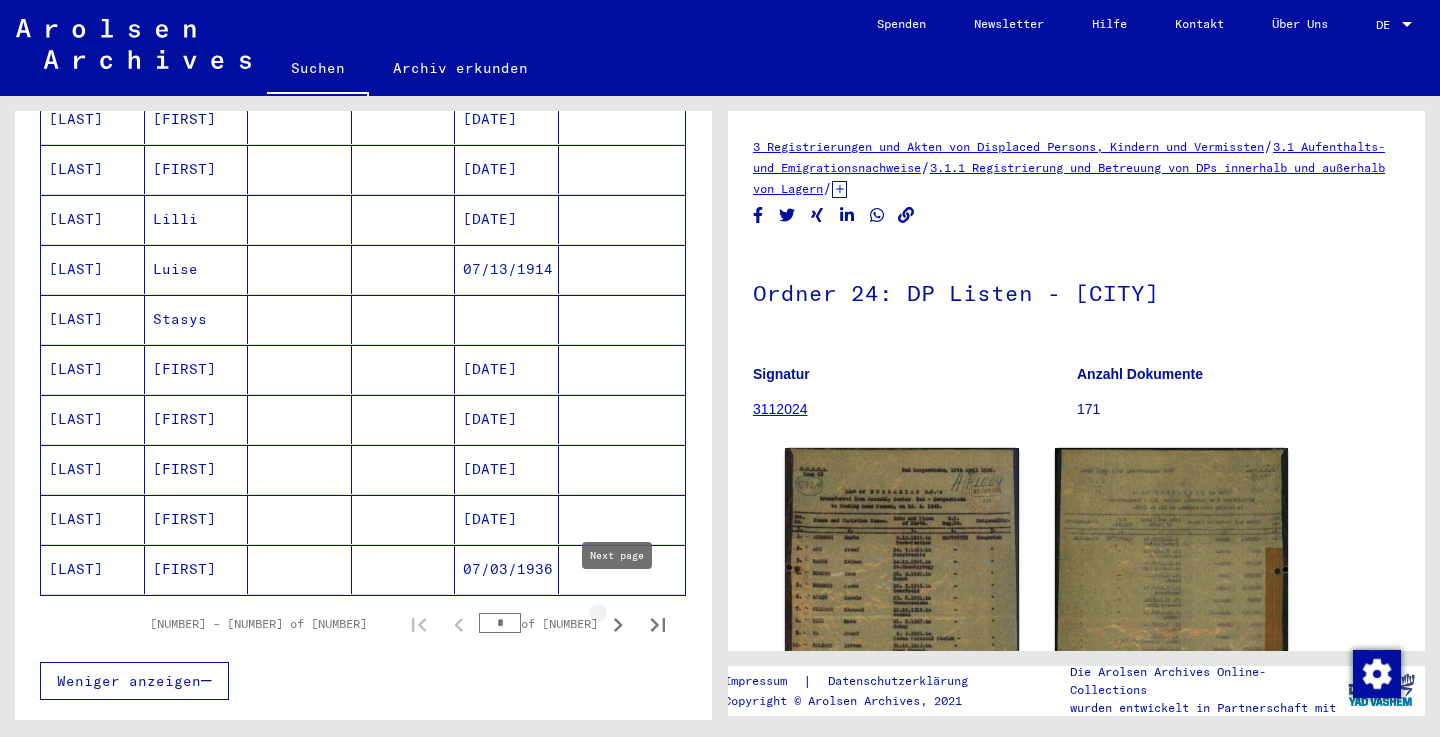 click 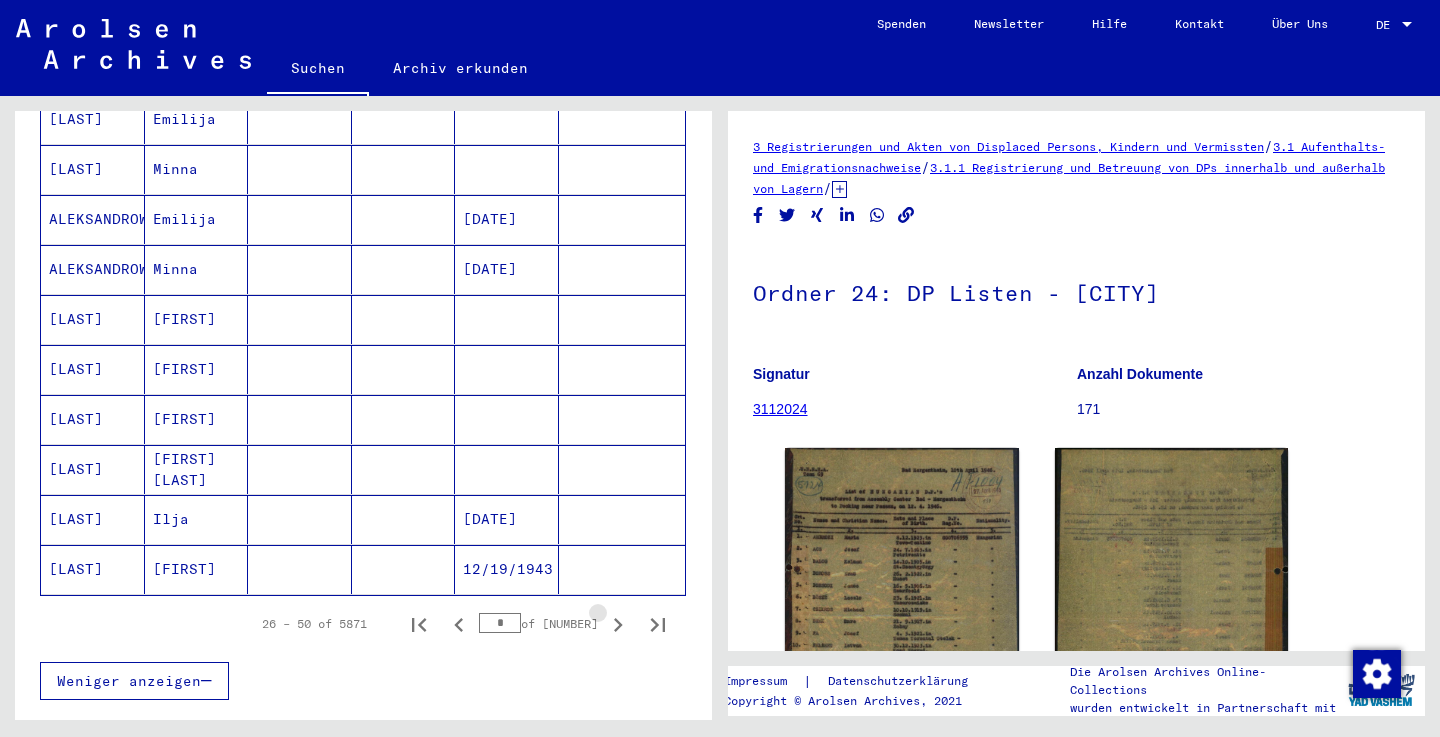 click 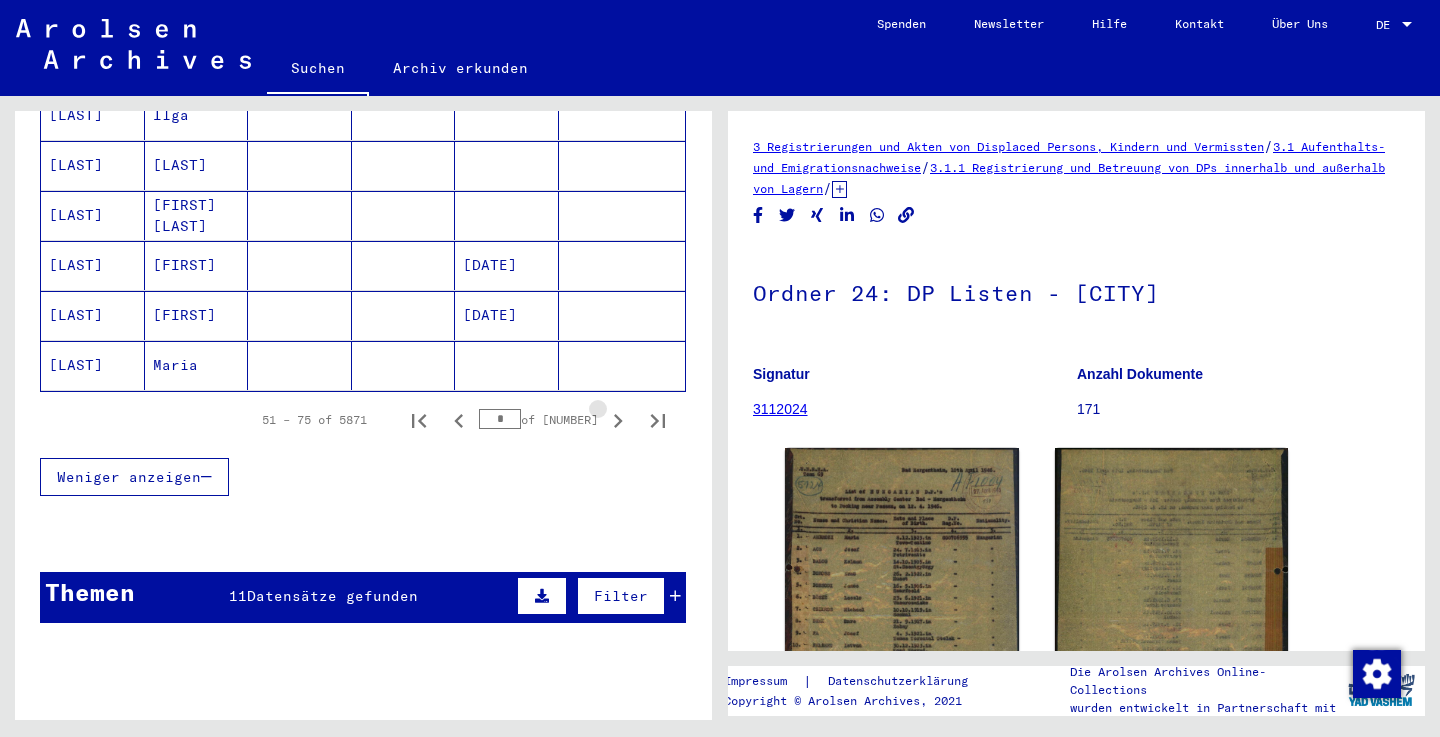 click on "Titel" at bounding box center (417, 641) 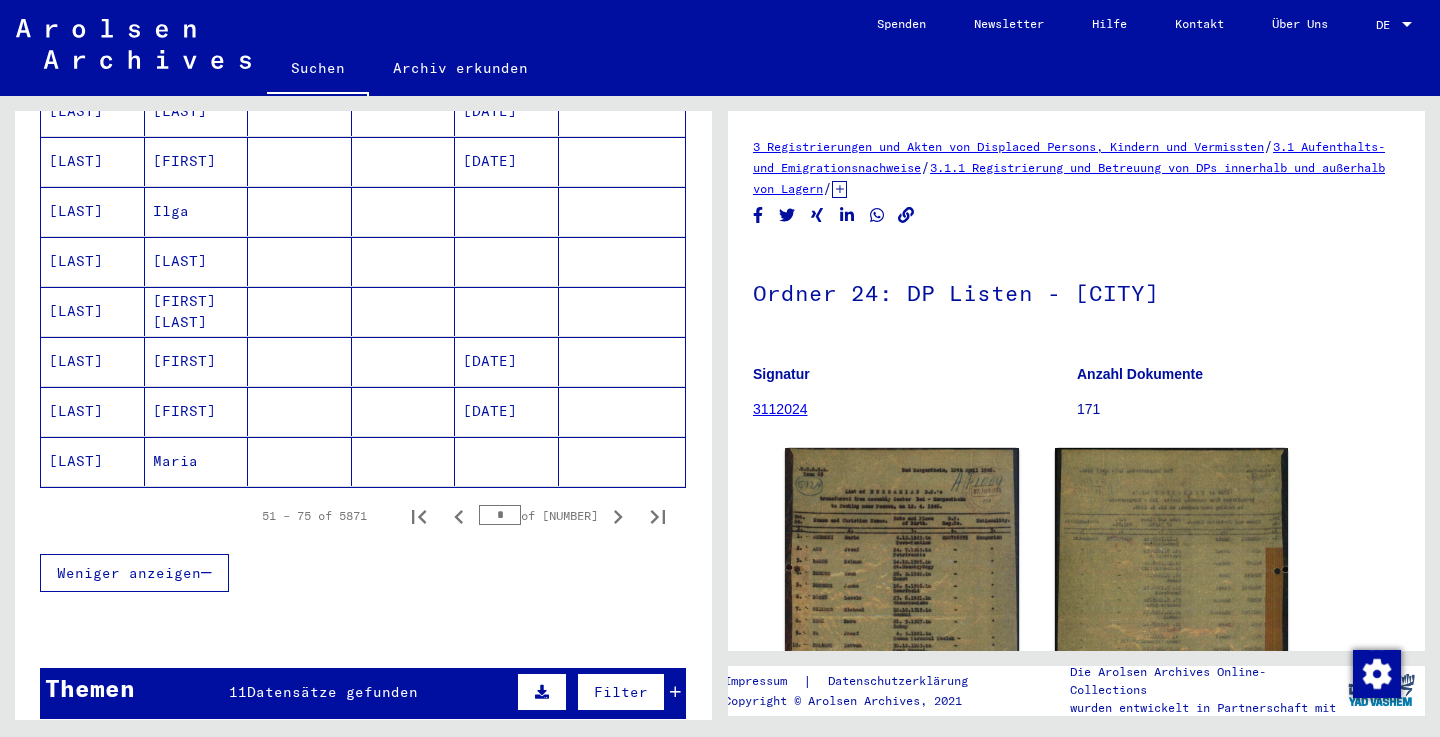click on "Signatur Signature Titel hierarchy list 8205200 1.2.2.1 Auszüge aus Unterlagen: -   - 1. des Amtsgerichts [CITY] [DATE] - [DATE], 4 Personen -   - 2. des Amtsgerichts [CITY] [DATE] - [DATE], 4 Personen -  ... Inhaftierungsdokumente > Verschiedenes > Gefängnisse > Listenmaterial Gruppe P.P. > BADEN (Land) 10006074 2.1.1.2 Namenliste des Arbeitsamtes [CITY] 7569000 2.2.2.1 1. Schriftverkehr des Arbeitsamtes [CITY] über Ausländer, die in der Gemeinde Ilmspan beschäftigt waren -  ... Registrierungen von Ausländern und deutschen Verfolgten durch öffentliche Einrichtungen, Versicherungen und Firmen ([DATE] - [DATE]) > Dokumente über Registrierungen von Ausländern und den Einsatz von Zwangsarbeitern, [DATE] - [DATE] > Verschiedene Behörden und Firmen (Einzelpersonen-bezogene Unterlagen) > Kriegszeitkartei (Melde- und Registrierkarten, Arbeitsbücher, individueller Schriftverkehr) > Nicht zuordnete Elemente der Kriegszeitkartei 2386002 3.1.1.2 DP-Liste [CITY], [DATE] 5.3.5" at bounding box center [363, 727] 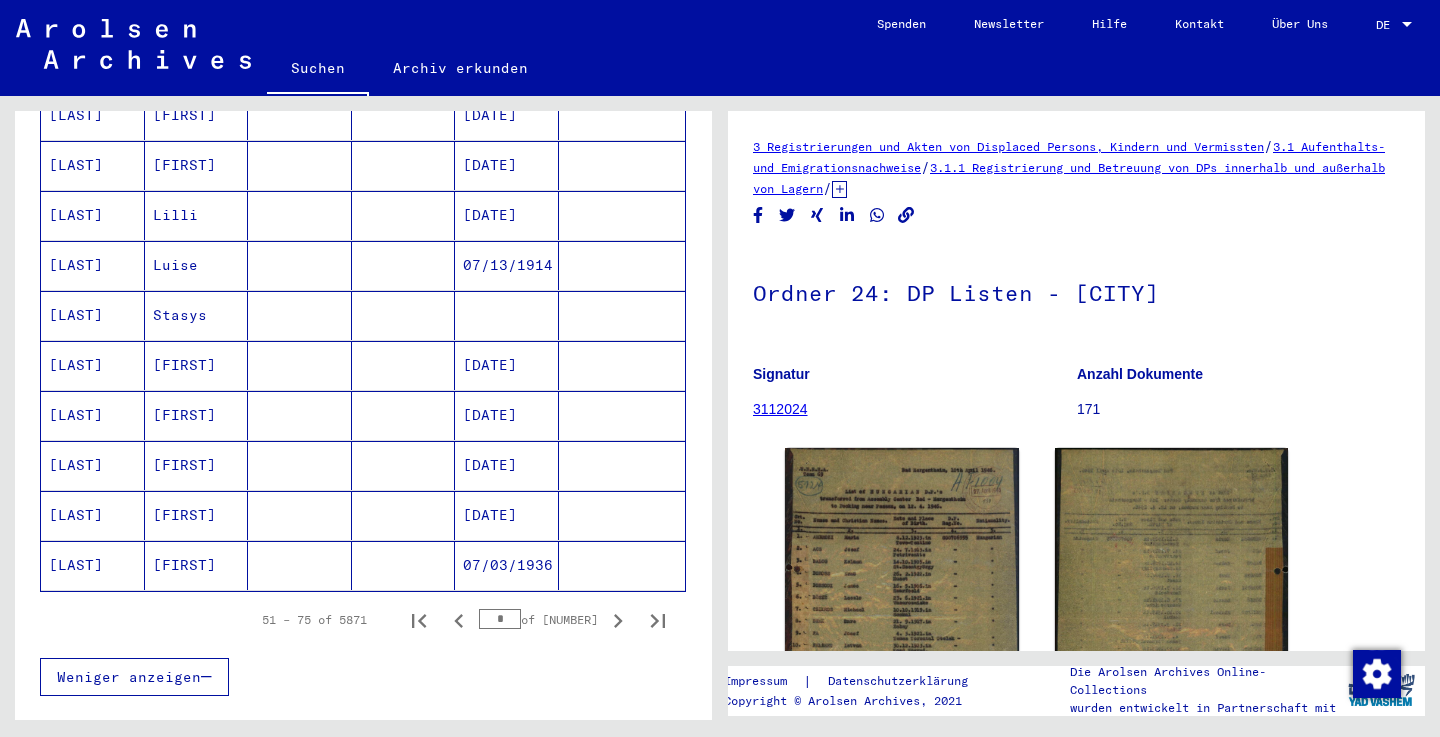 click at bounding box center (622, 465) 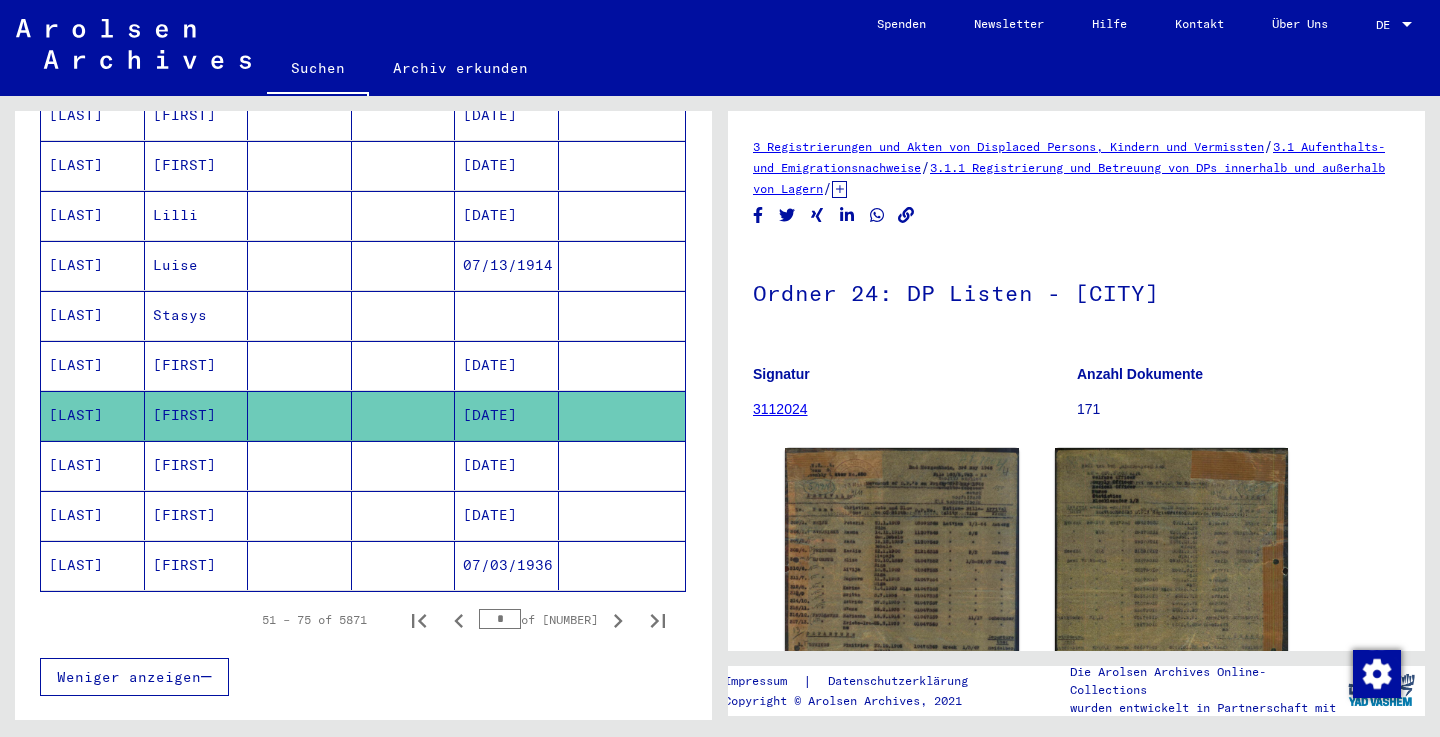 scroll, scrollTop: 0, scrollLeft: 0, axis: both 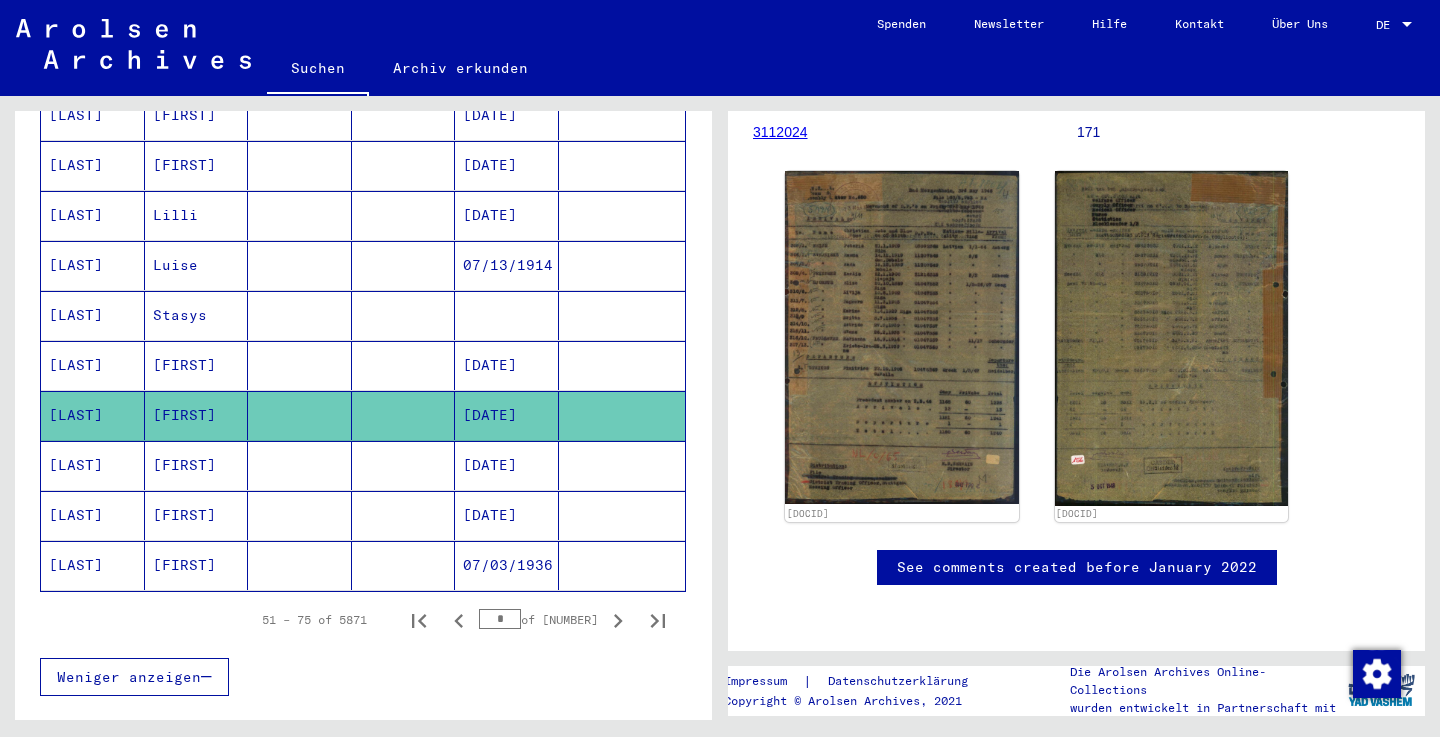 click at bounding box center (300, 515) 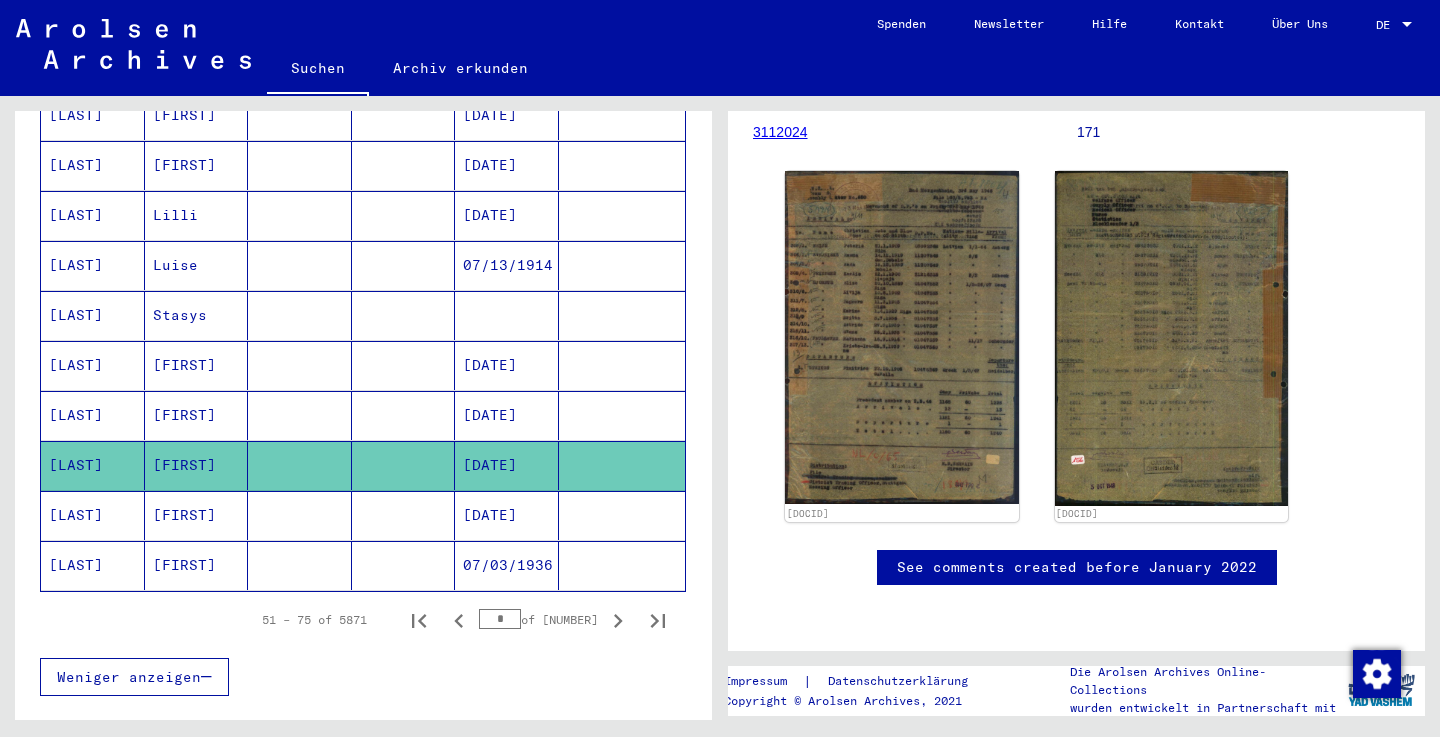 click at bounding box center (404, 415) 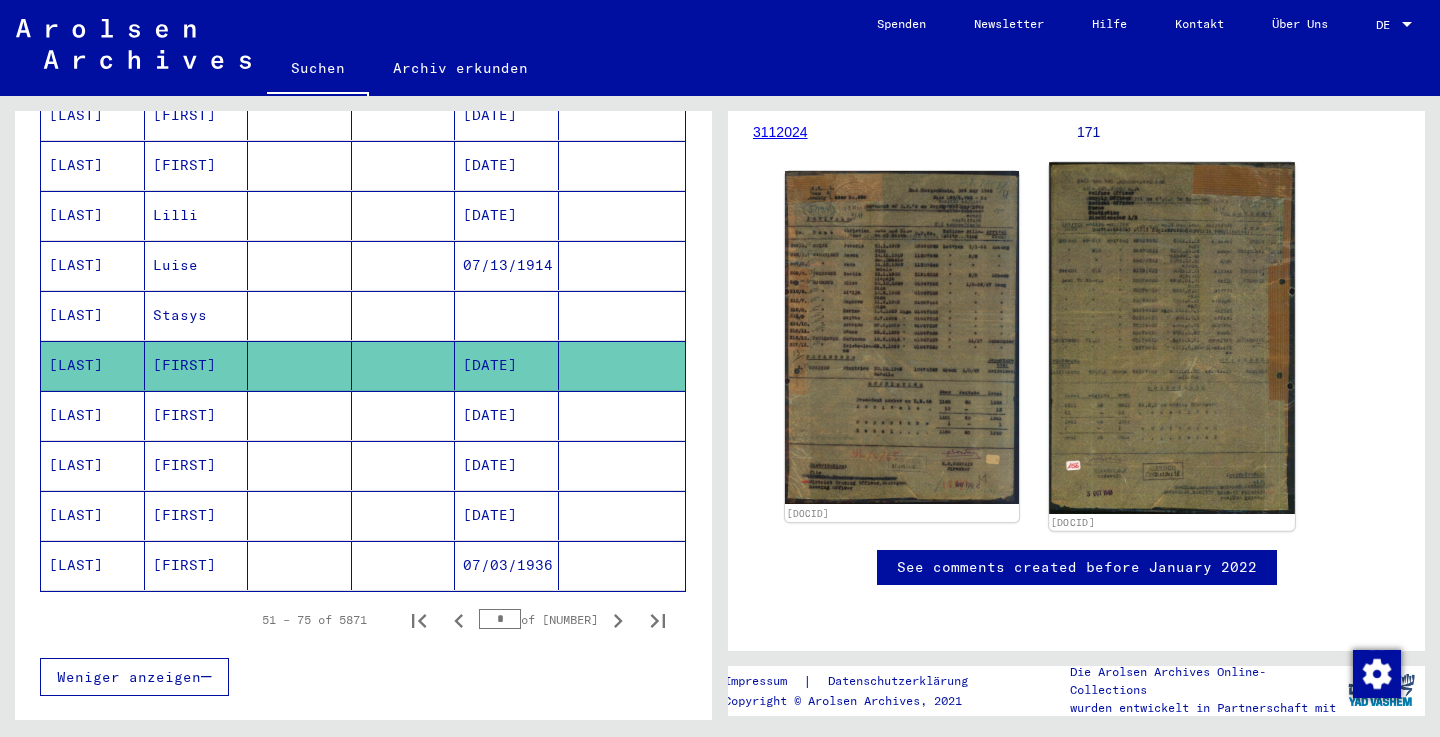 scroll, scrollTop: 288, scrollLeft: 0, axis: vertical 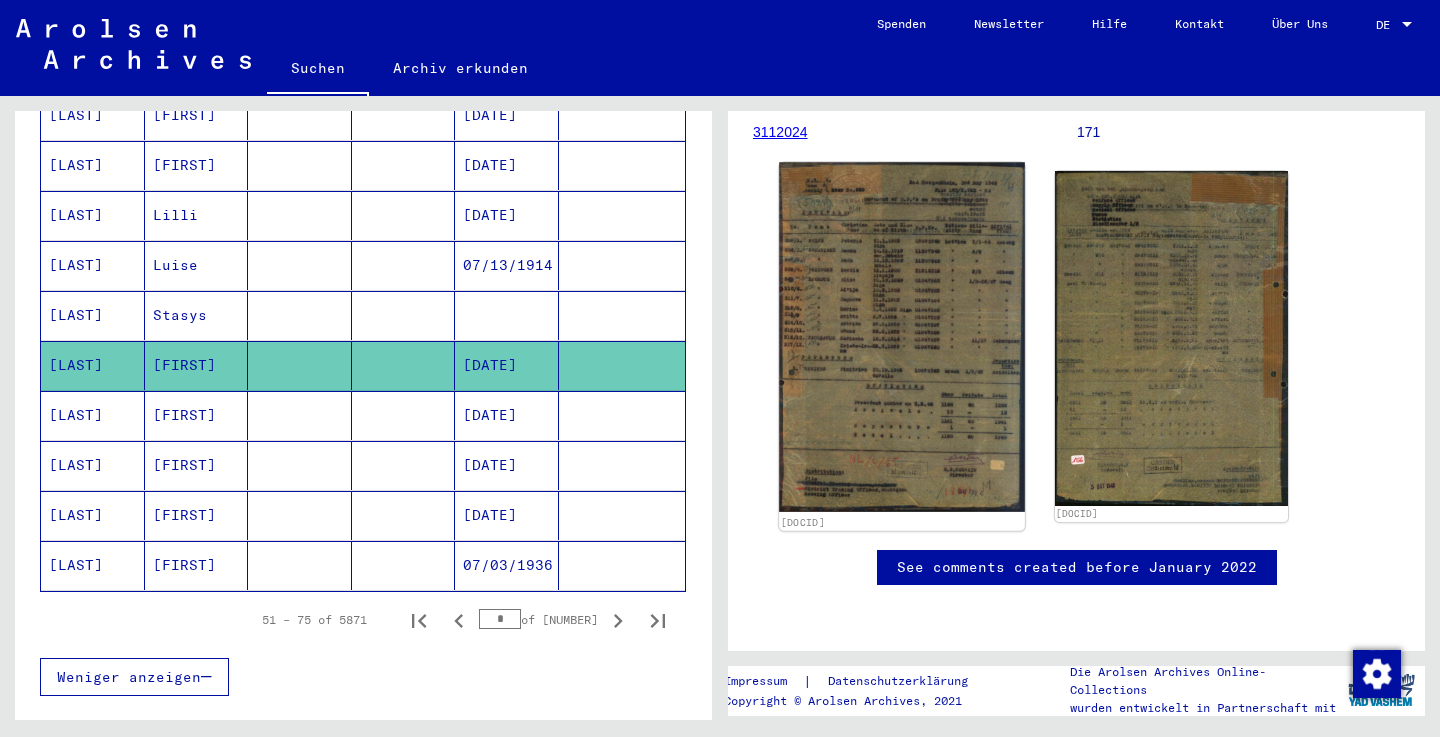click 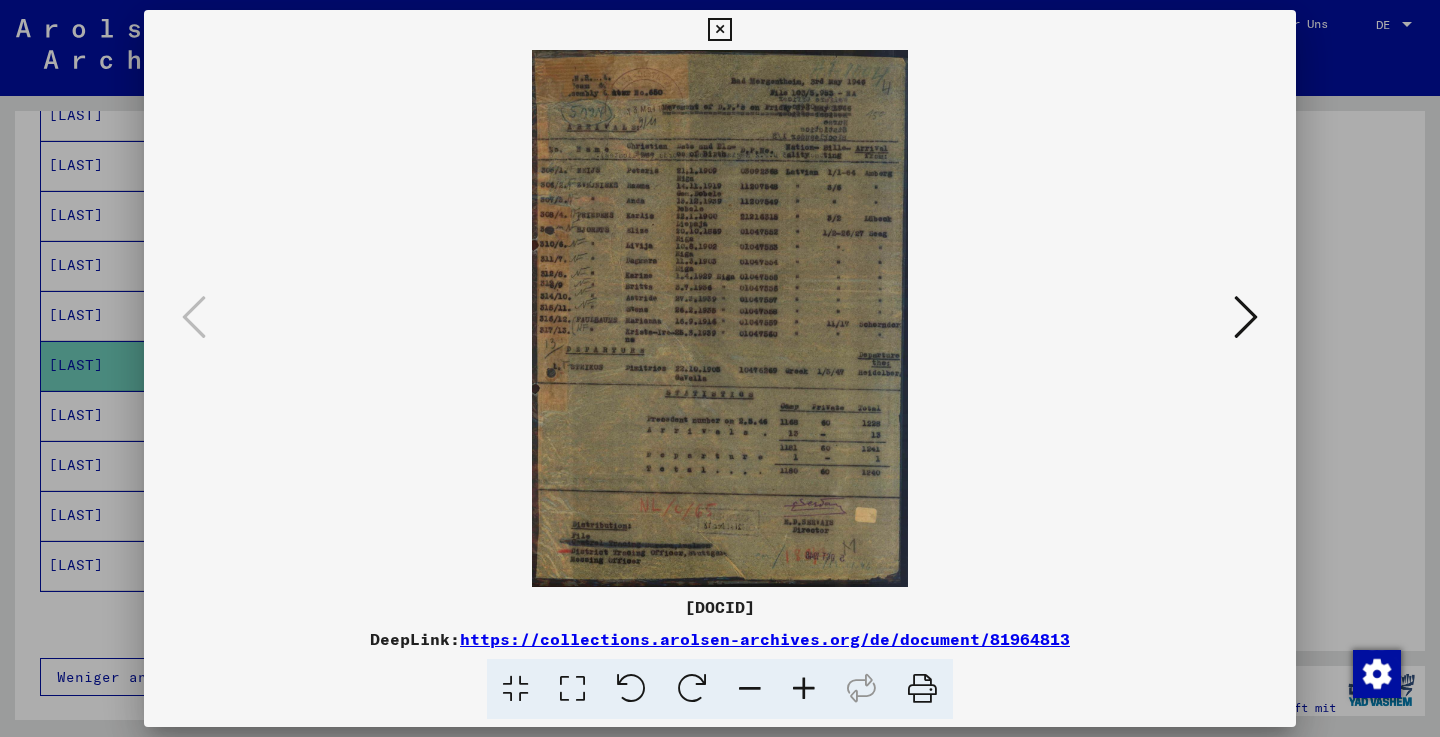 click at bounding box center [1246, 317] 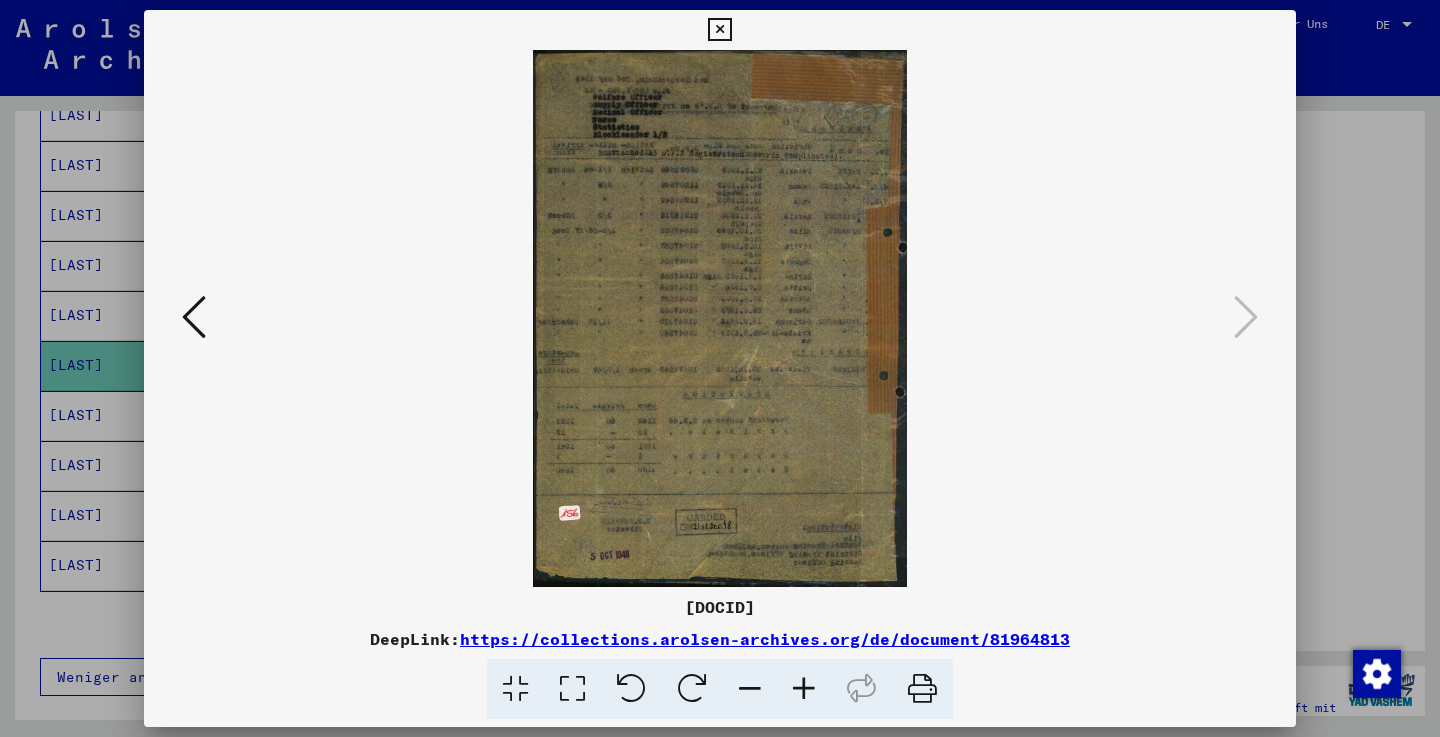 click at bounding box center [719, 30] 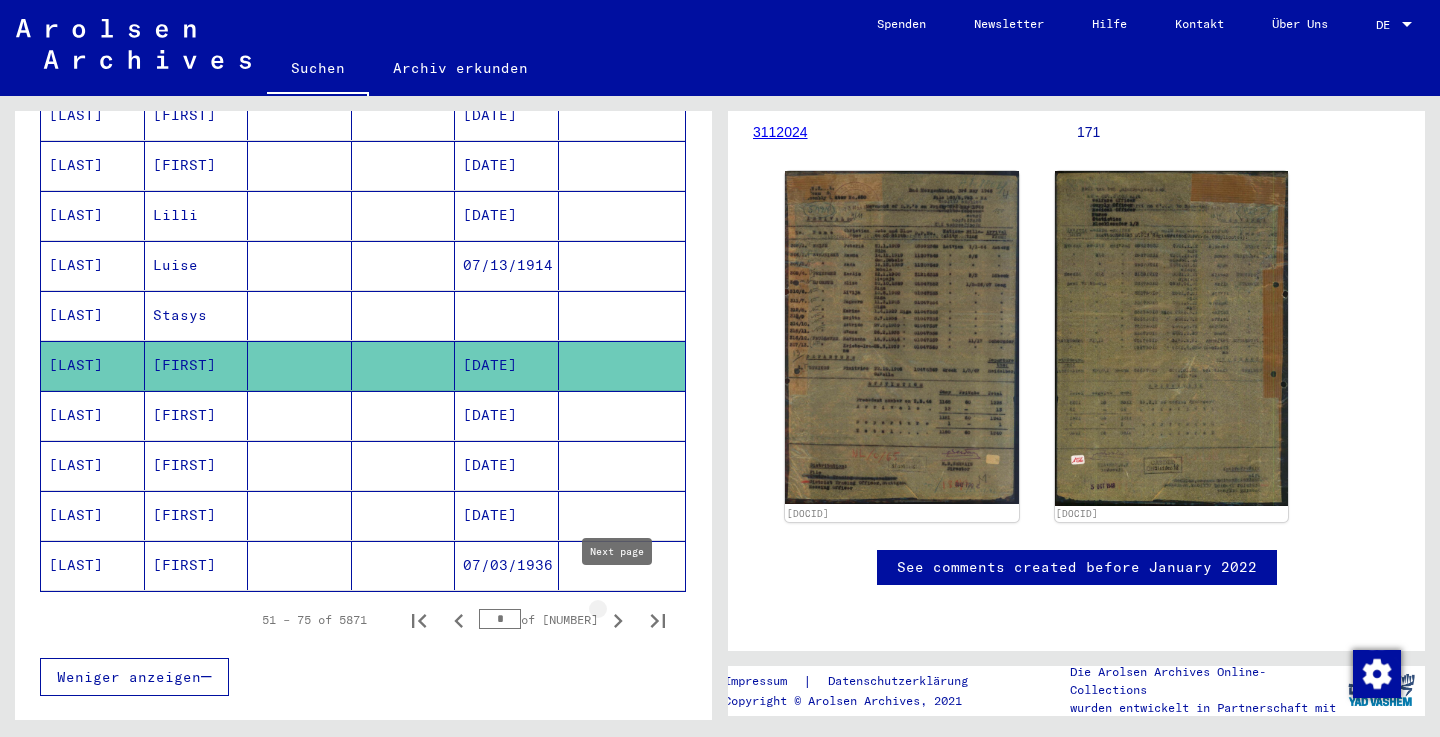 click 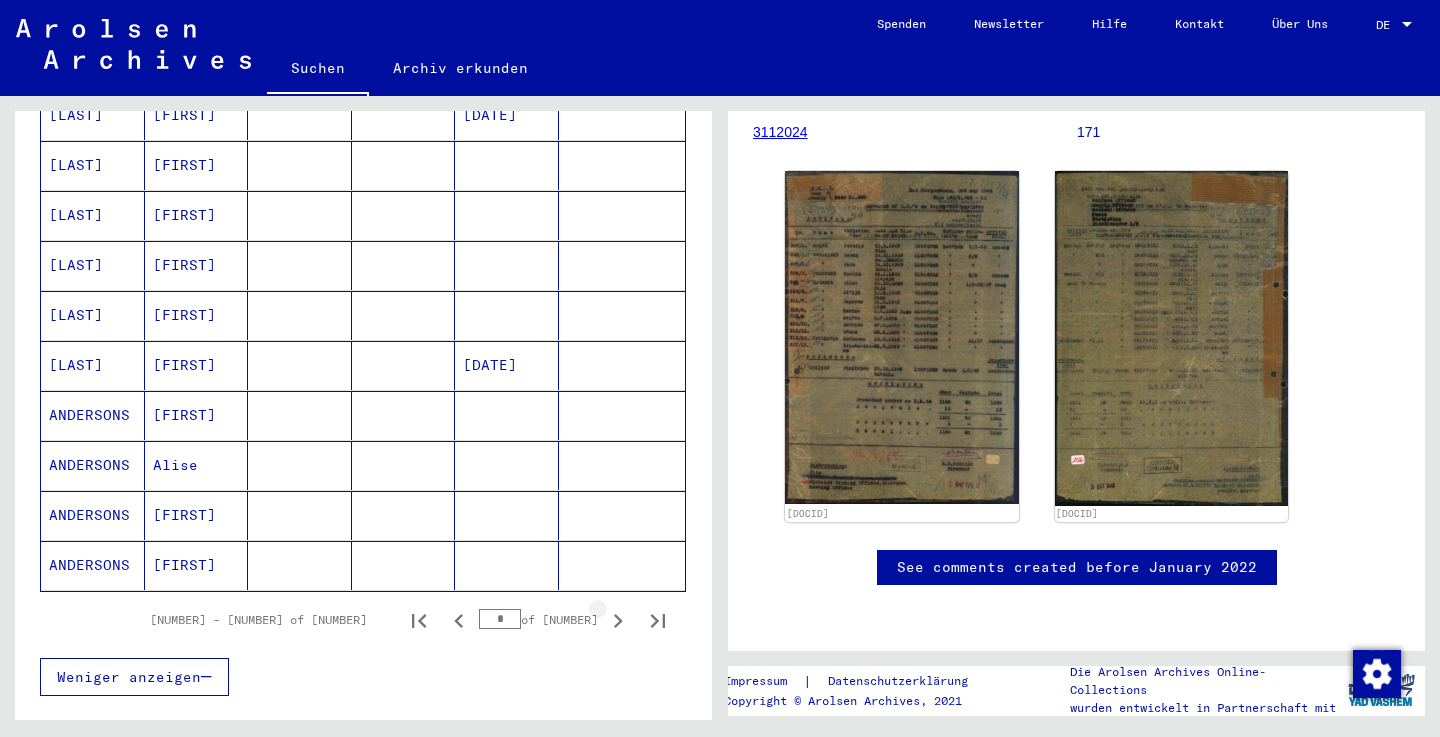 click 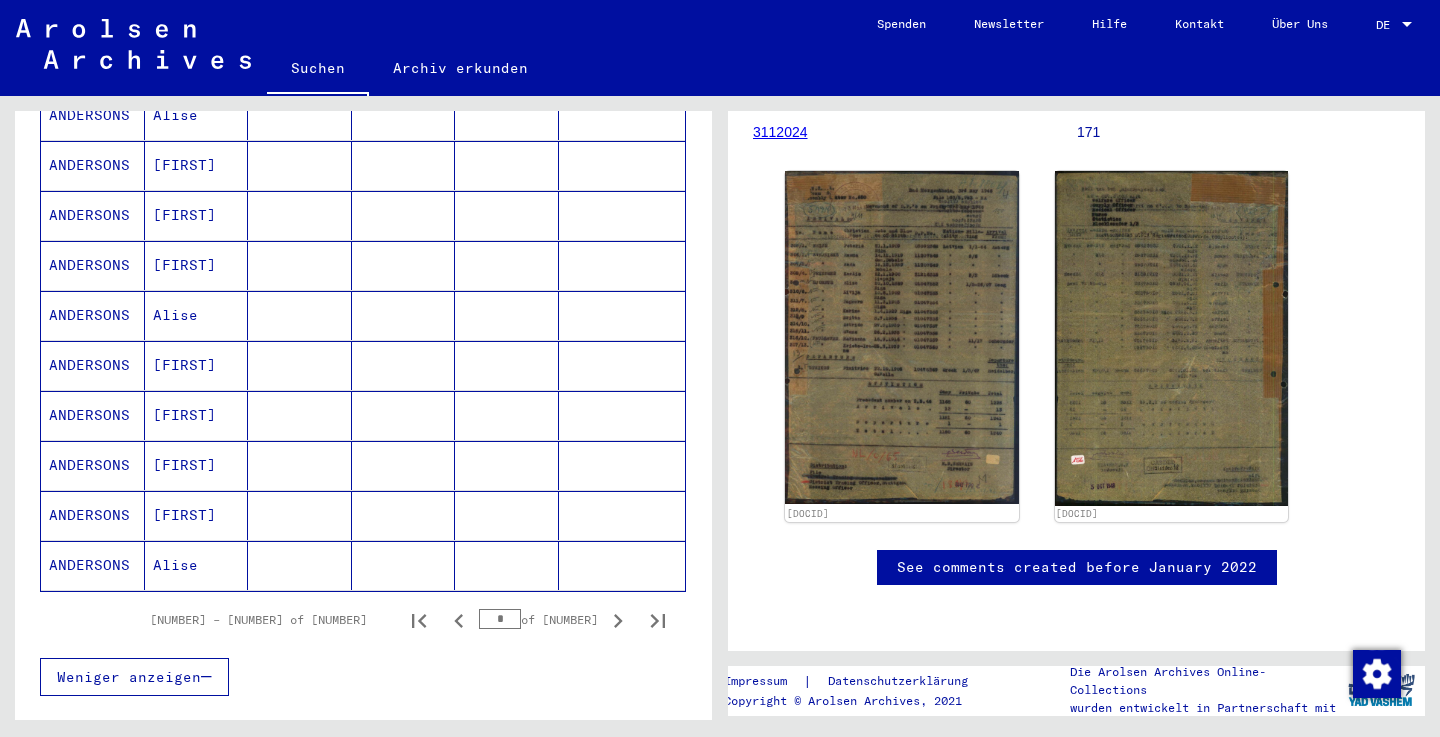 click 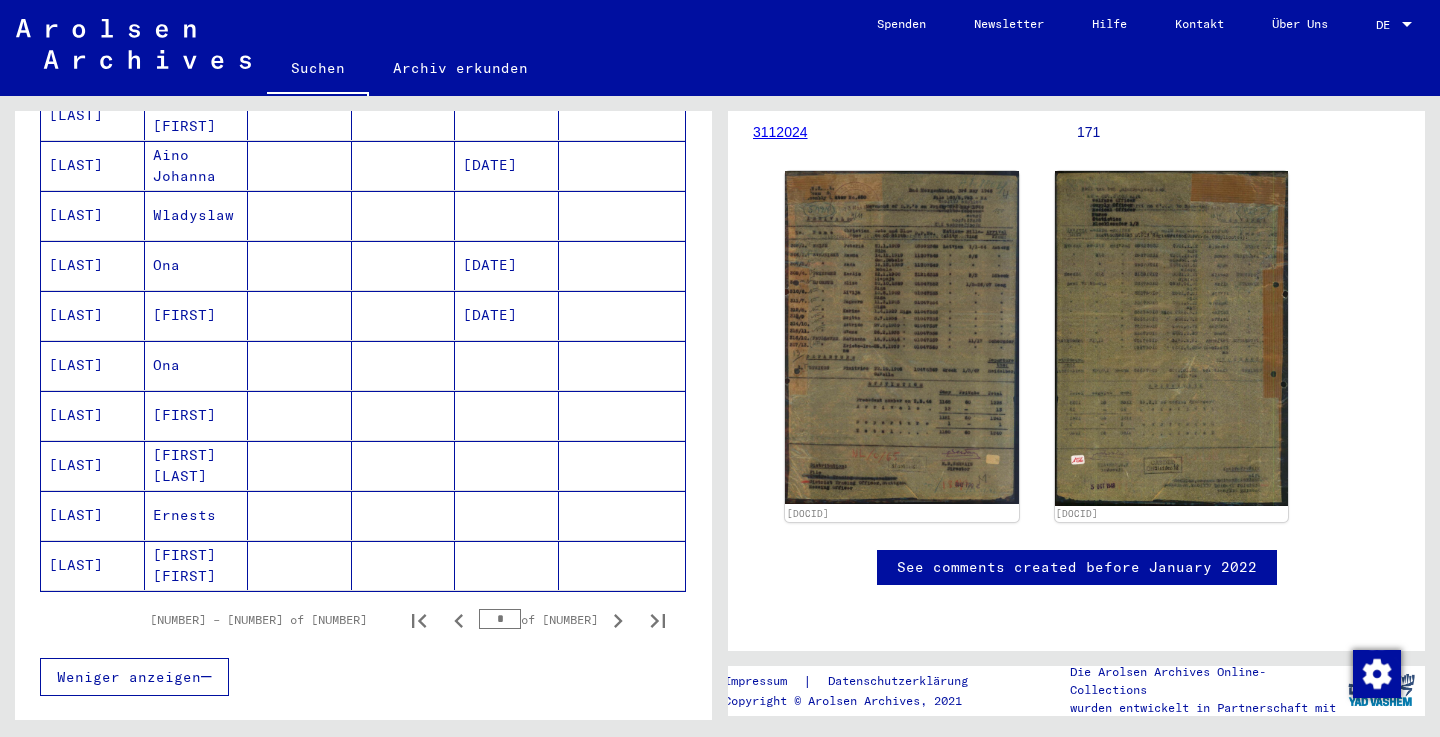 click at bounding box center (300, 365) 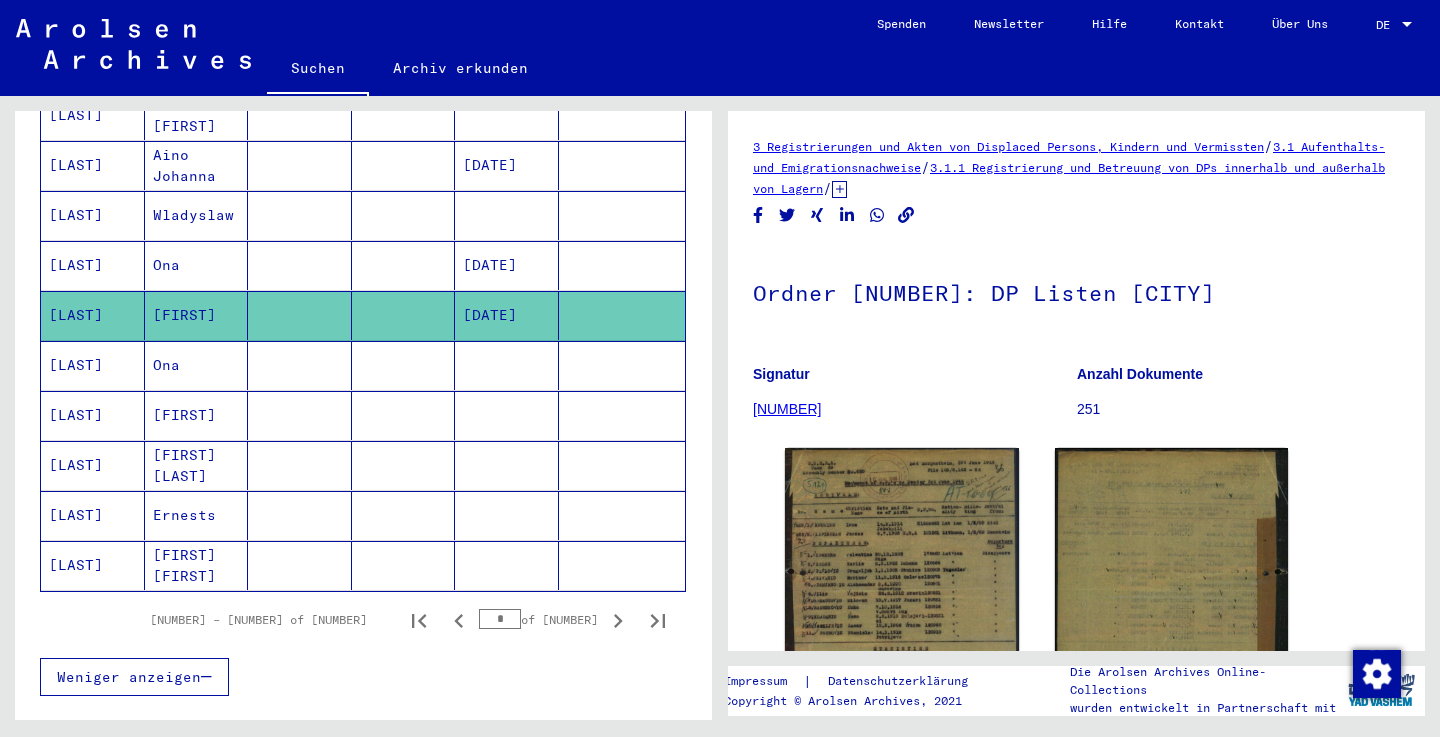scroll, scrollTop: 0, scrollLeft: 0, axis: both 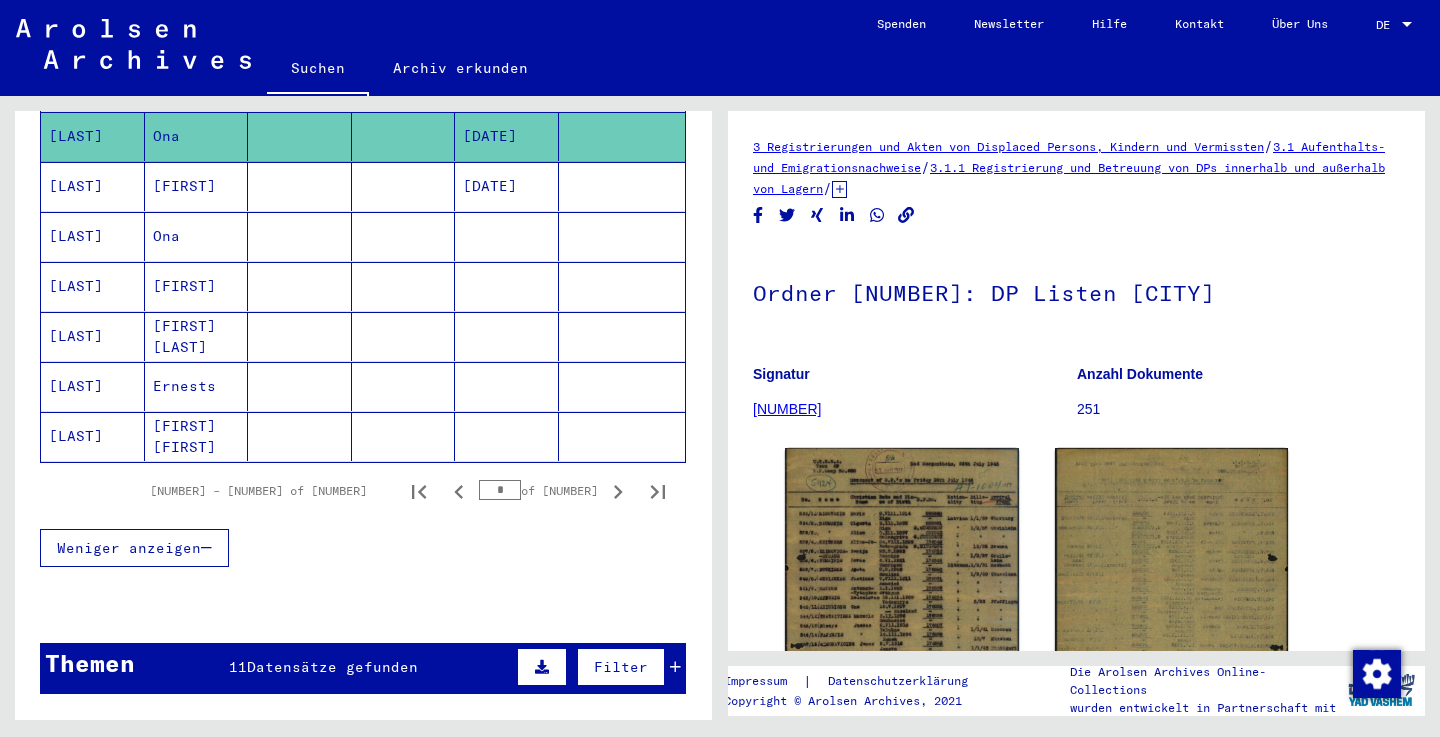 click on "*" at bounding box center (500, 490) 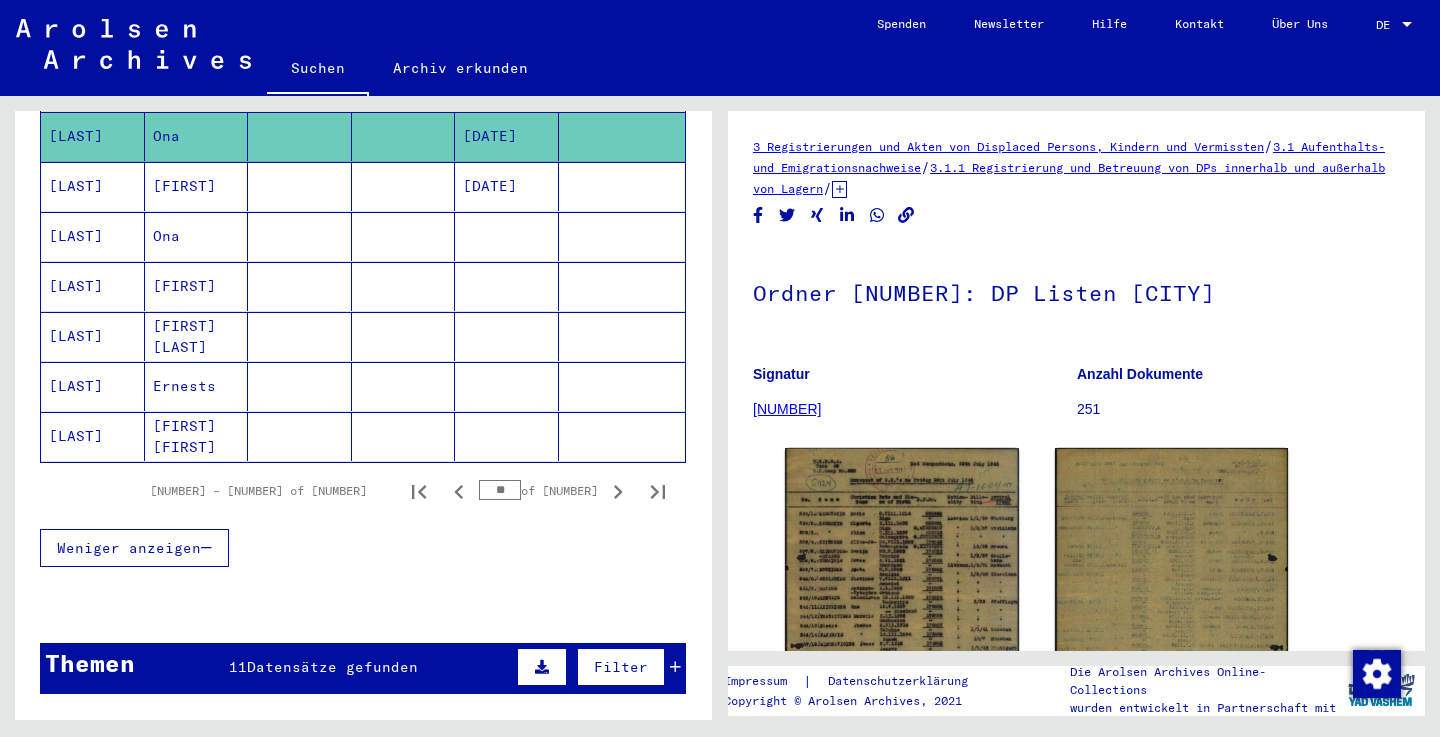 type on "**" 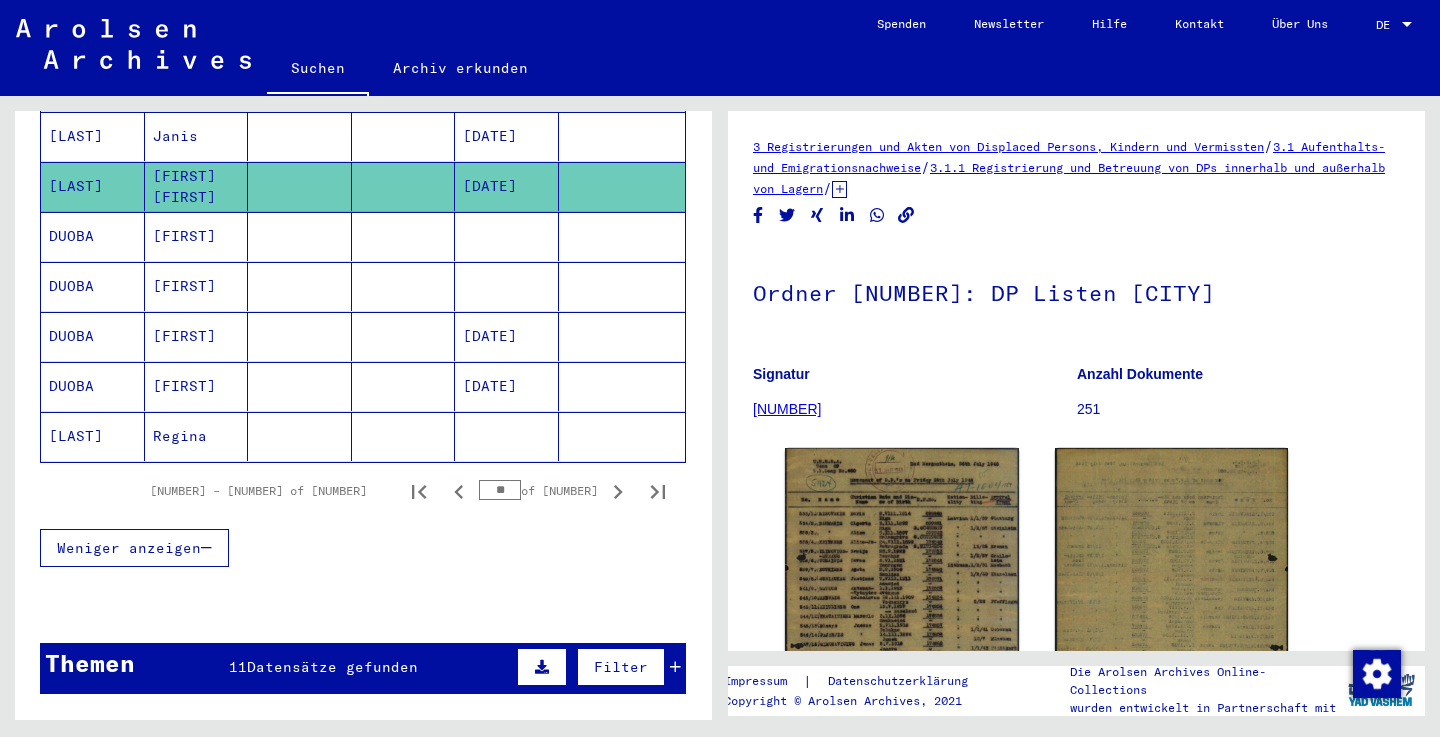 click on "Weniger anzeigen" at bounding box center [363, 548] 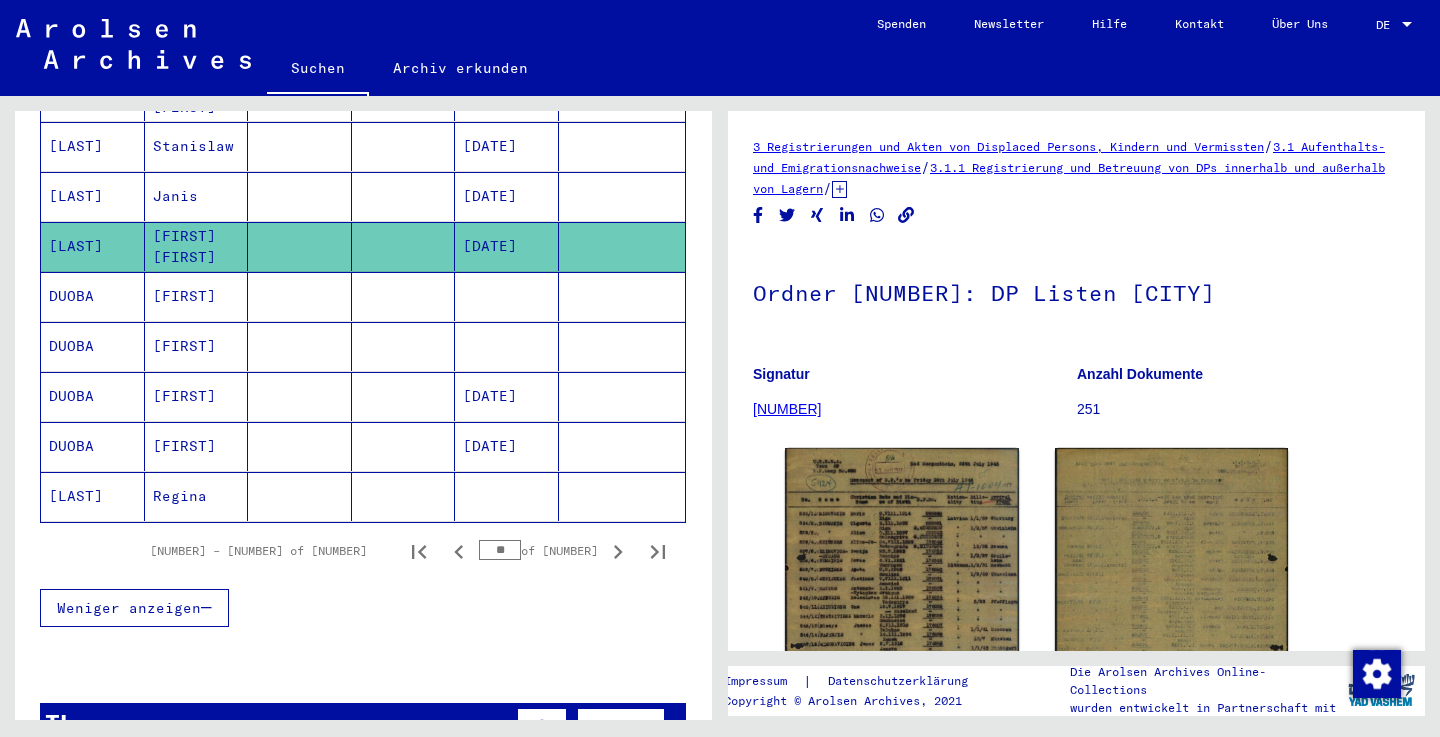 scroll, scrollTop: 1271, scrollLeft: 0, axis: vertical 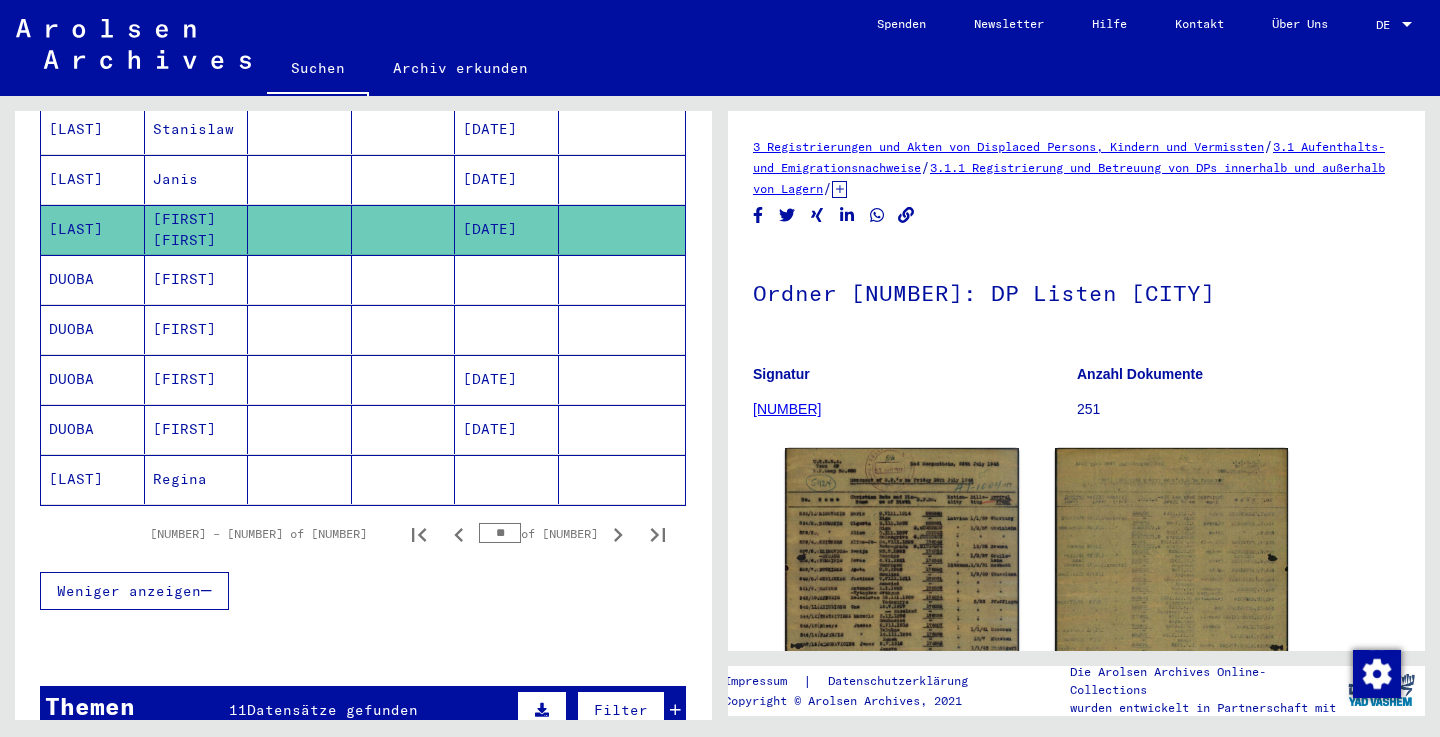 click at bounding box center (404, 429) 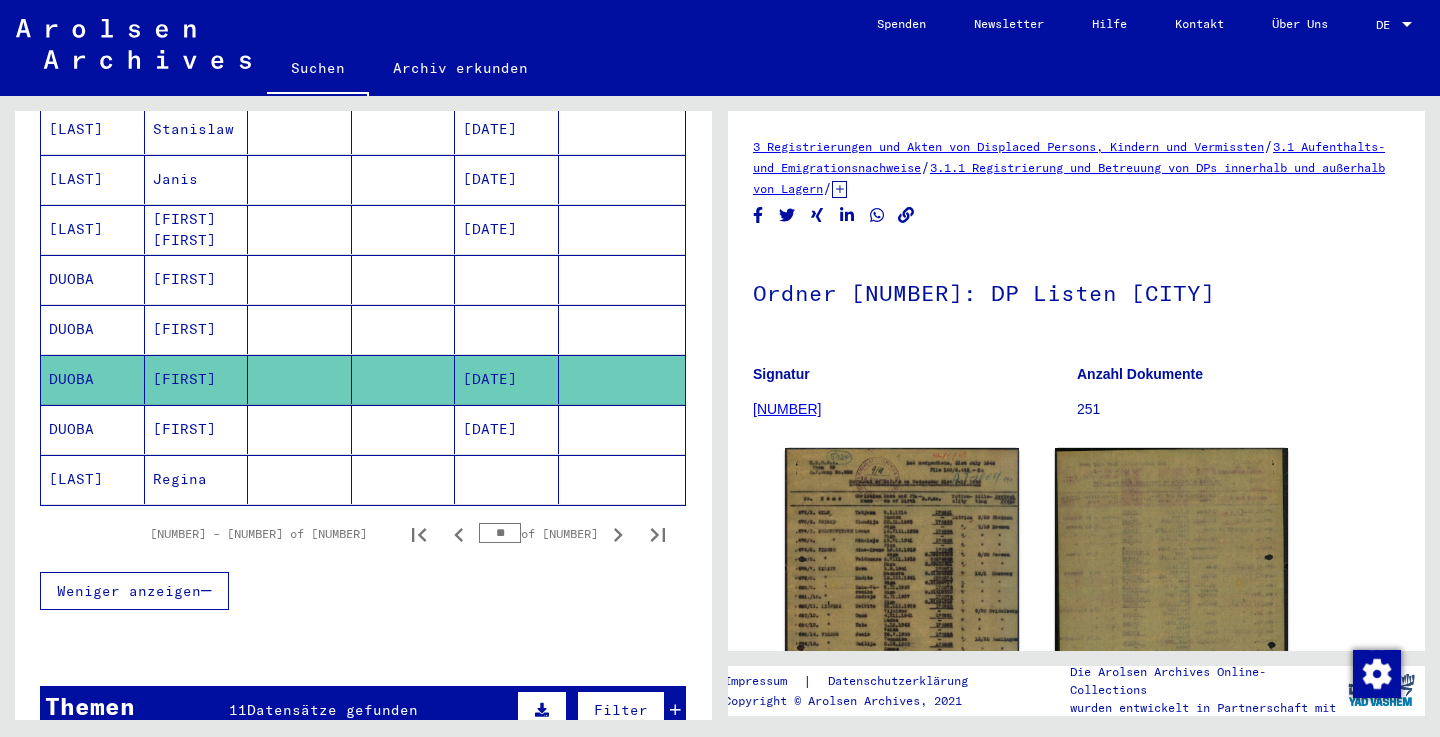 scroll, scrollTop: 0, scrollLeft: 0, axis: both 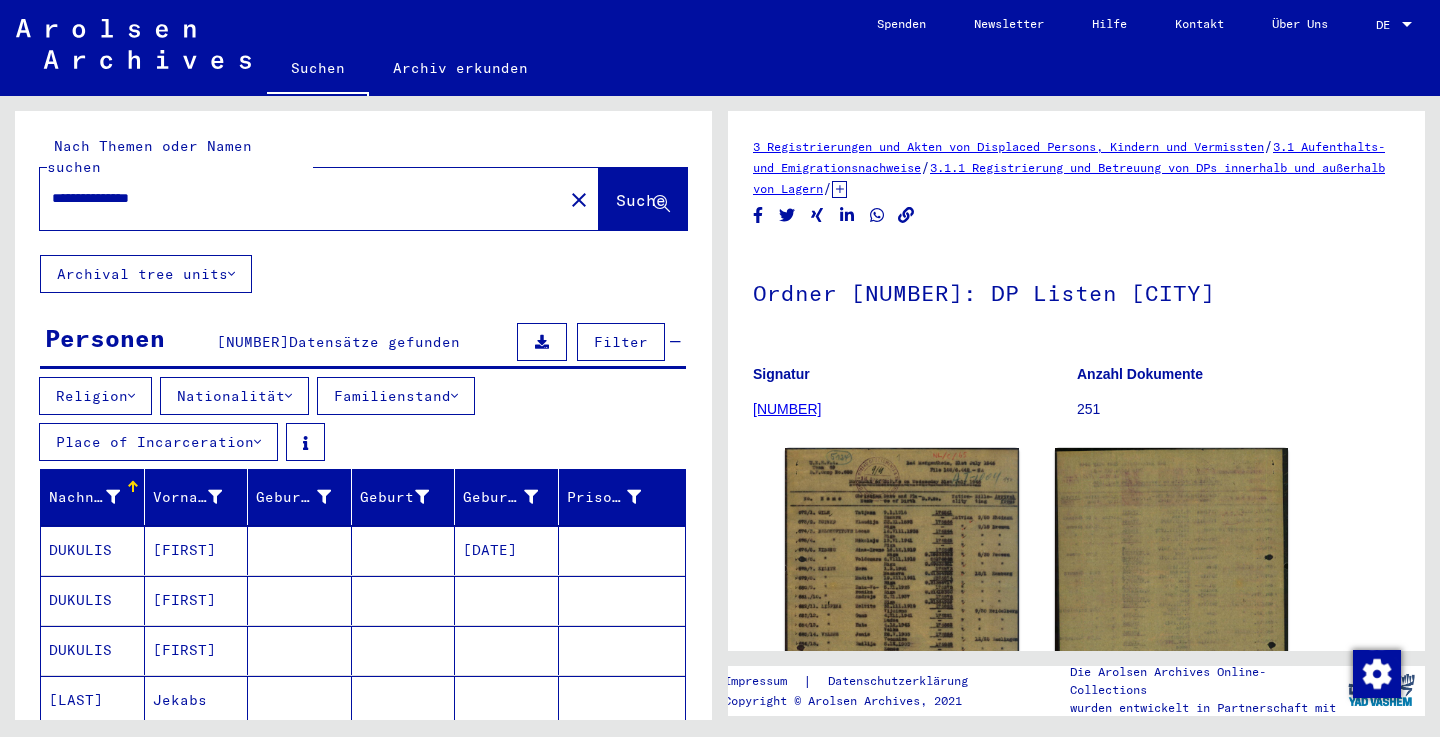 click on "**********" at bounding box center (301, 198) 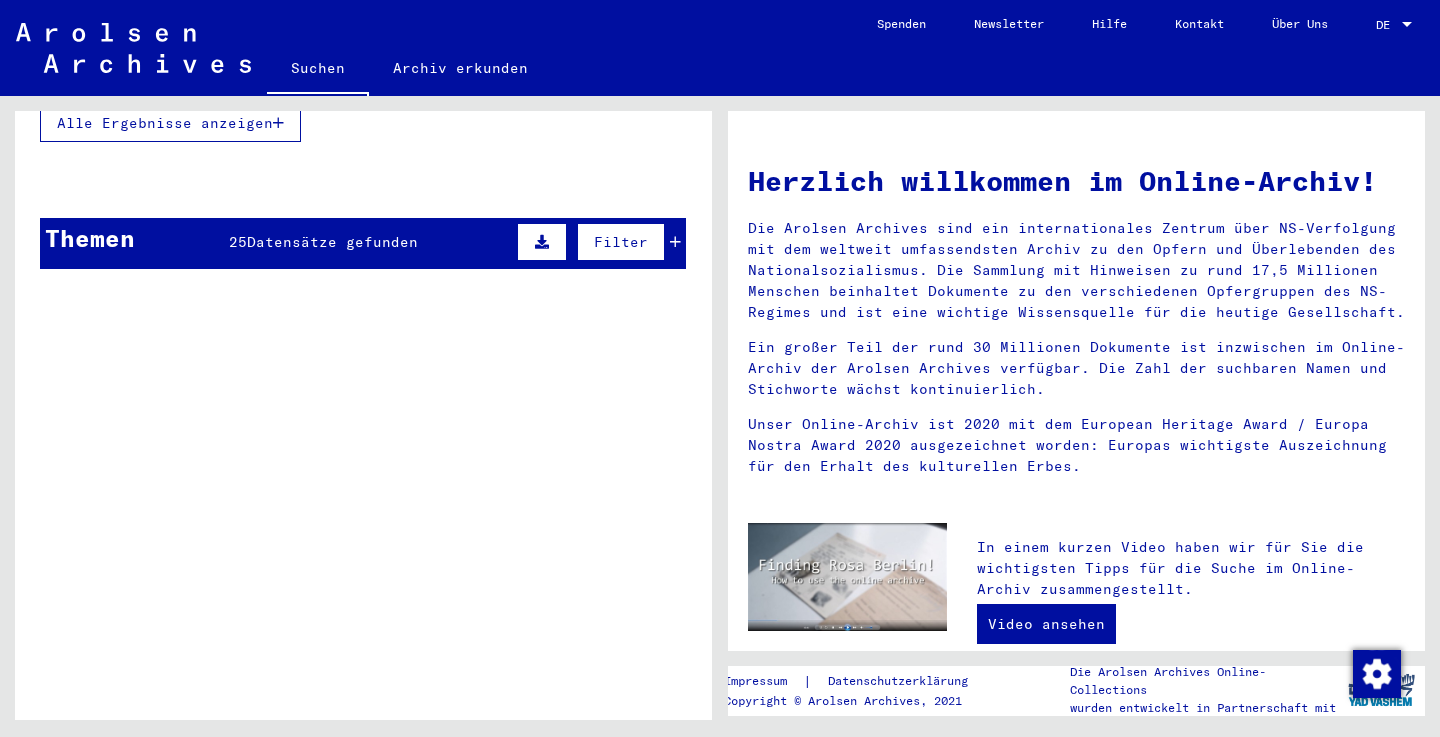 scroll, scrollTop: 667, scrollLeft: 0, axis: vertical 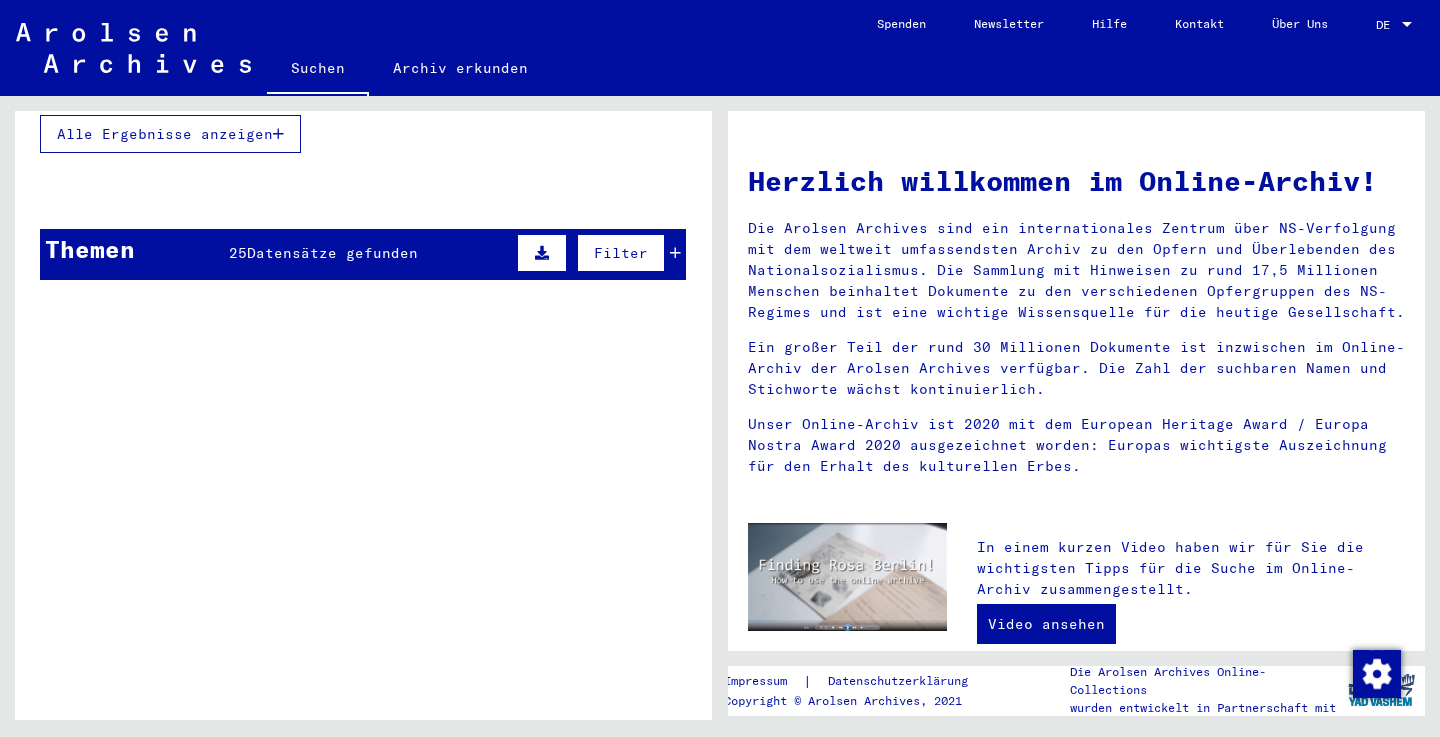 click on "Themen 25 Datensätze gefunden Filter" at bounding box center (363, 254) 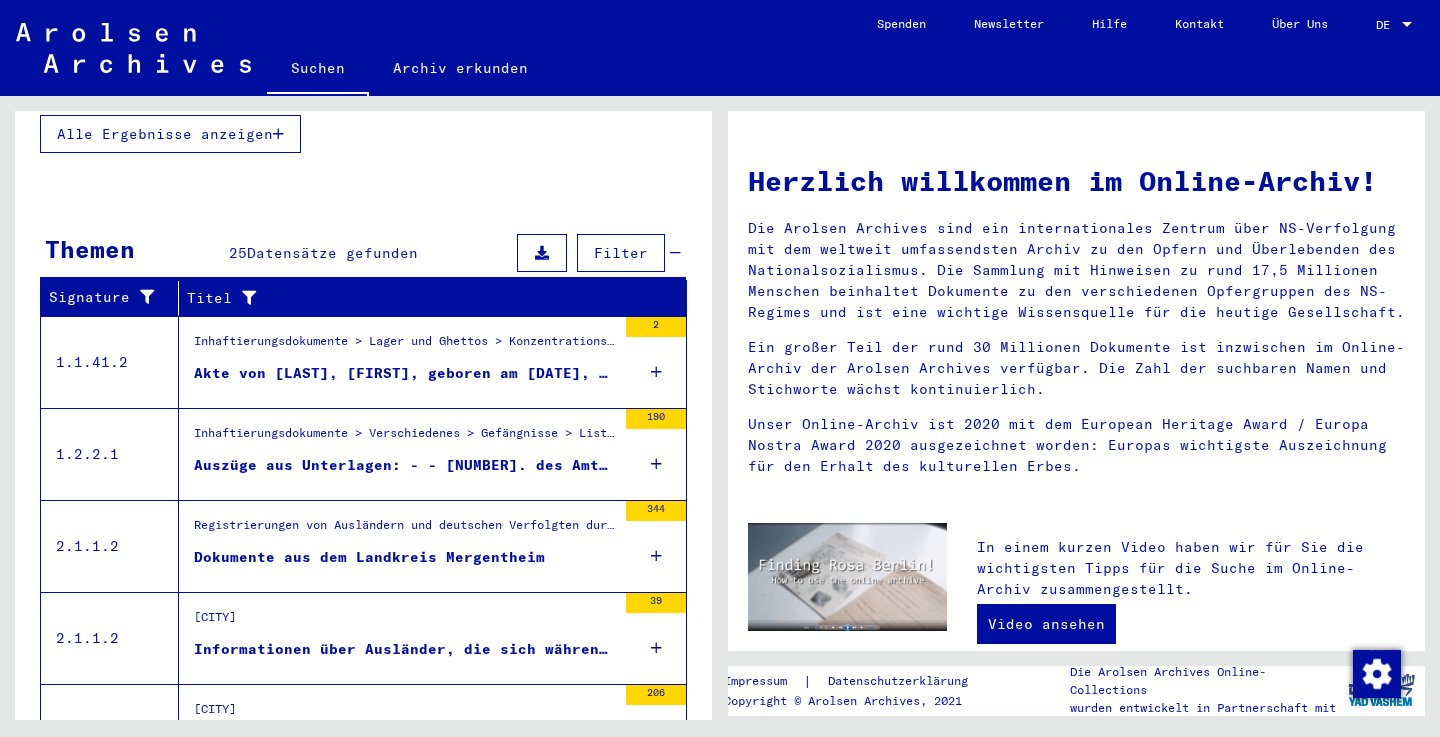 click on "Akte von [LAST], [FIRST], geboren am [DATE], geboren in [CITY]" at bounding box center [405, 373] 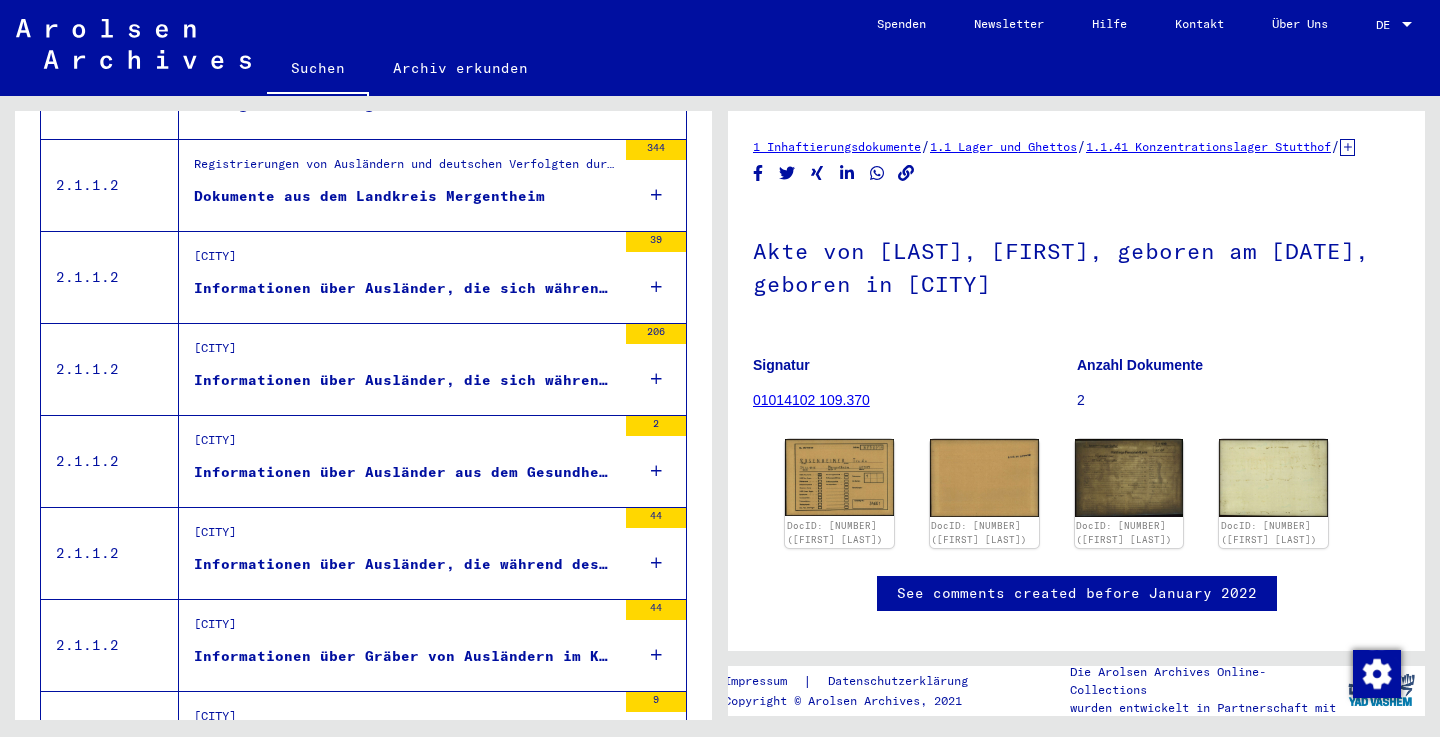 scroll, scrollTop: 22, scrollLeft: 0, axis: vertical 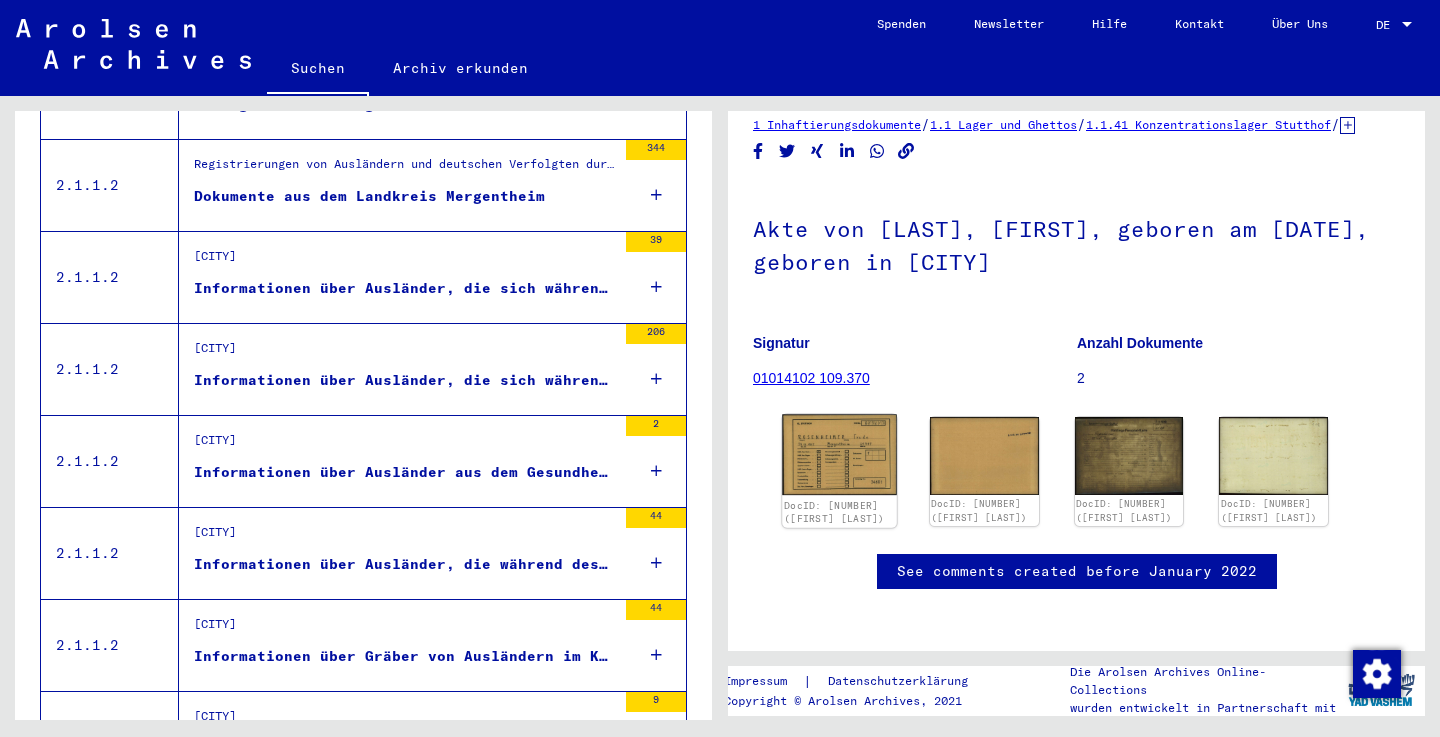 click 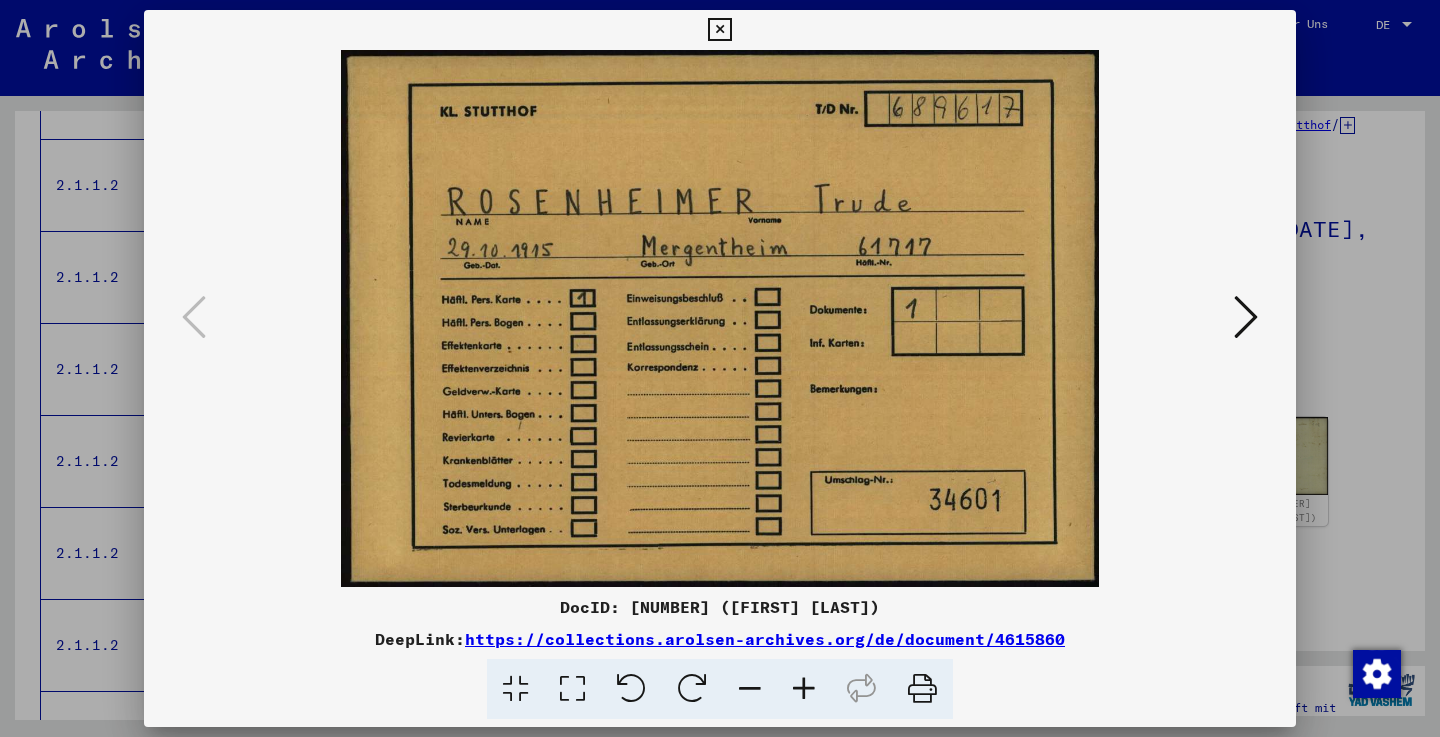 click at bounding box center [1246, 318] 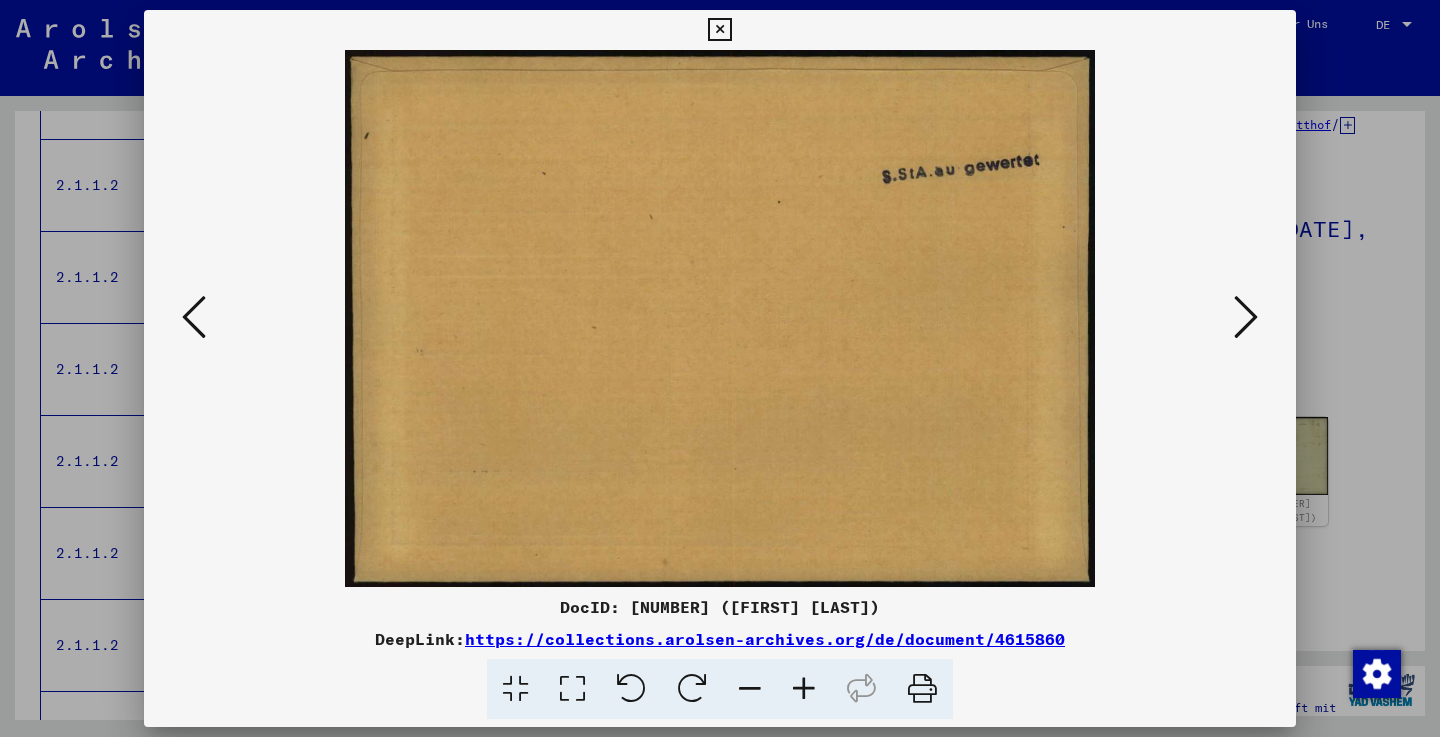 click at bounding box center [1246, 318] 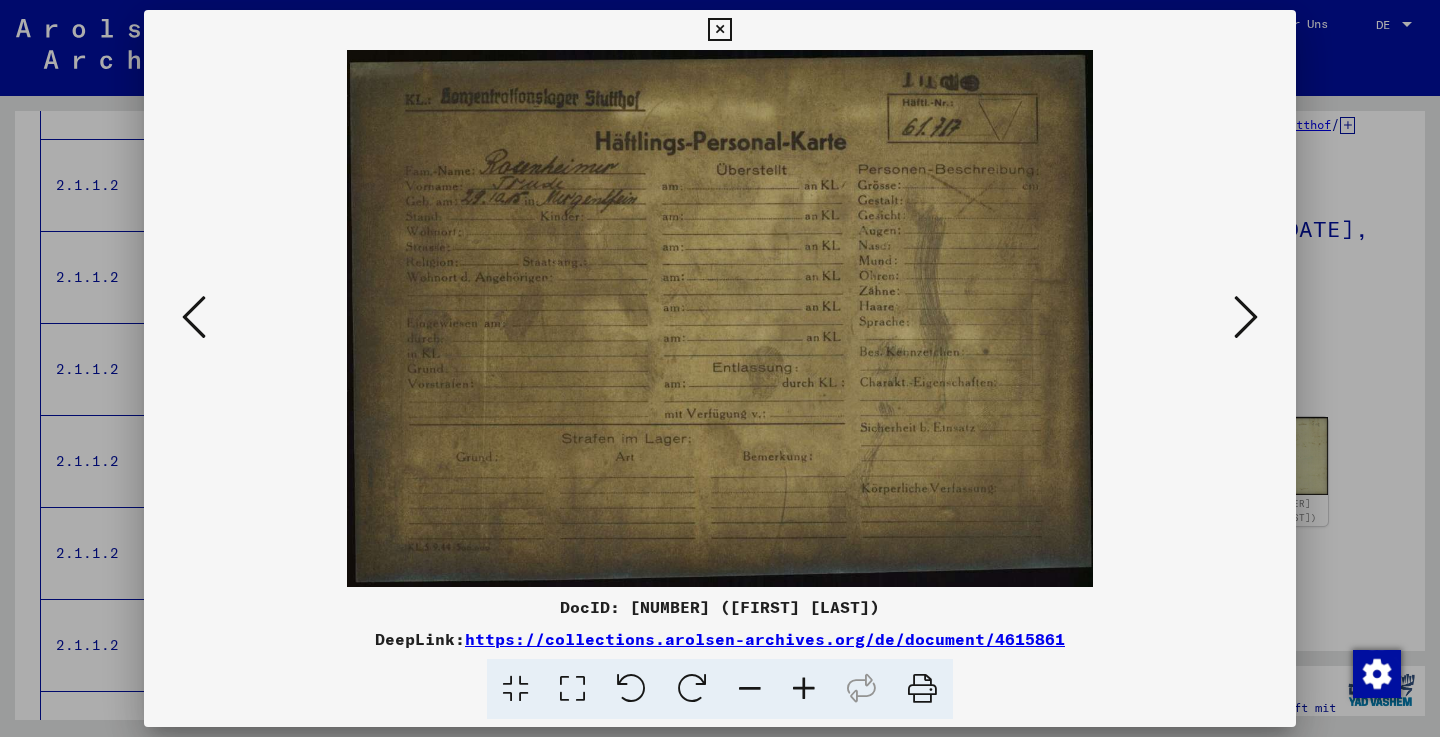 click at bounding box center (1246, 318) 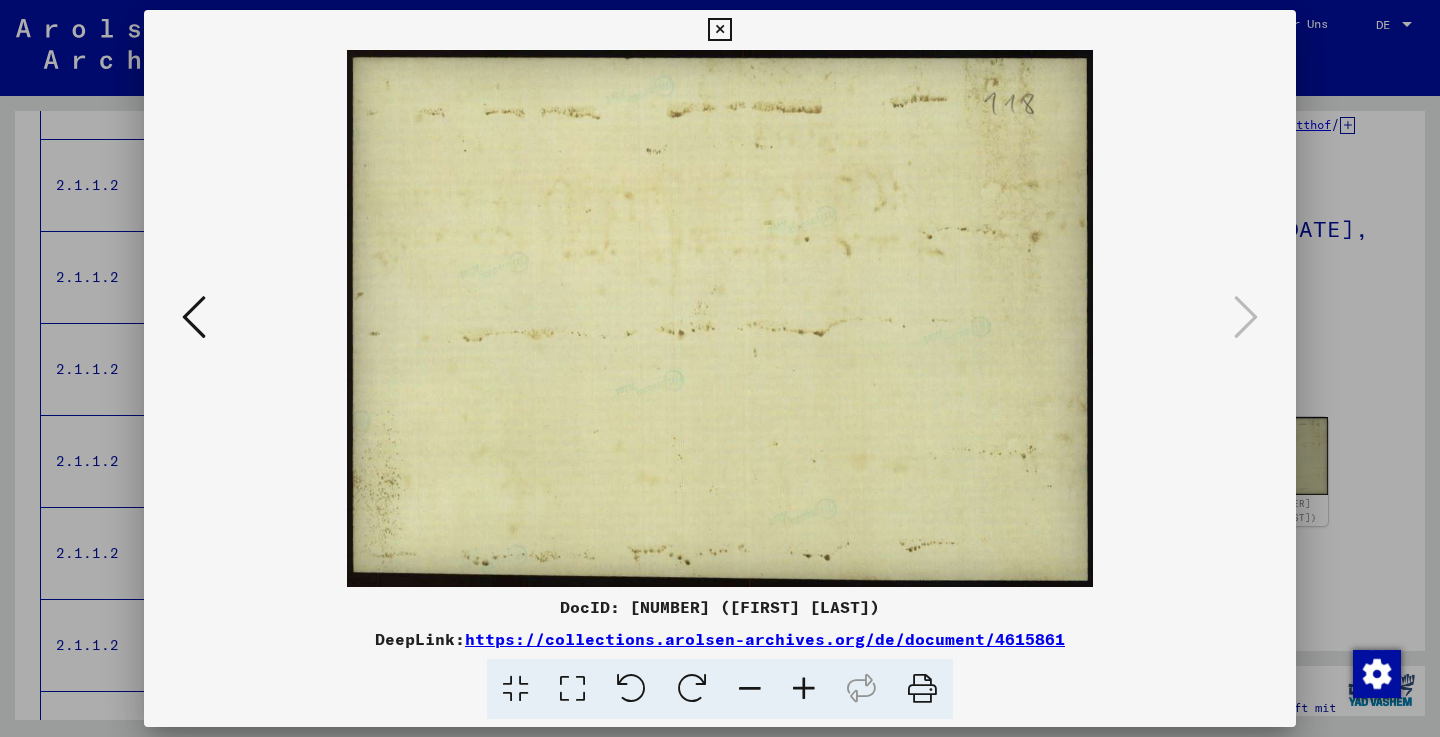 click at bounding box center [719, 30] 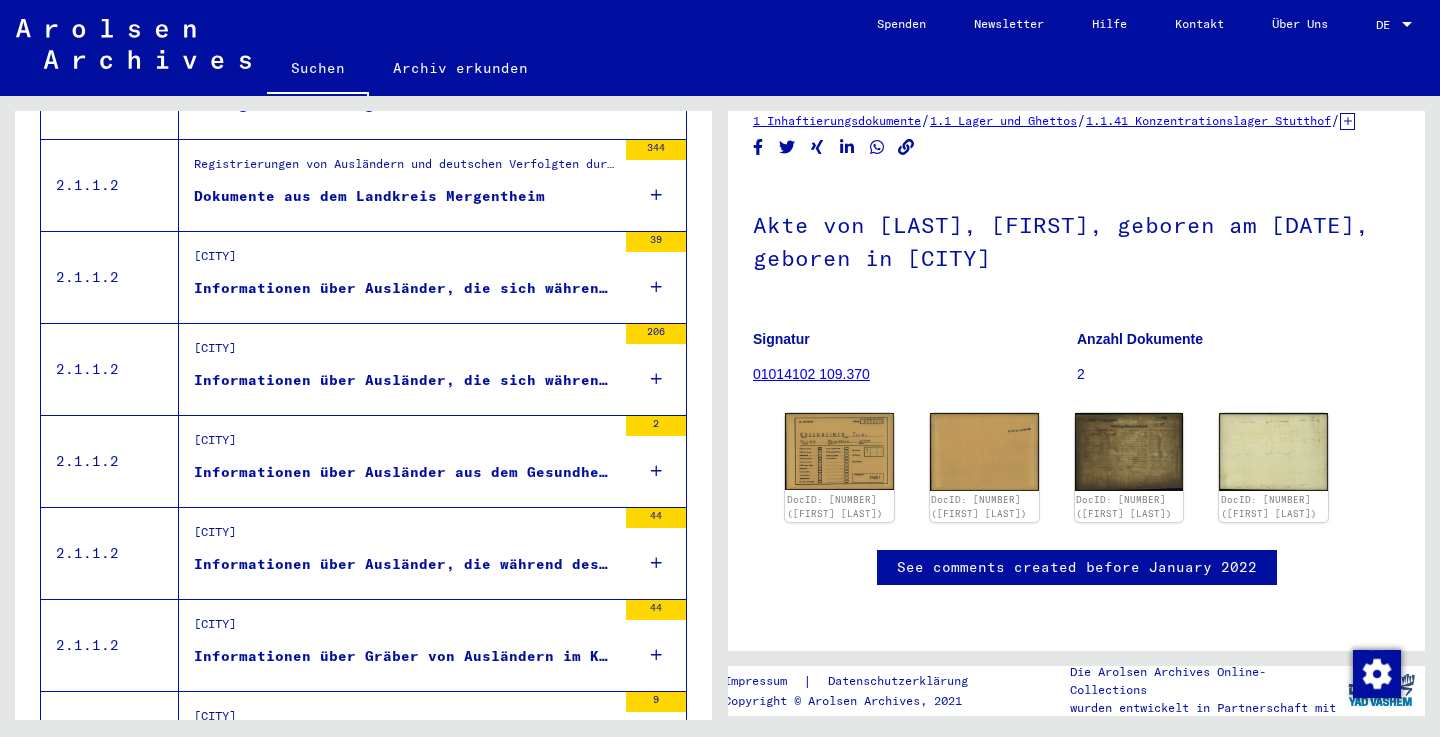 scroll, scrollTop: 320, scrollLeft: 0, axis: vertical 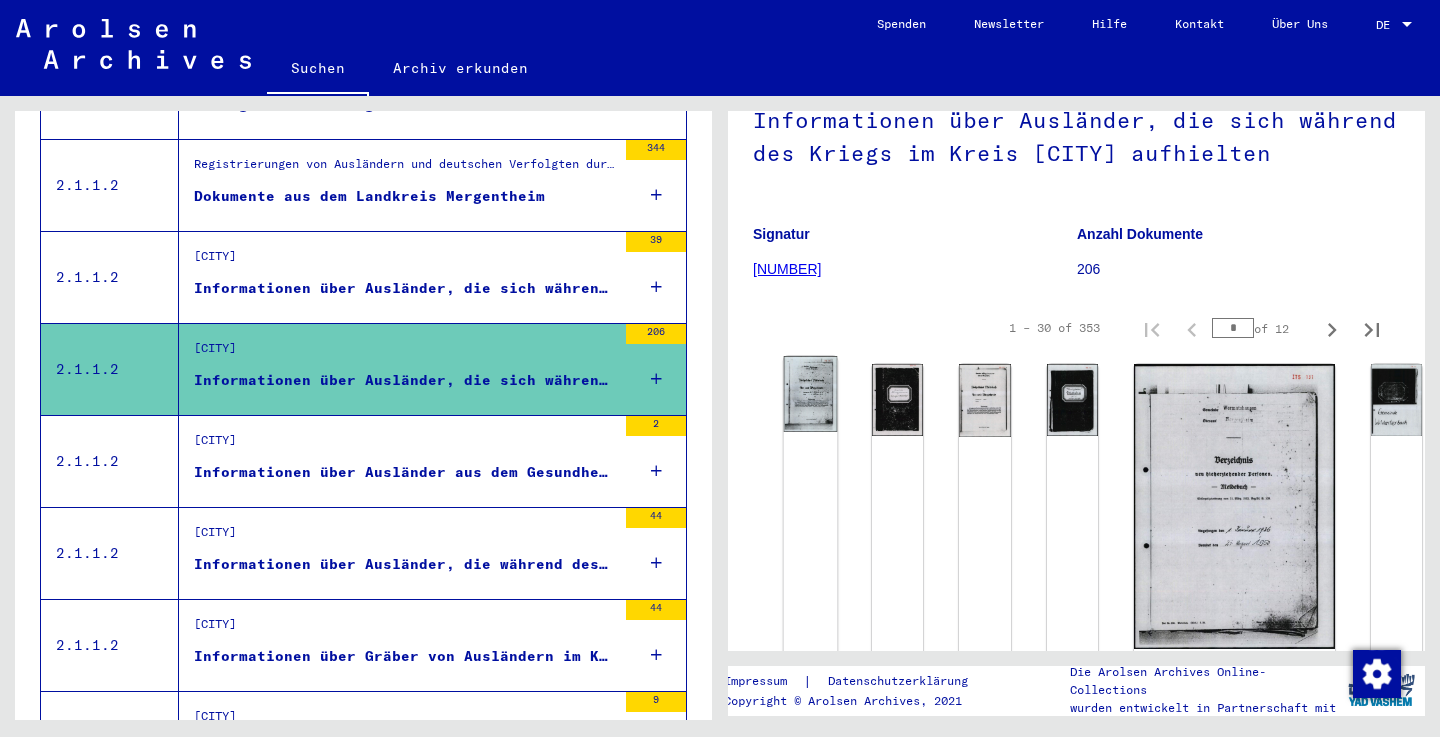 click 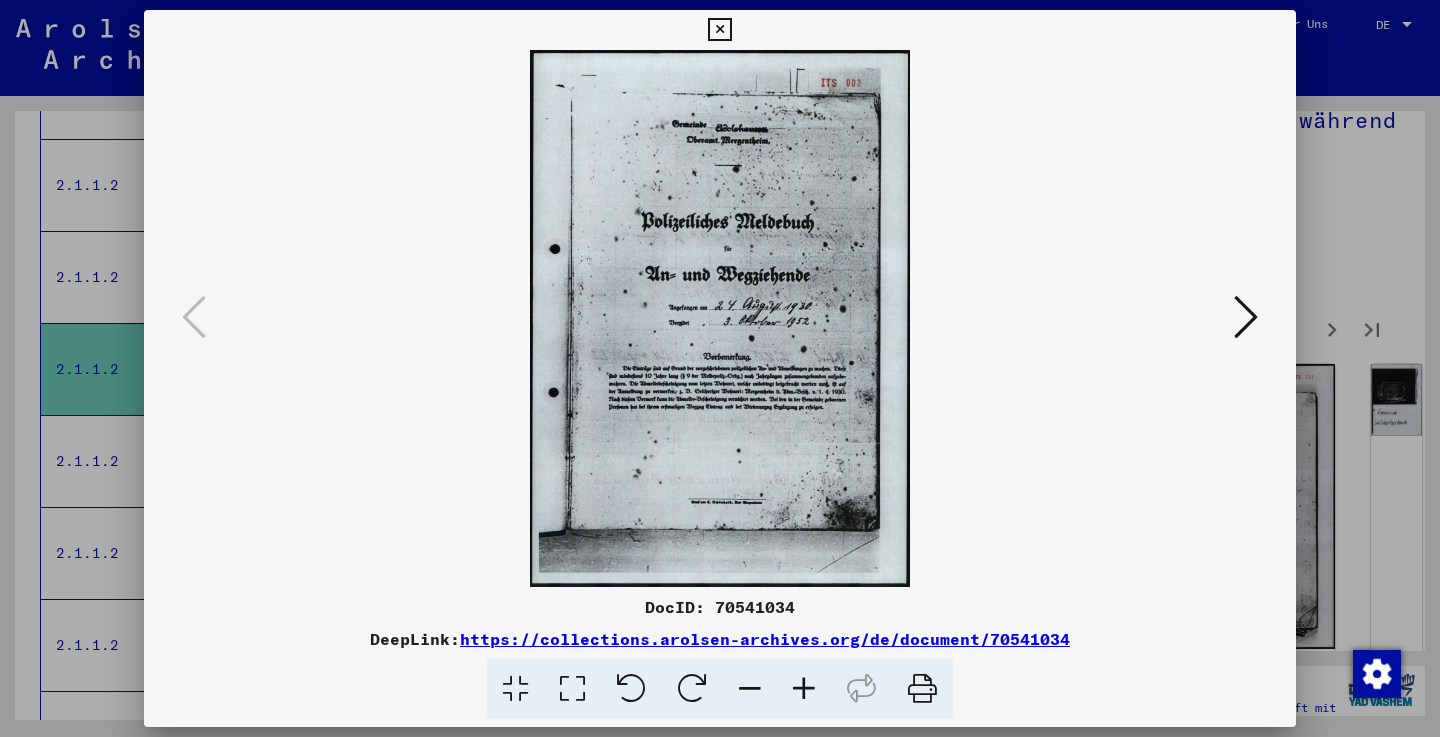 click at bounding box center (1246, 317) 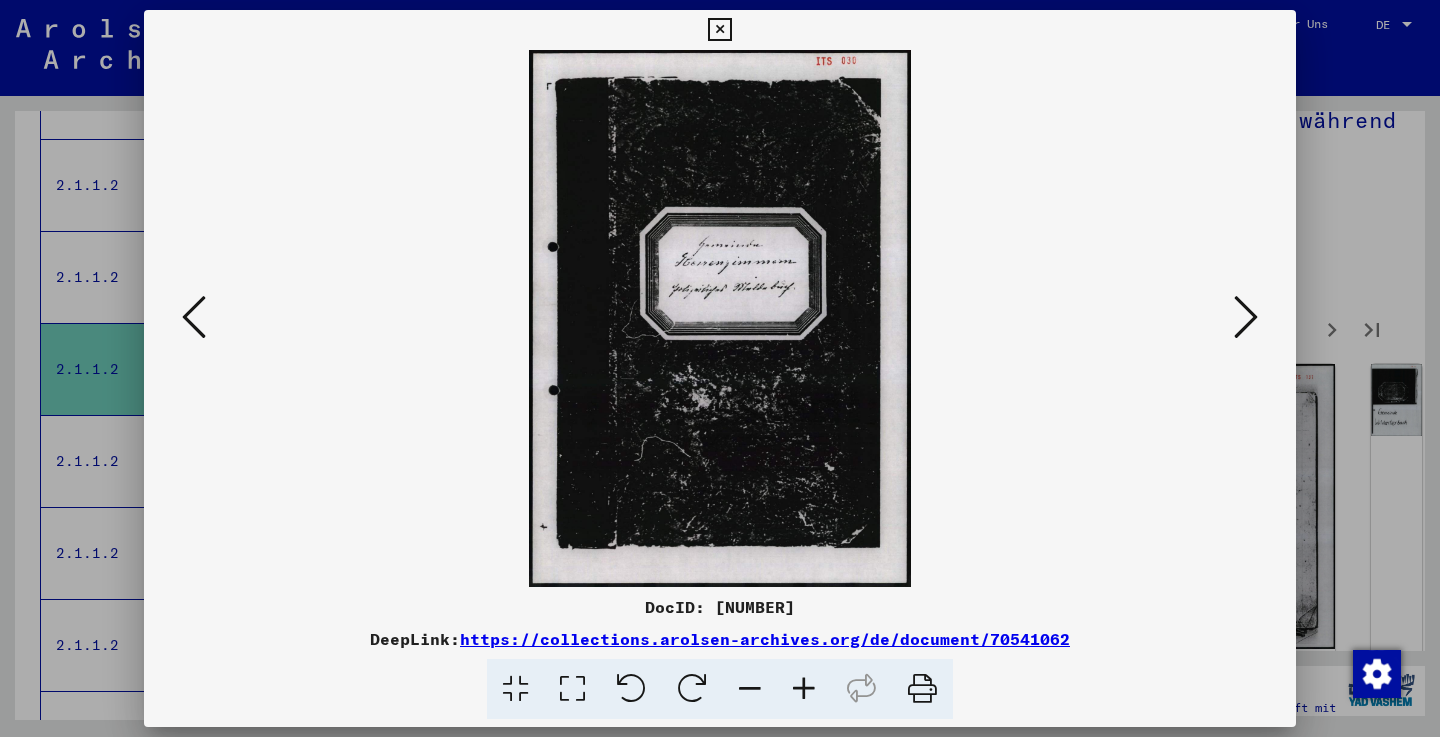 click at bounding box center (1246, 317) 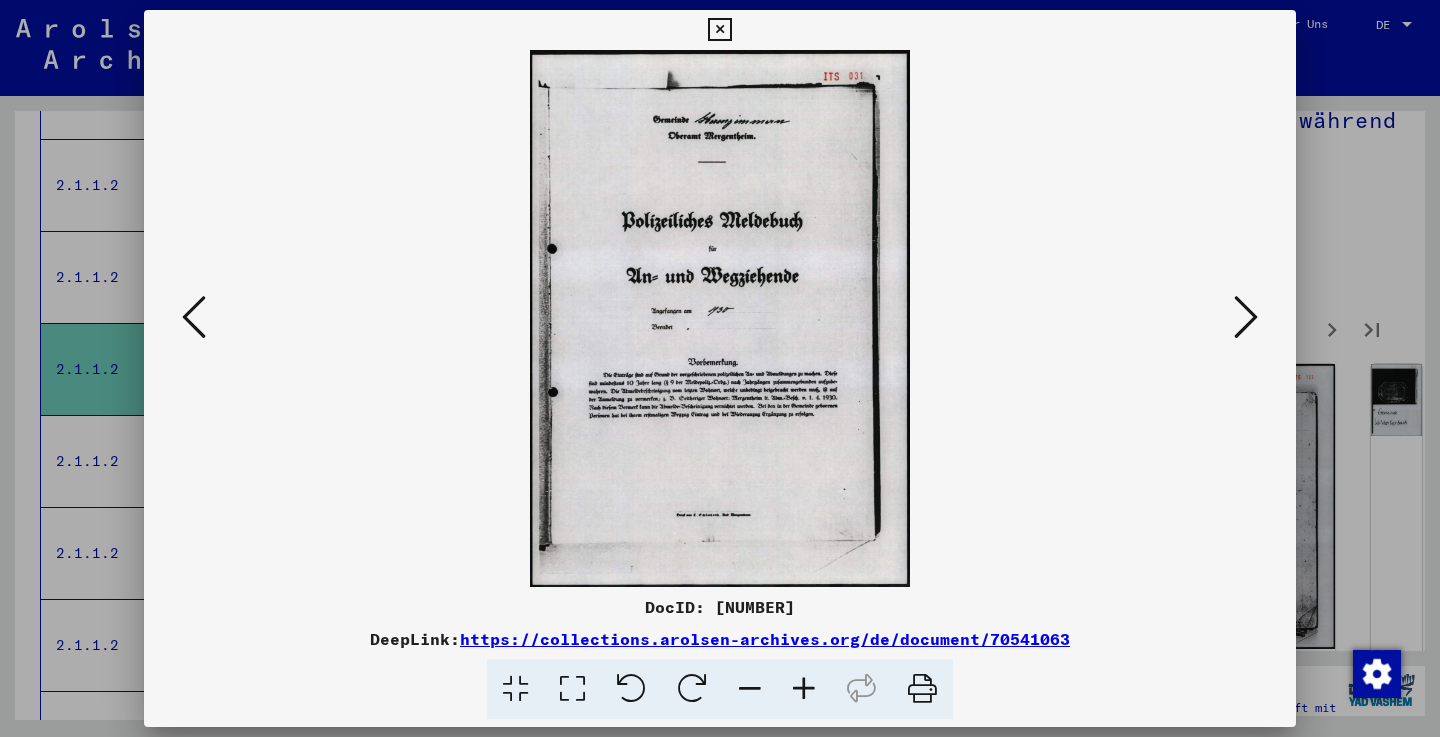 click at bounding box center (1246, 317) 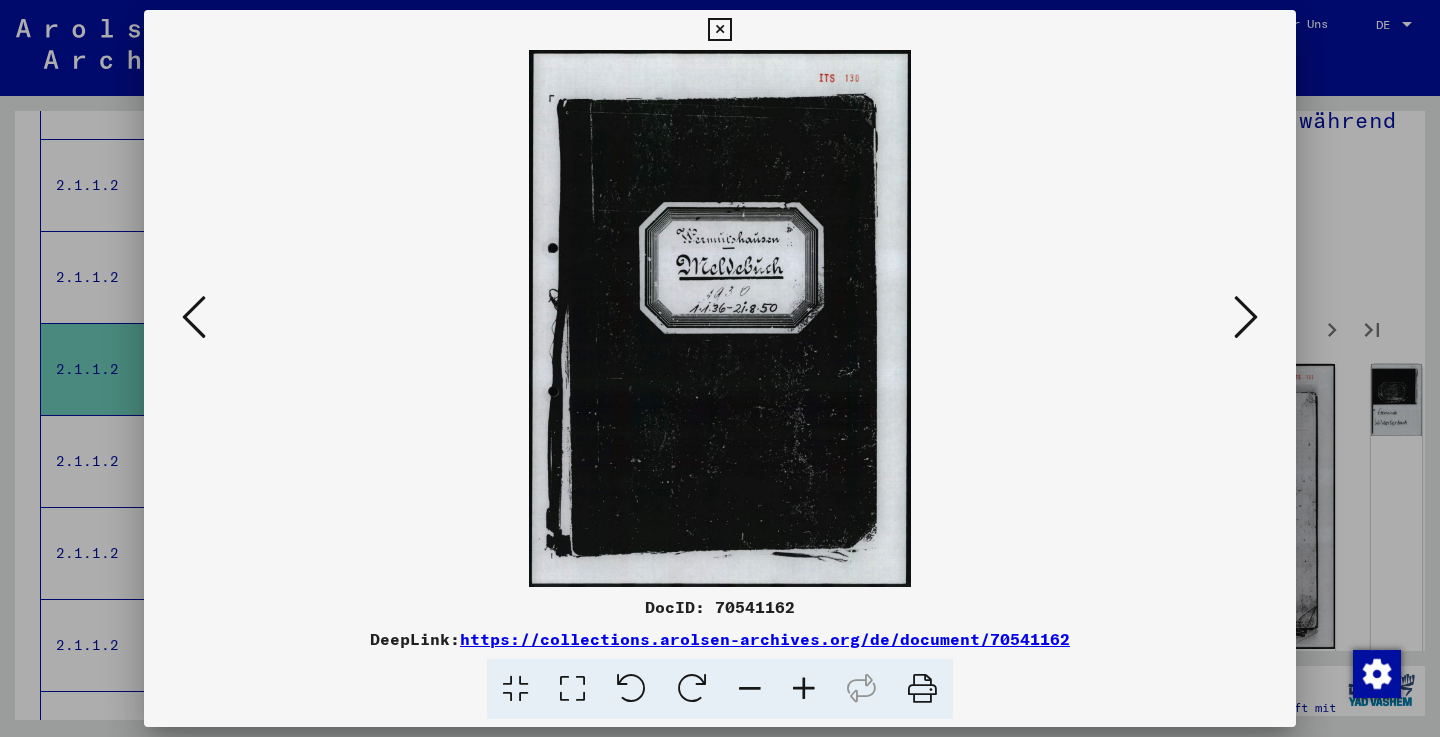 click at bounding box center (1246, 317) 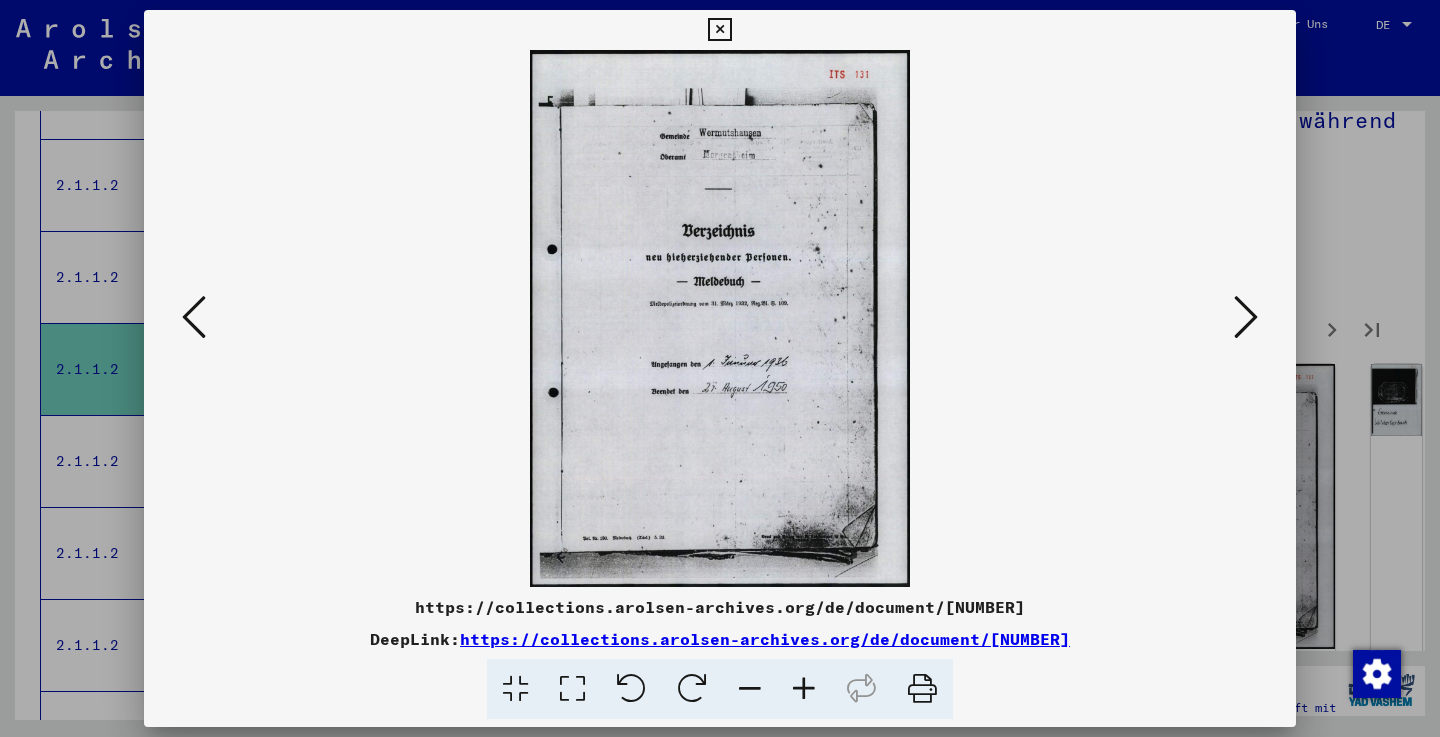 click at bounding box center (1246, 317) 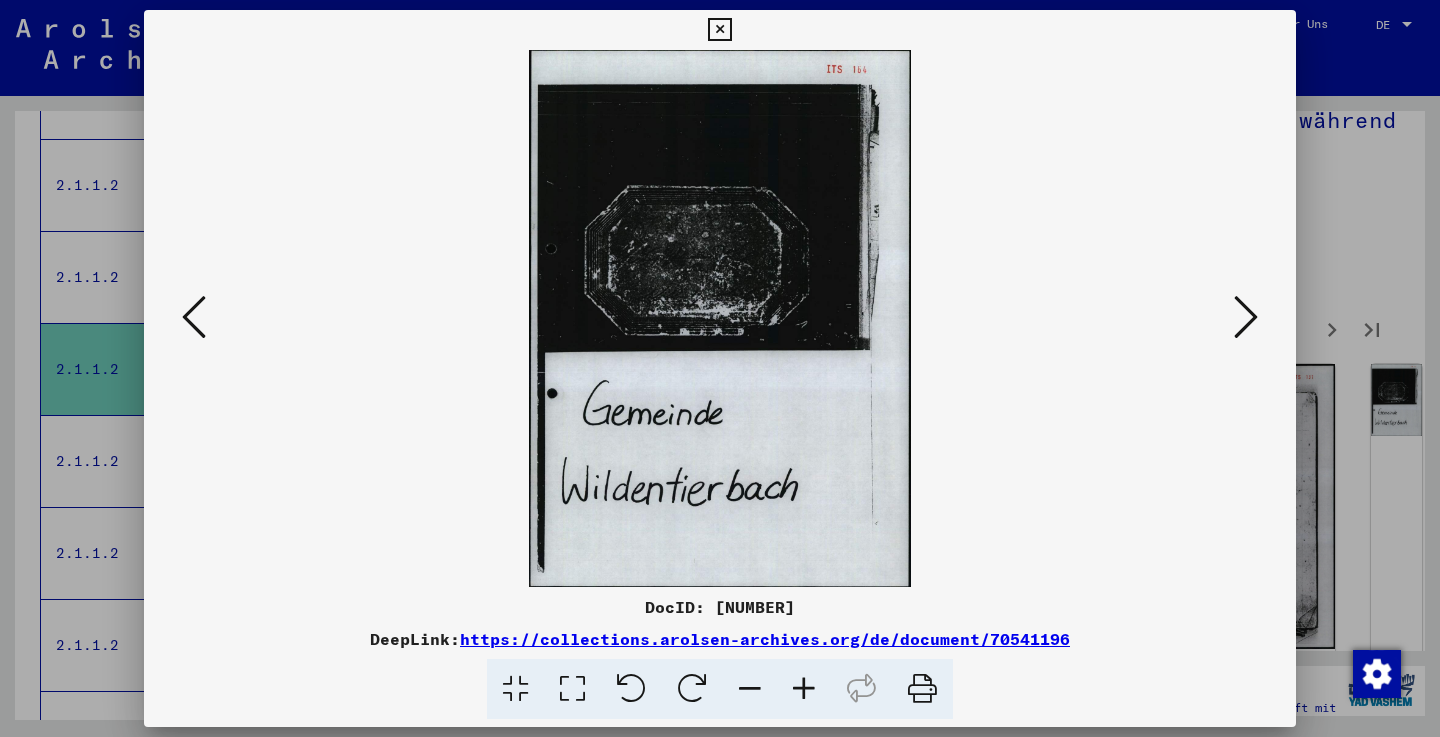 click at bounding box center [1246, 317] 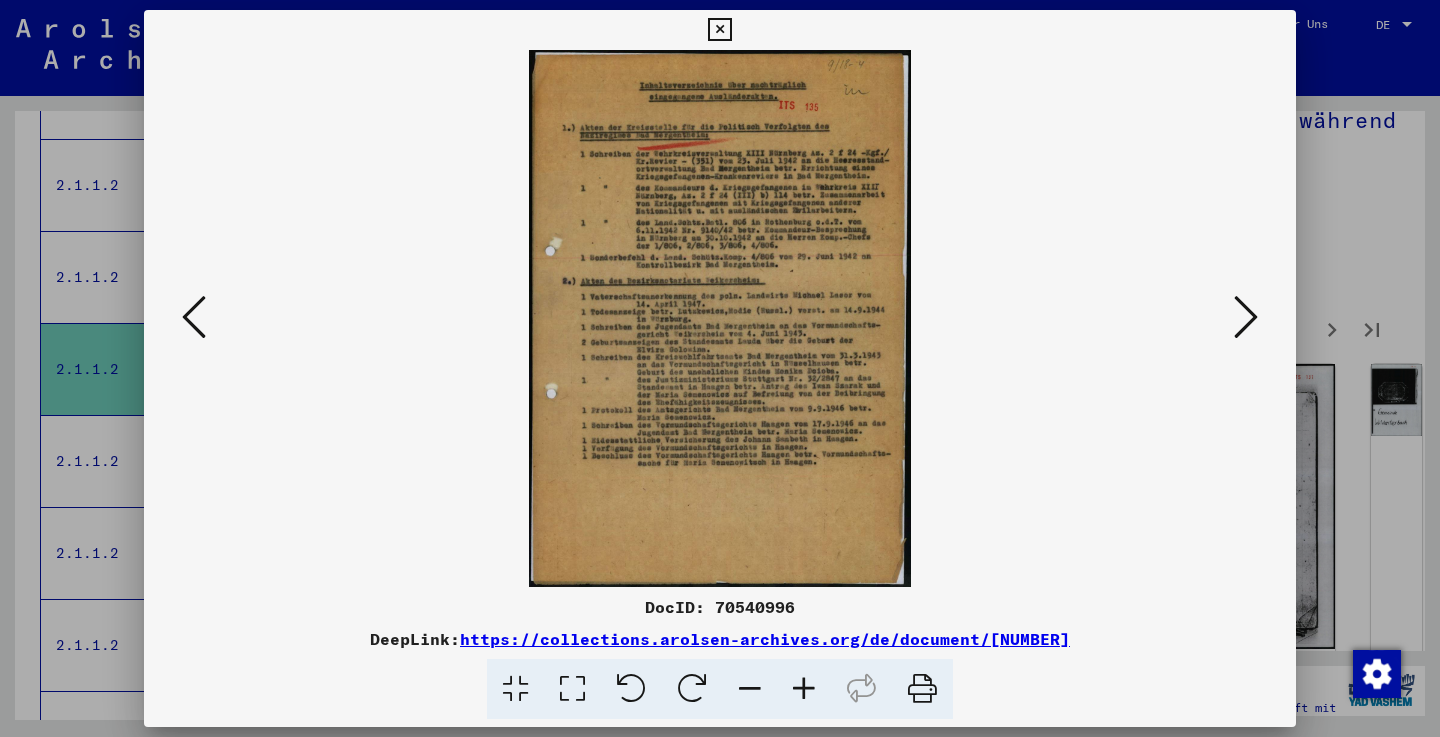 click at bounding box center [1246, 317] 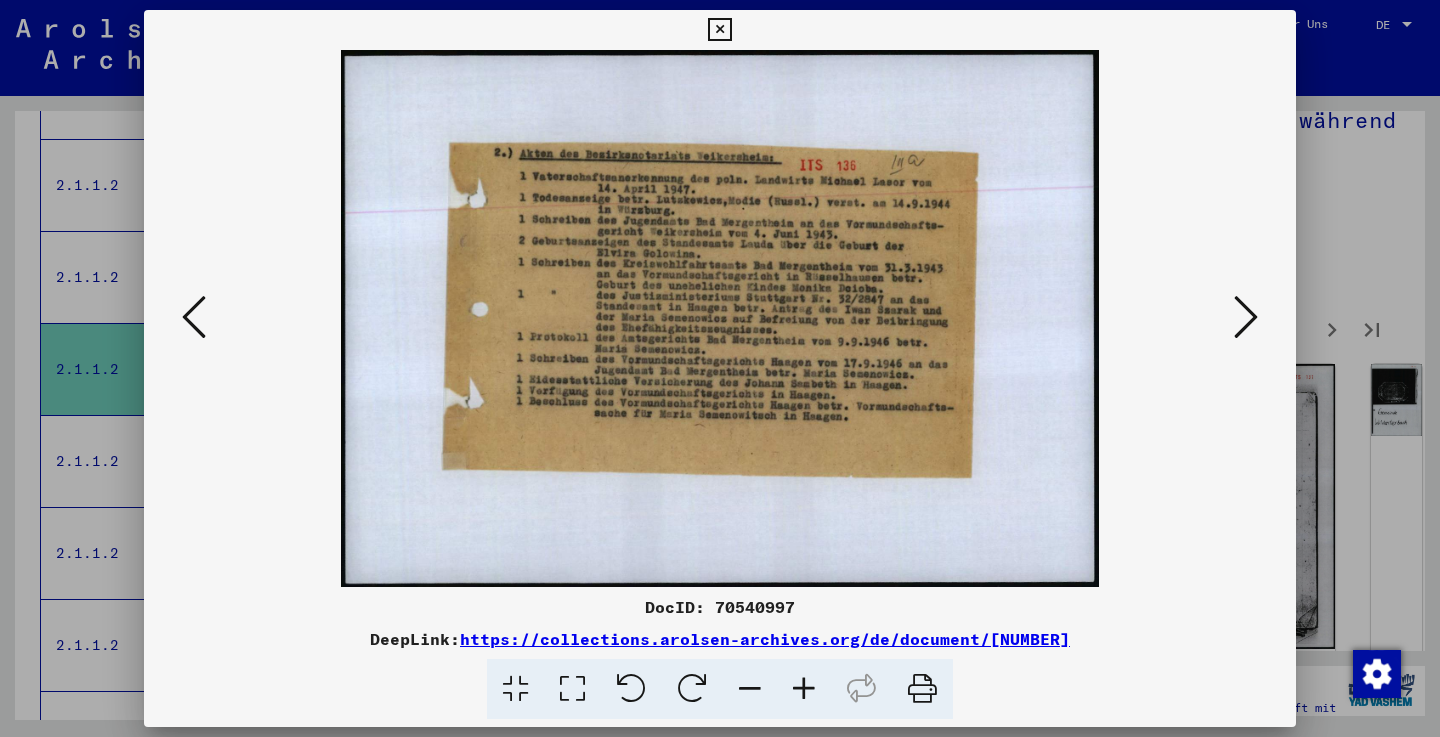 click at bounding box center (719, 30) 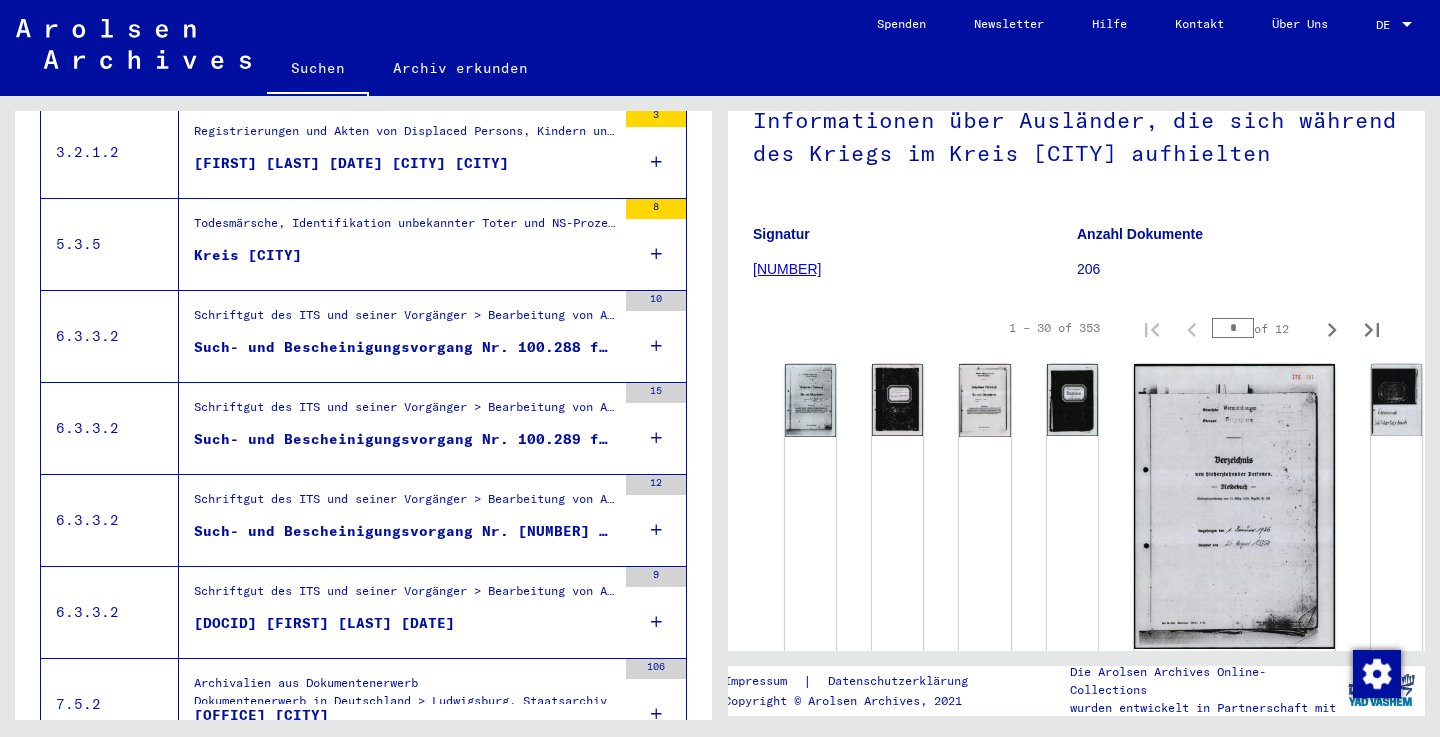 scroll, scrollTop: 2173, scrollLeft: 0, axis: vertical 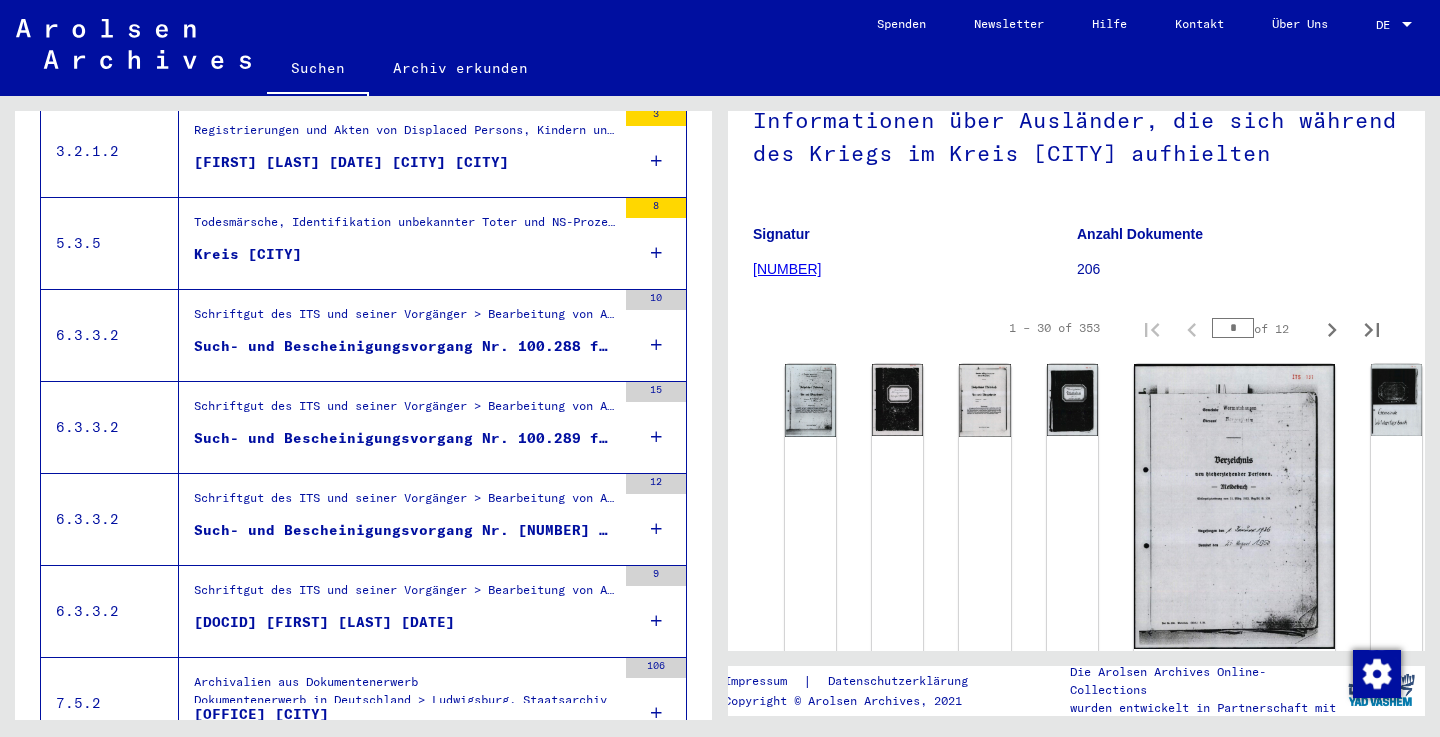 click on "Such- und Bescheinigungsvorgang Nr. 100.289 für [LAST], [FIRST] geboren [DATE]" at bounding box center [405, 443] 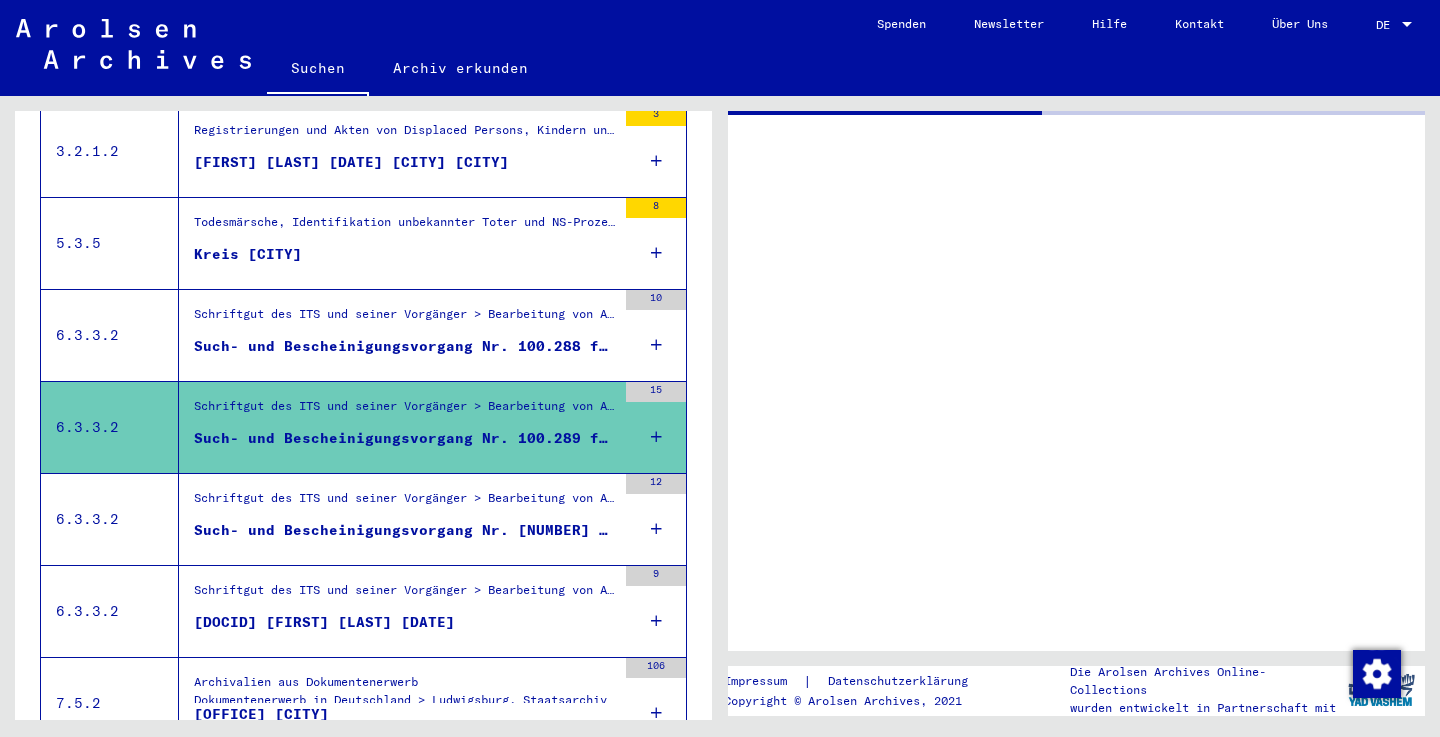 scroll, scrollTop: 0, scrollLeft: 0, axis: both 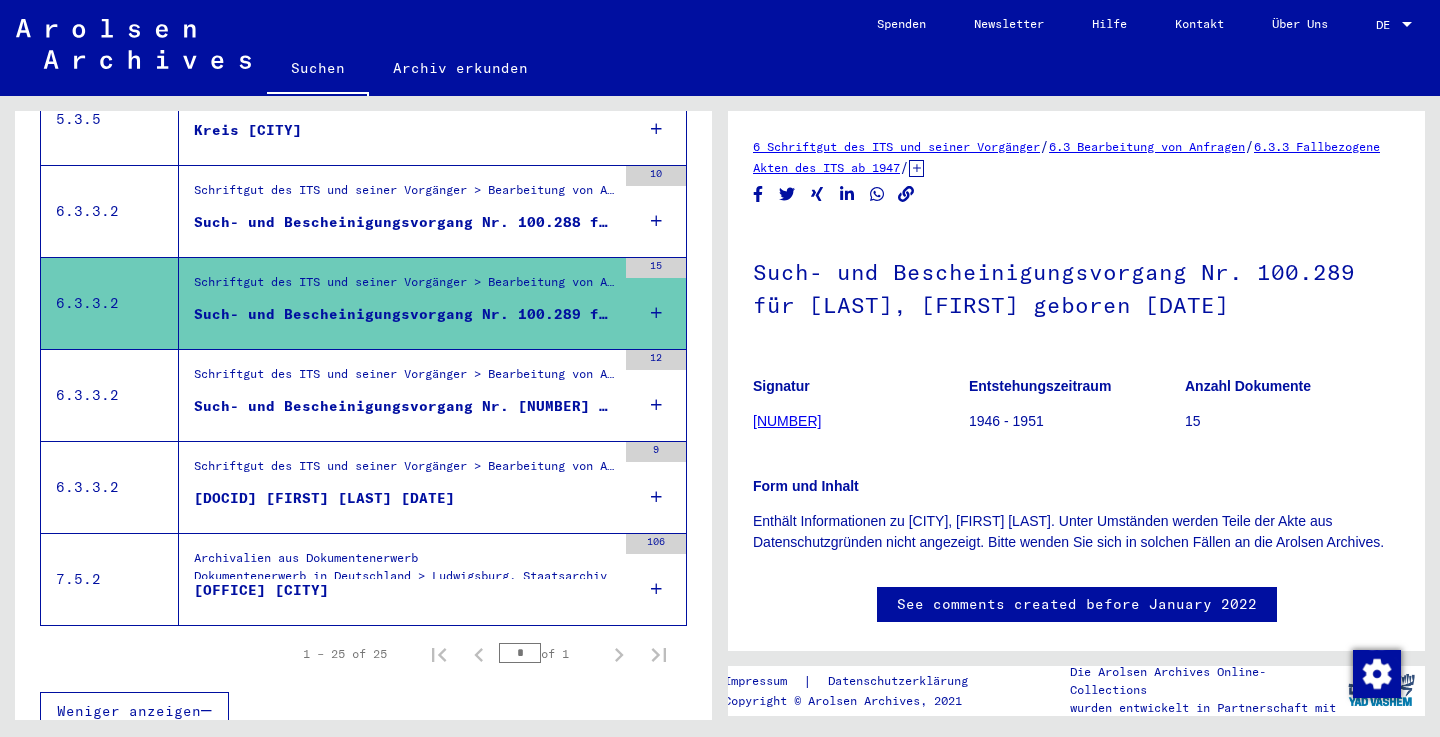 click on "Archivalien aus Dokumentenerwerb  > Dokumentenerwerb in Deutschland > Ludwigsburg, Staatsarchiv" at bounding box center [400, 572] 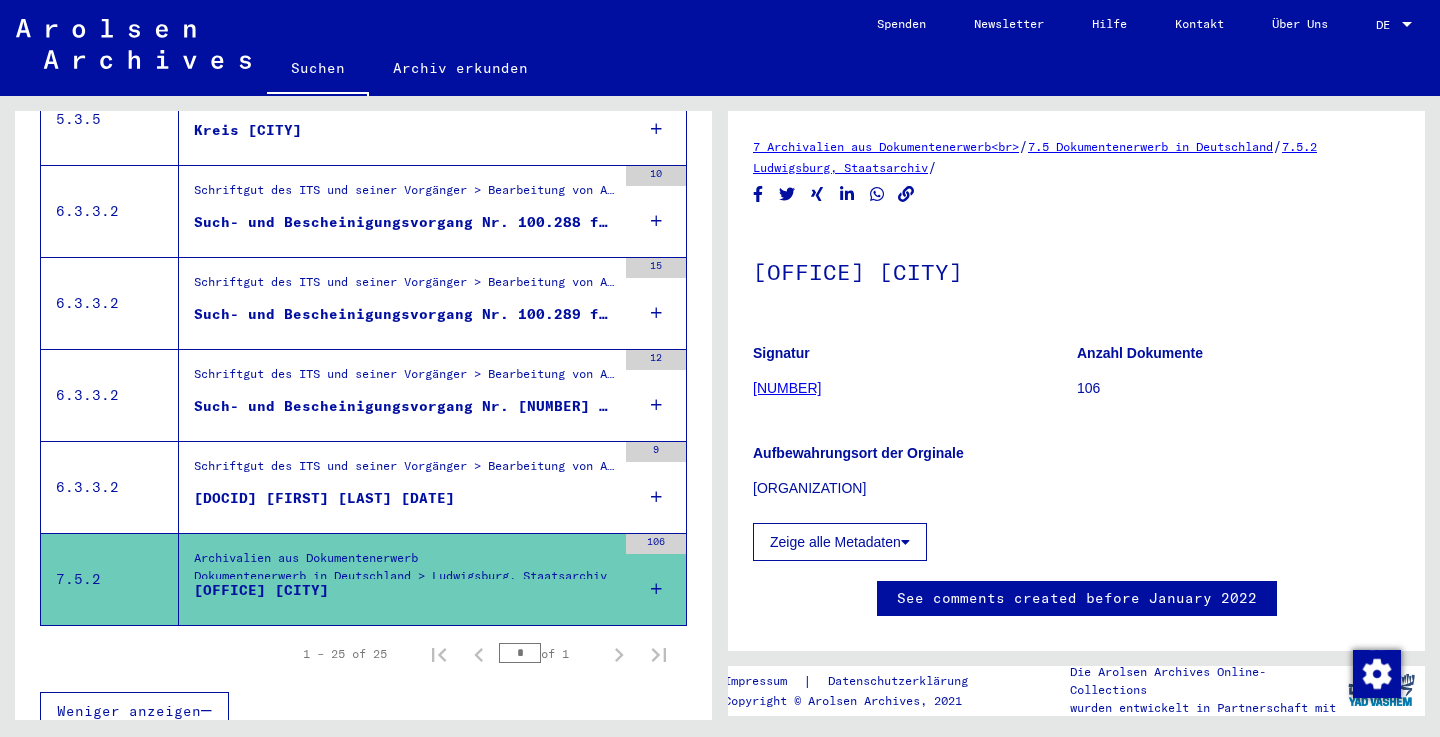 scroll, scrollTop: 0, scrollLeft: 0, axis: both 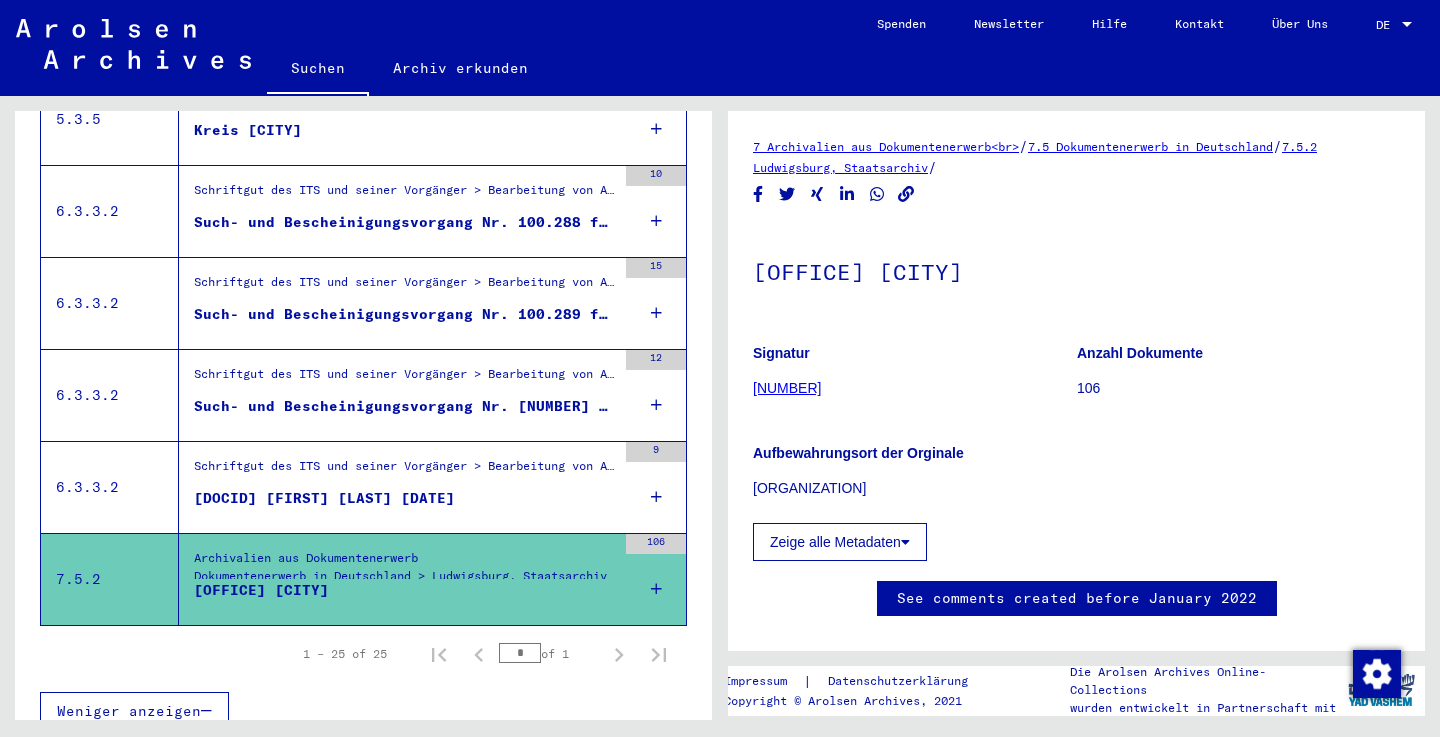 click 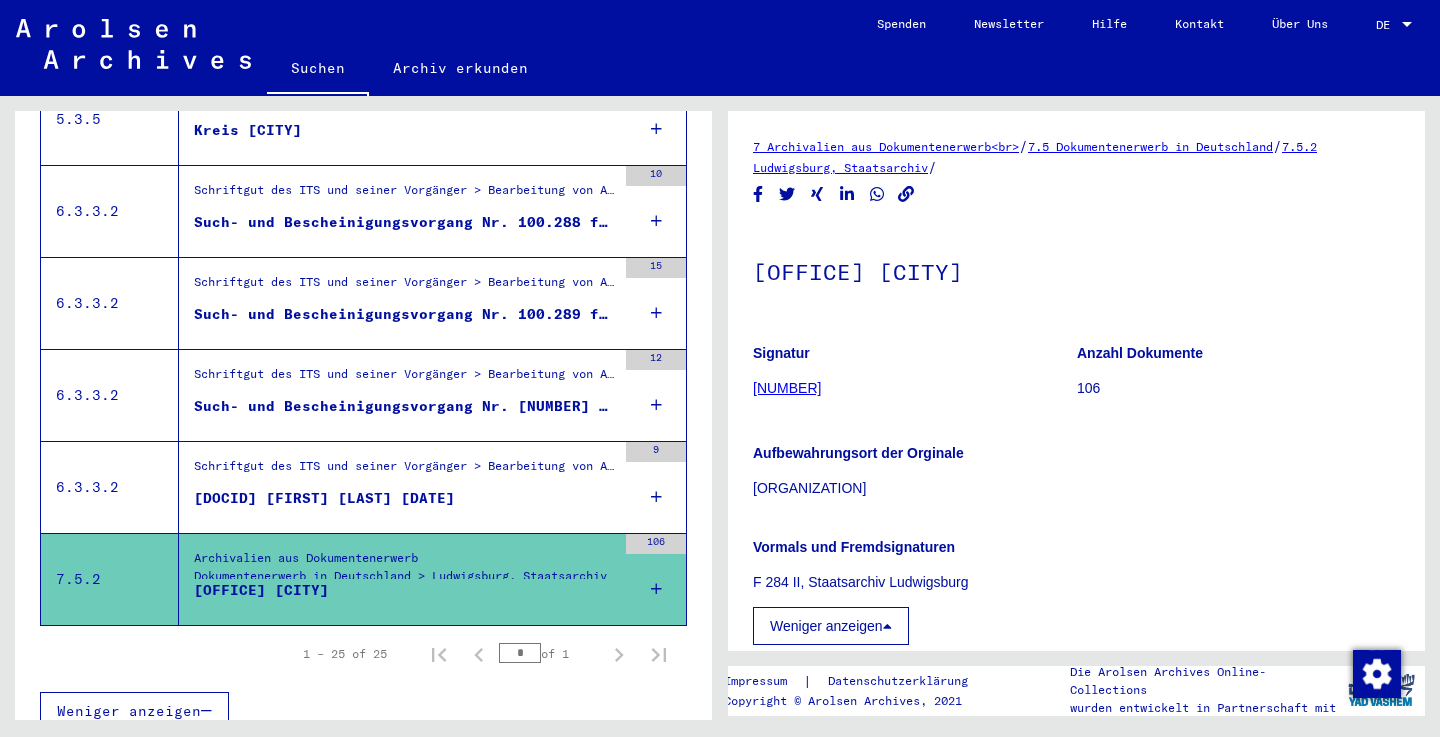 click on "Weniger anzeigen" at bounding box center [831, 626] 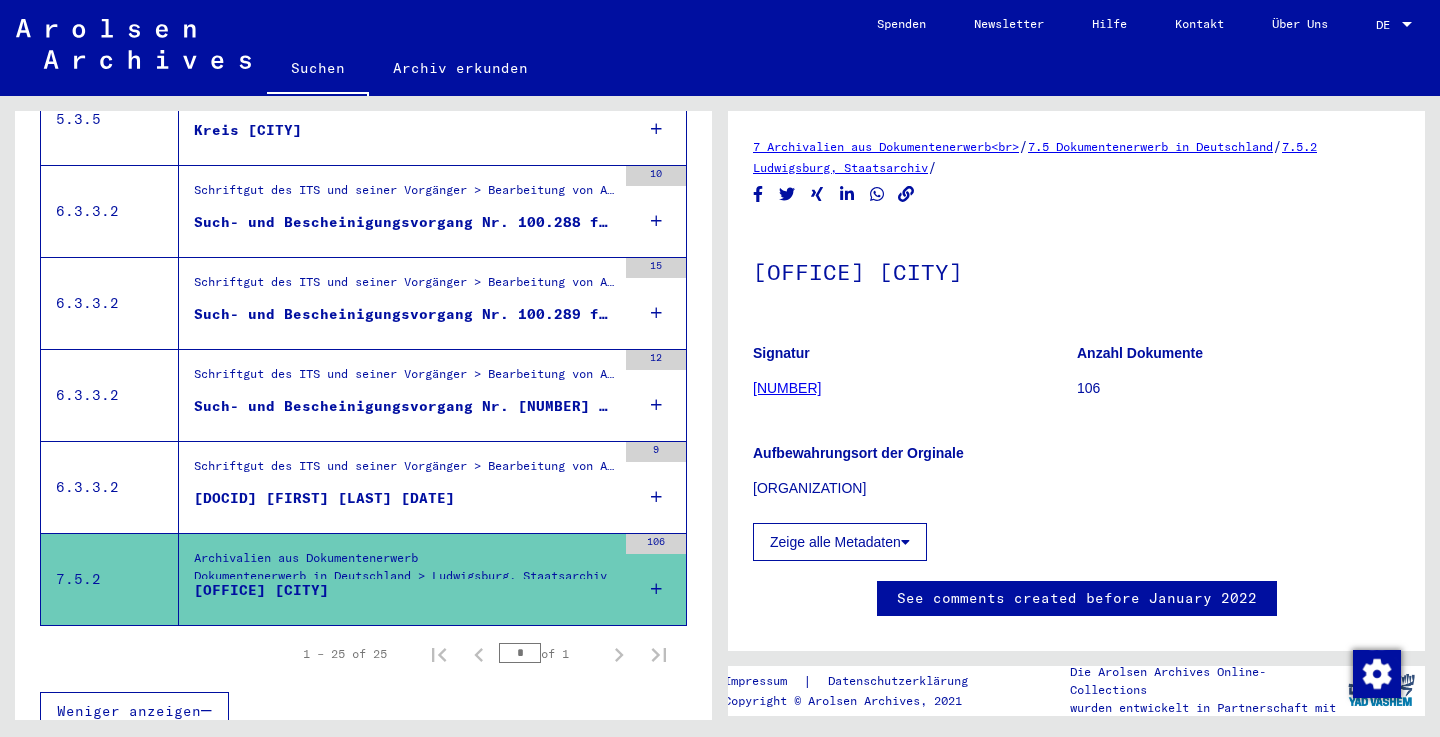 scroll, scrollTop: 0, scrollLeft: 0, axis: both 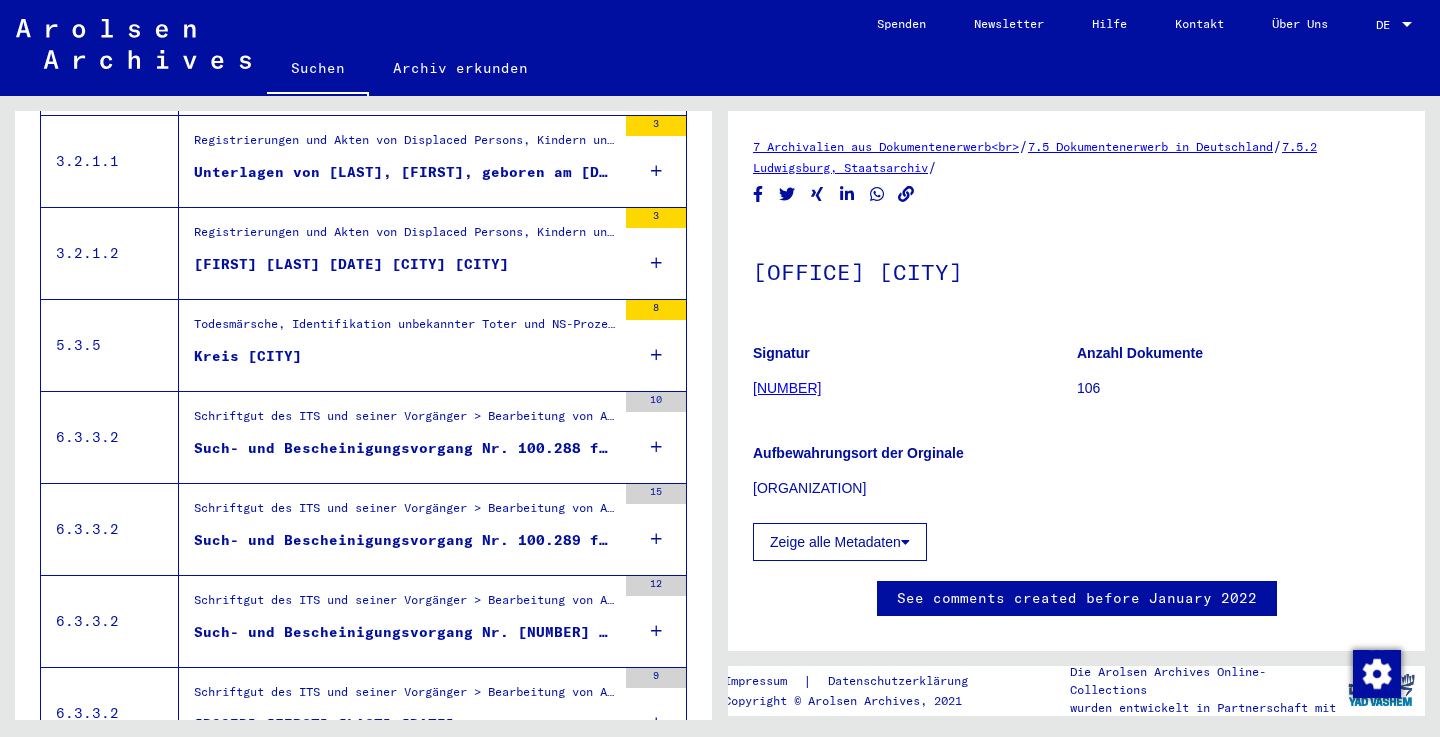 click on "Todesmärsche, Identifikation unbekannter Toter und NS-Prozesse > Todesmärsche / Identification of unknown dead (u.a. Alliierte Erhebungen, Routen, Identifikation unbekannter Toter) > Grabermittlung / Friedhofspläne > Baden-Württemberg" at bounding box center [405, 329] 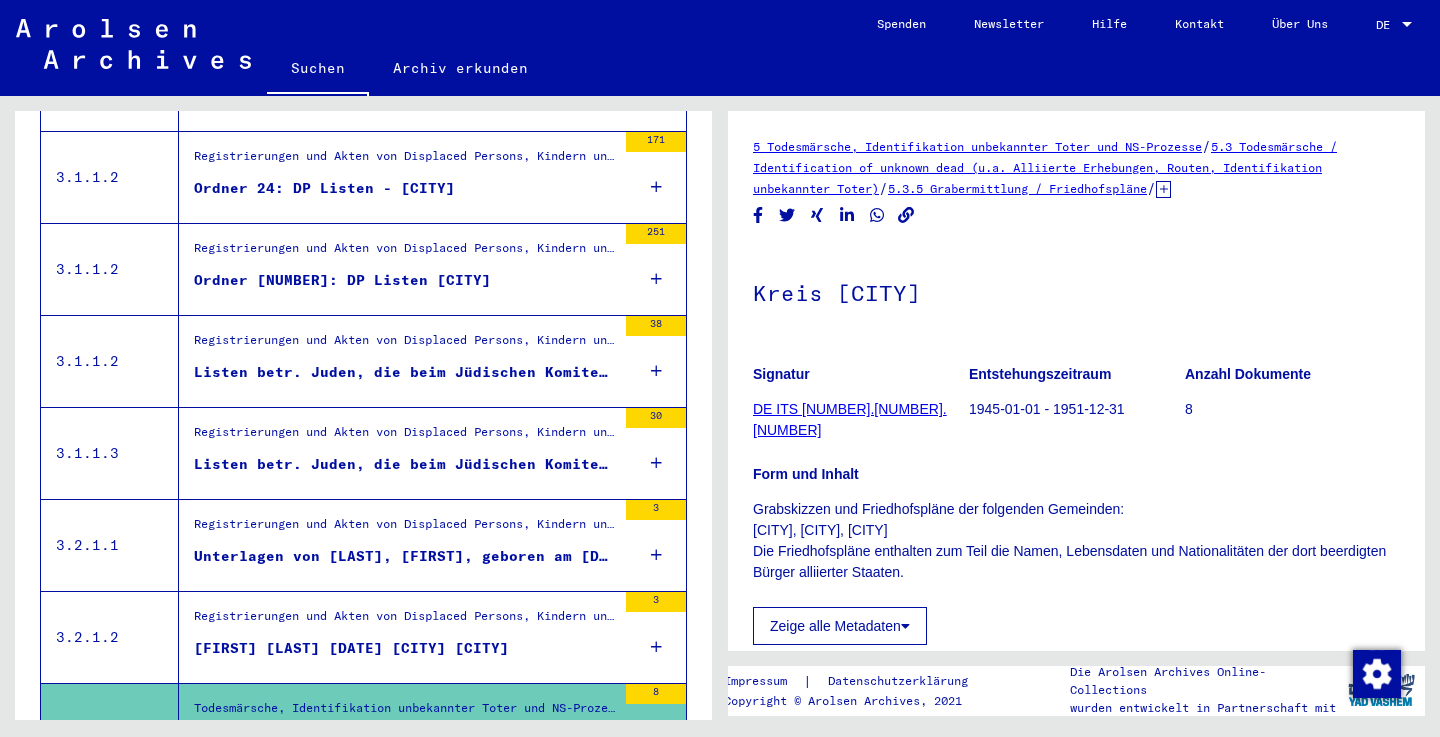 scroll, scrollTop: 1685, scrollLeft: 0, axis: vertical 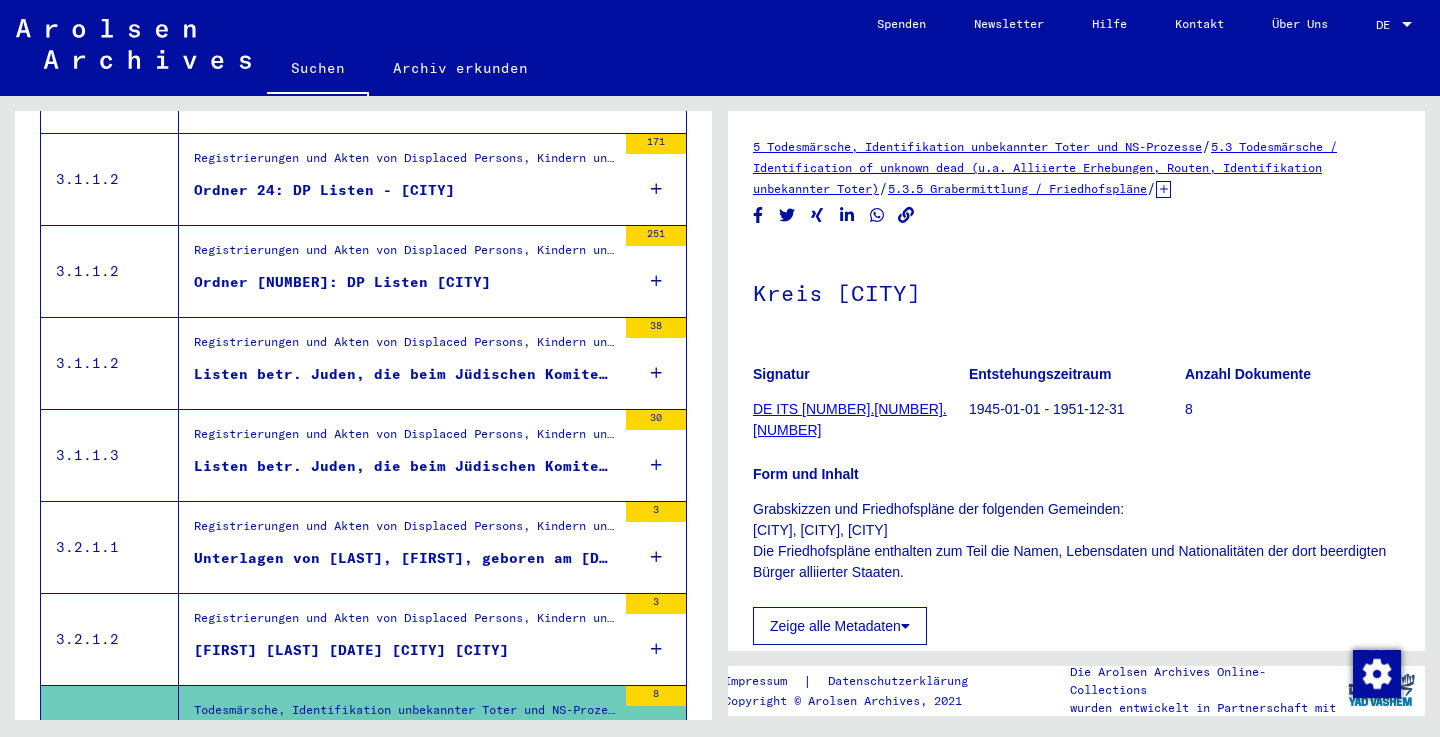 click on "Listen betr. Juden, die beim Jüdischen Komitee in Stuttgart zwischen      1946/47 gemeldet waren. ..." at bounding box center (405, 374) 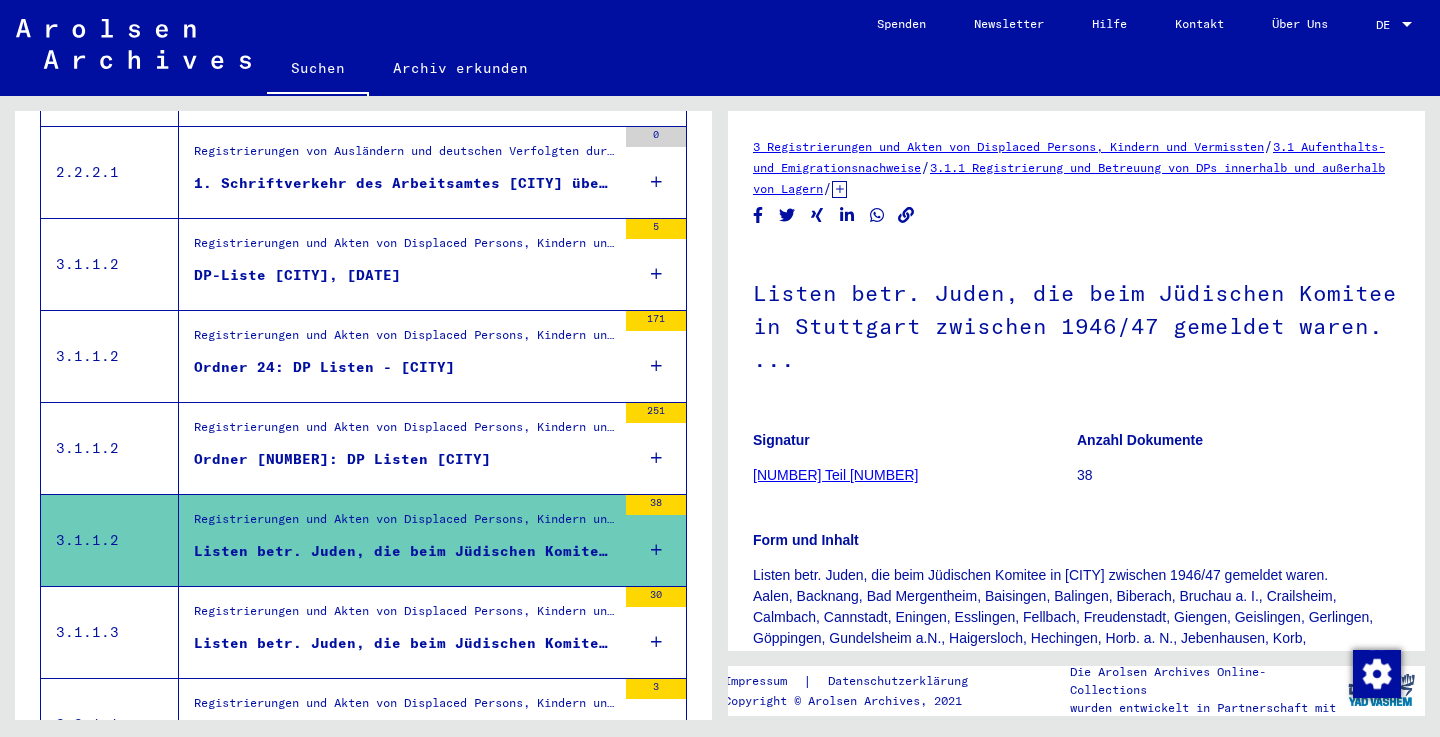 scroll, scrollTop: 1498, scrollLeft: 0, axis: vertical 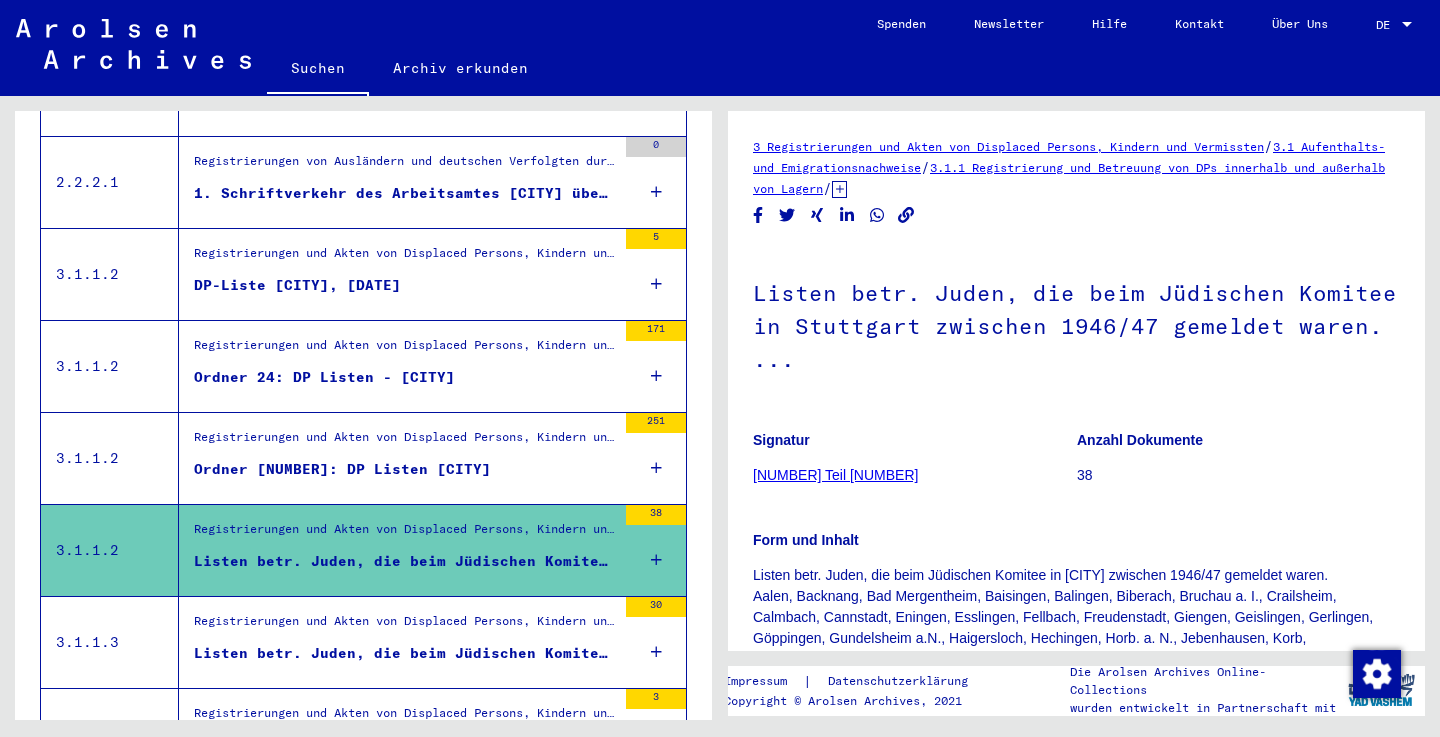 click on "Registrierungen und Akten von Displaced Persons, Kindern und Vermissten > Aufenthalts- und Emigrationsnachweise > Registrierung und Betreuung von DPs innerhalb und außerhalb von Lagern > Listenmäßige Erfassung von DPs in DP-Lagern > Nicht verzeichnete Dokumente nach Ordnern mit Ortsangabe" at bounding box center [405, 442] 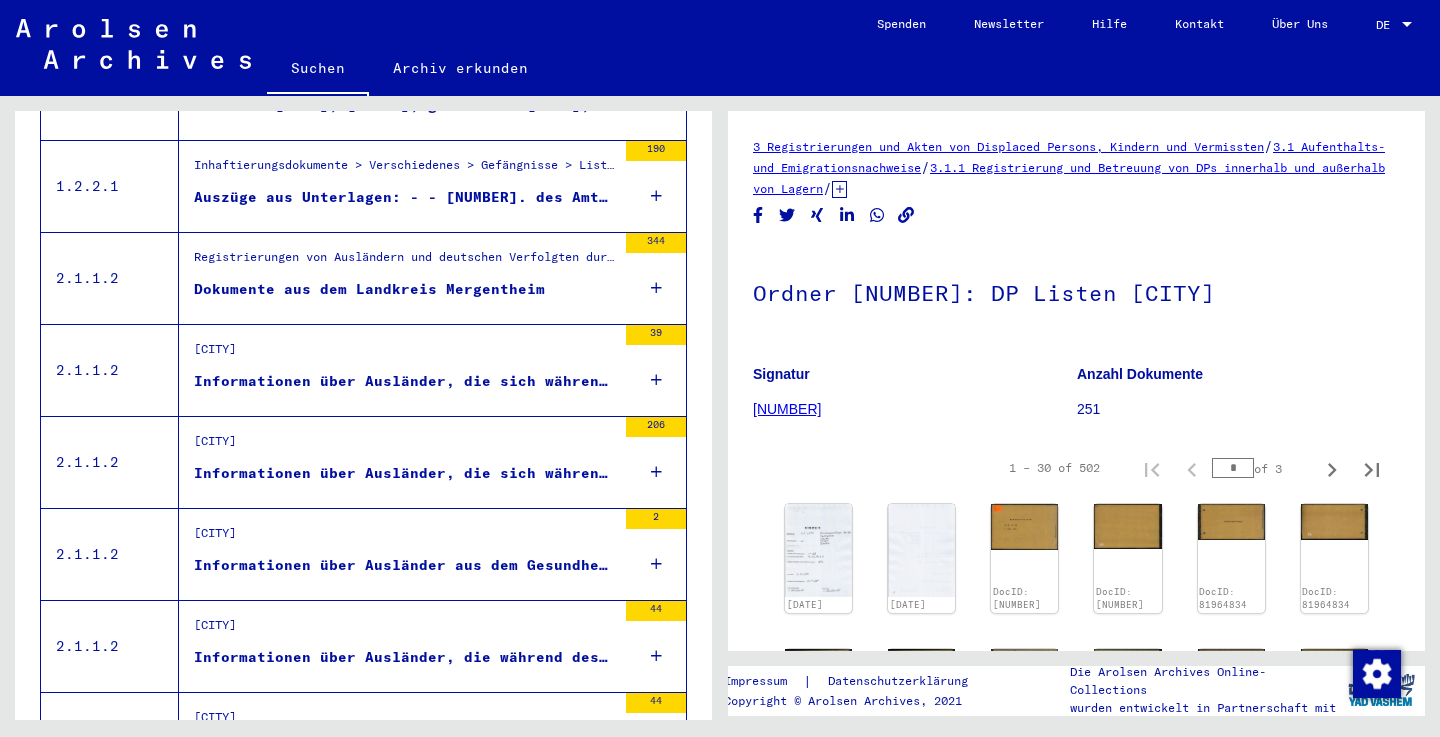 scroll, scrollTop: 571, scrollLeft: 0, axis: vertical 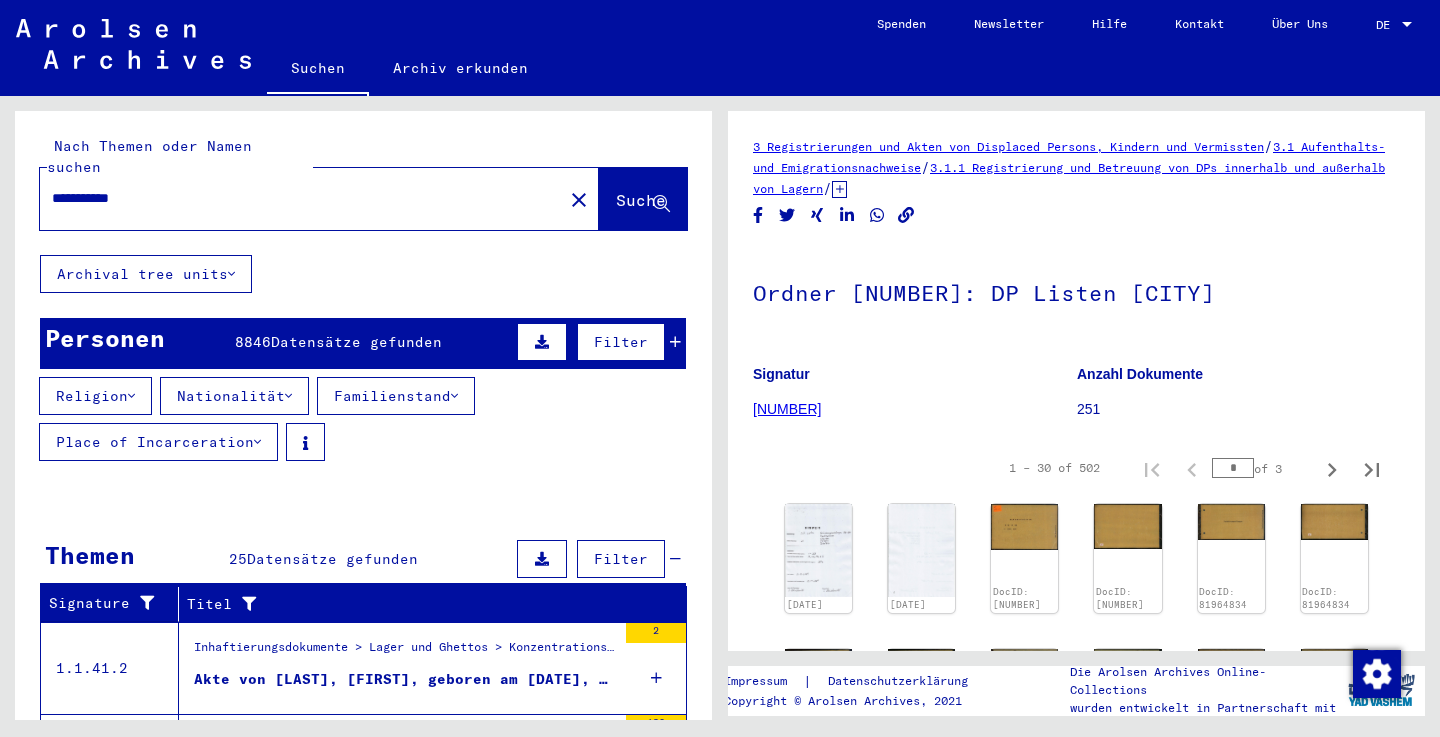 click on "**********" at bounding box center (301, 198) 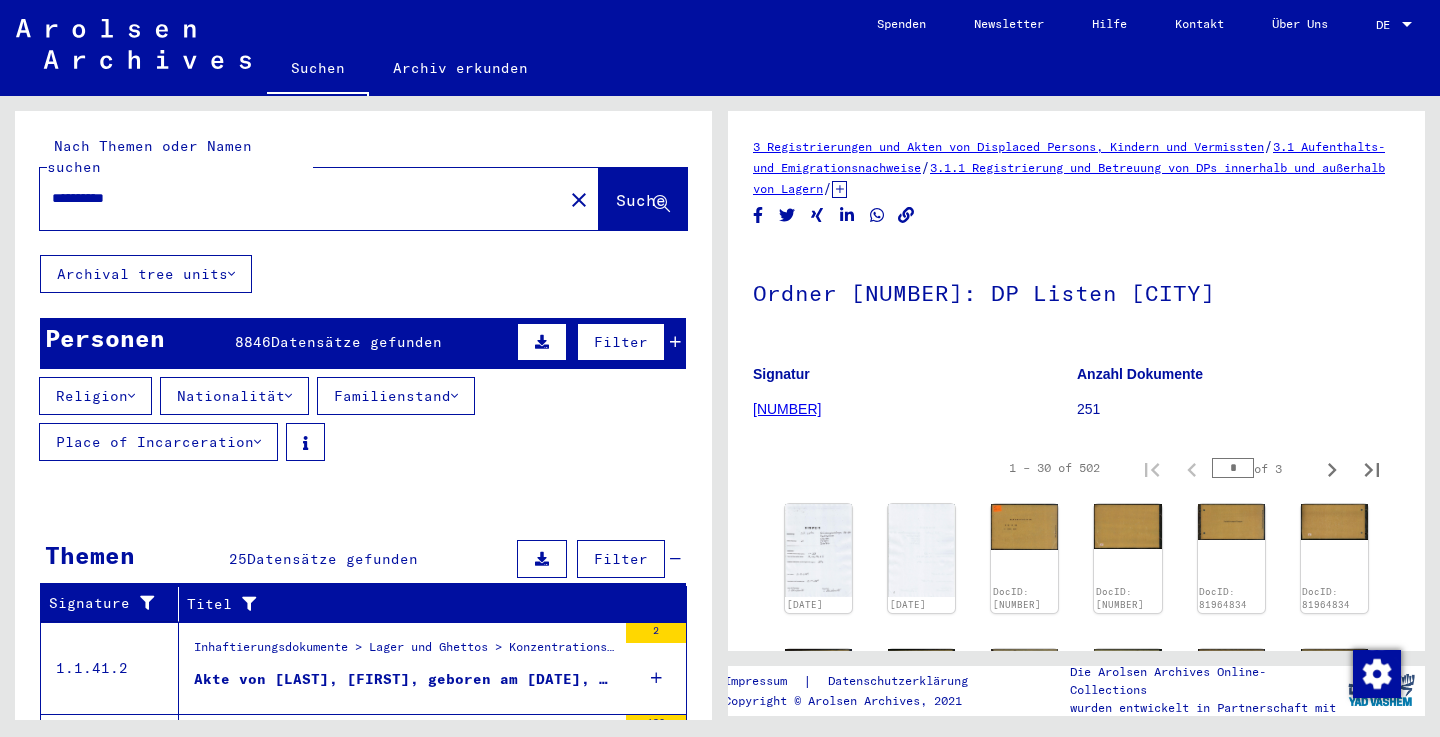 type on "**********" 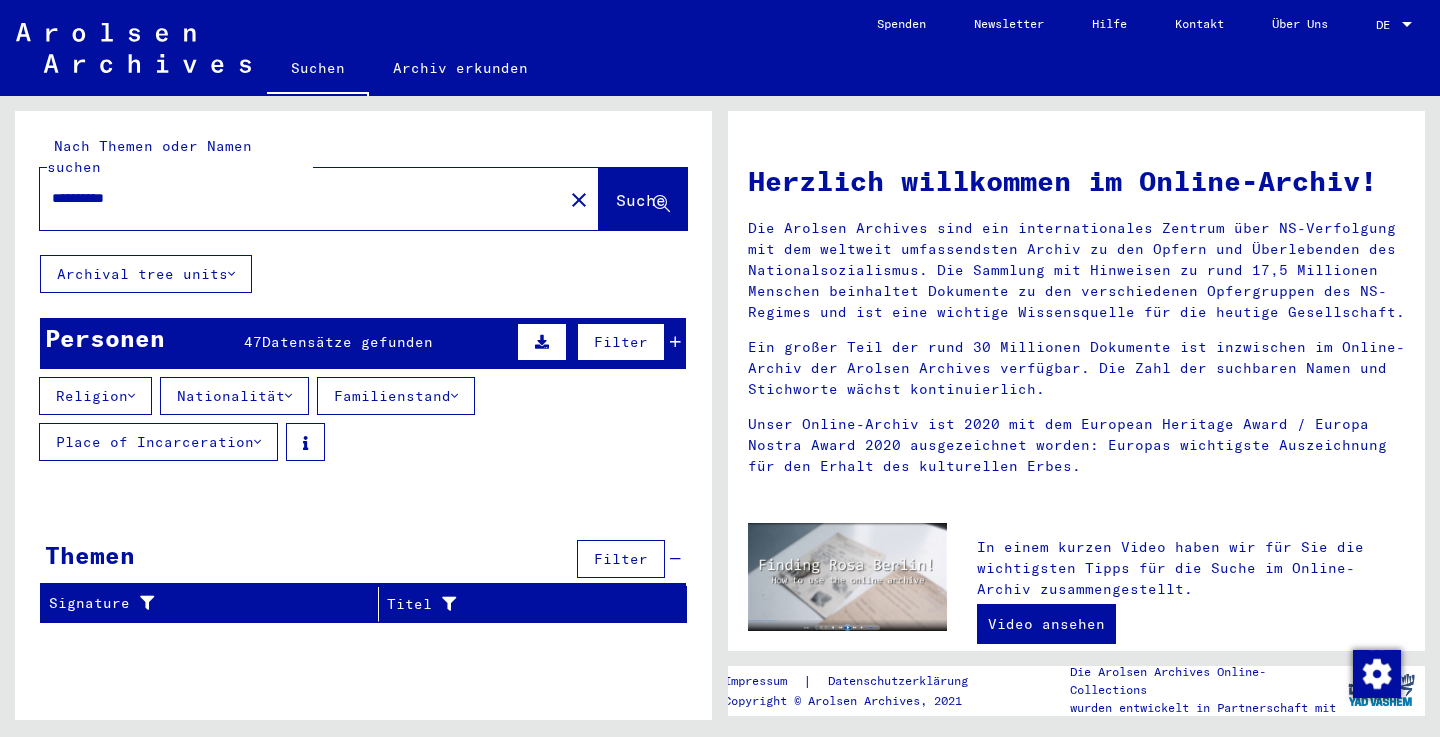 scroll, scrollTop: 0, scrollLeft: 0, axis: both 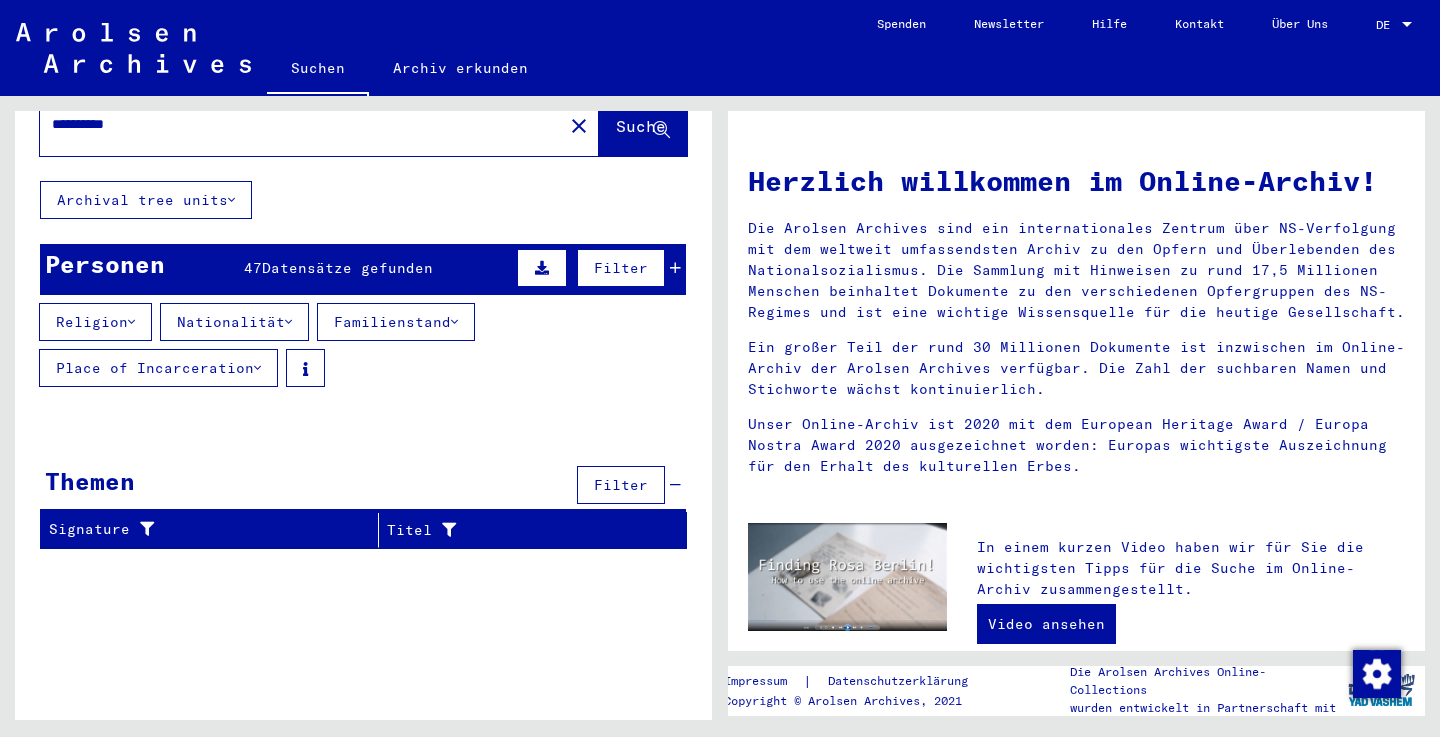 click on "Datensätze gefunden" at bounding box center (347, 268) 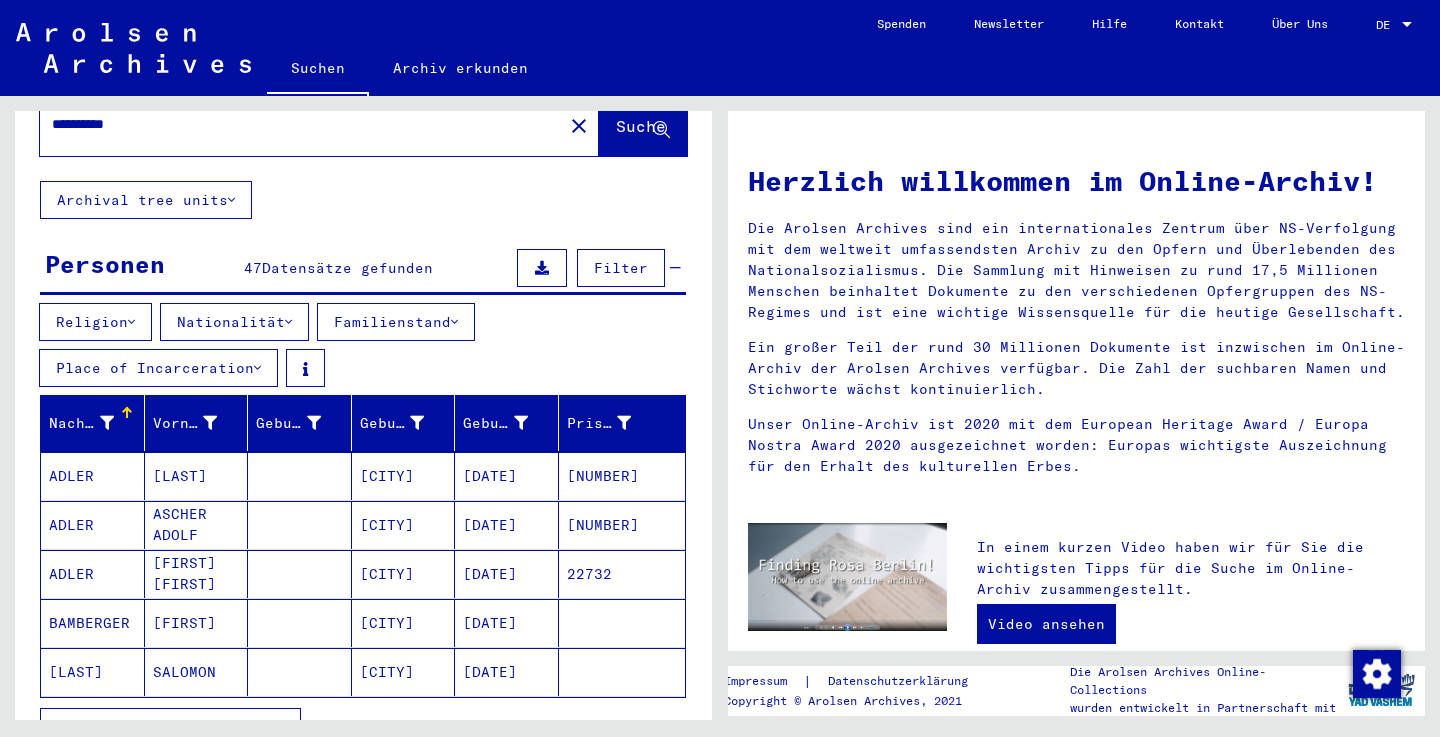 click at bounding box center (300, 623) 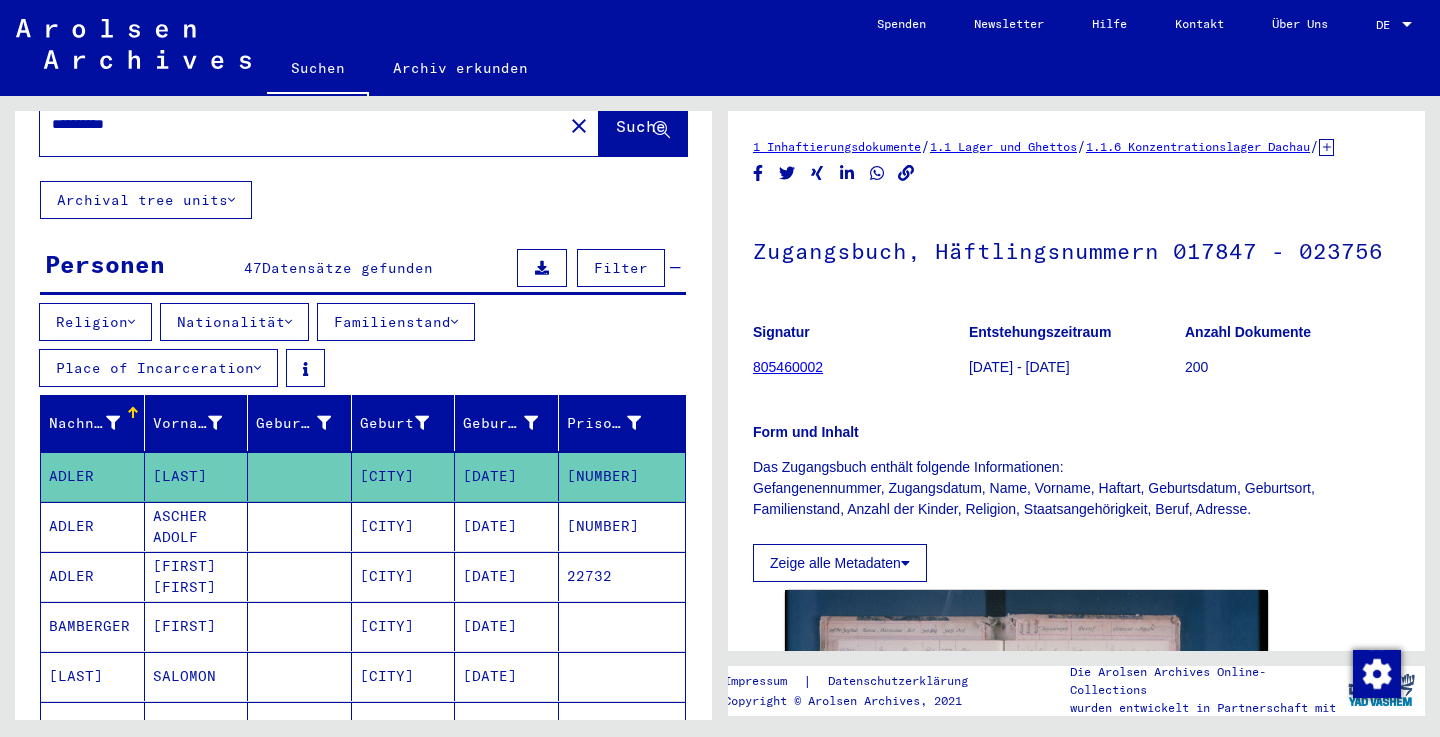 scroll, scrollTop: 0, scrollLeft: 0, axis: both 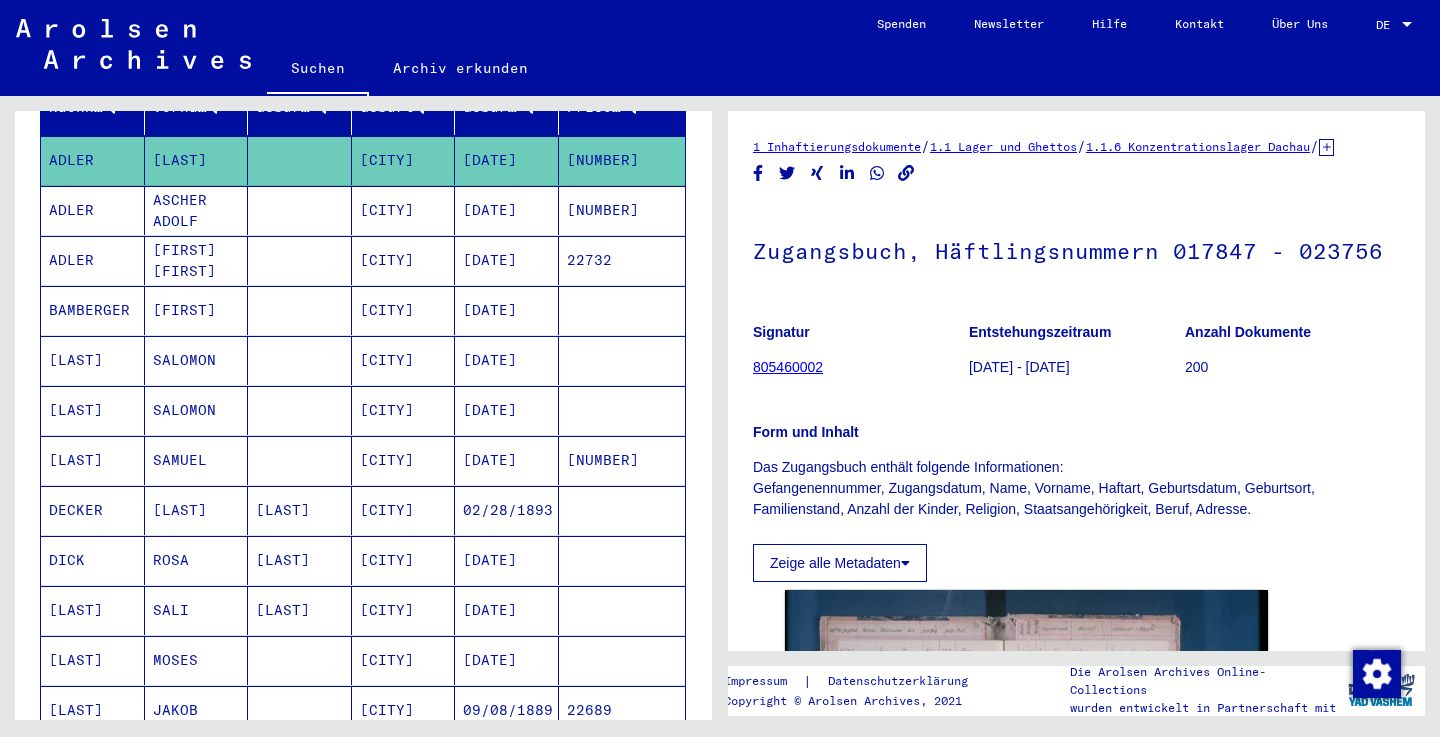 click on "[CITY]" at bounding box center [404, 560] 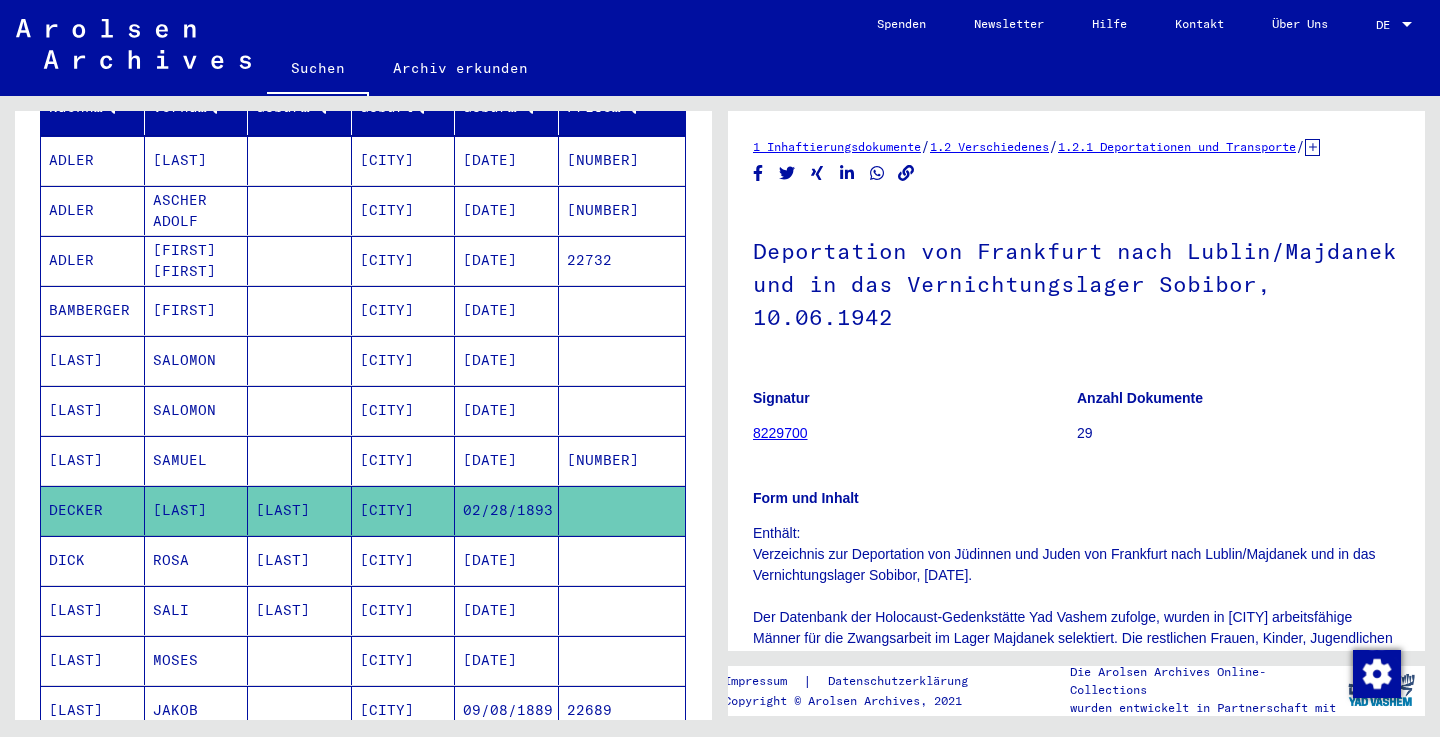 scroll, scrollTop: 0, scrollLeft: 0, axis: both 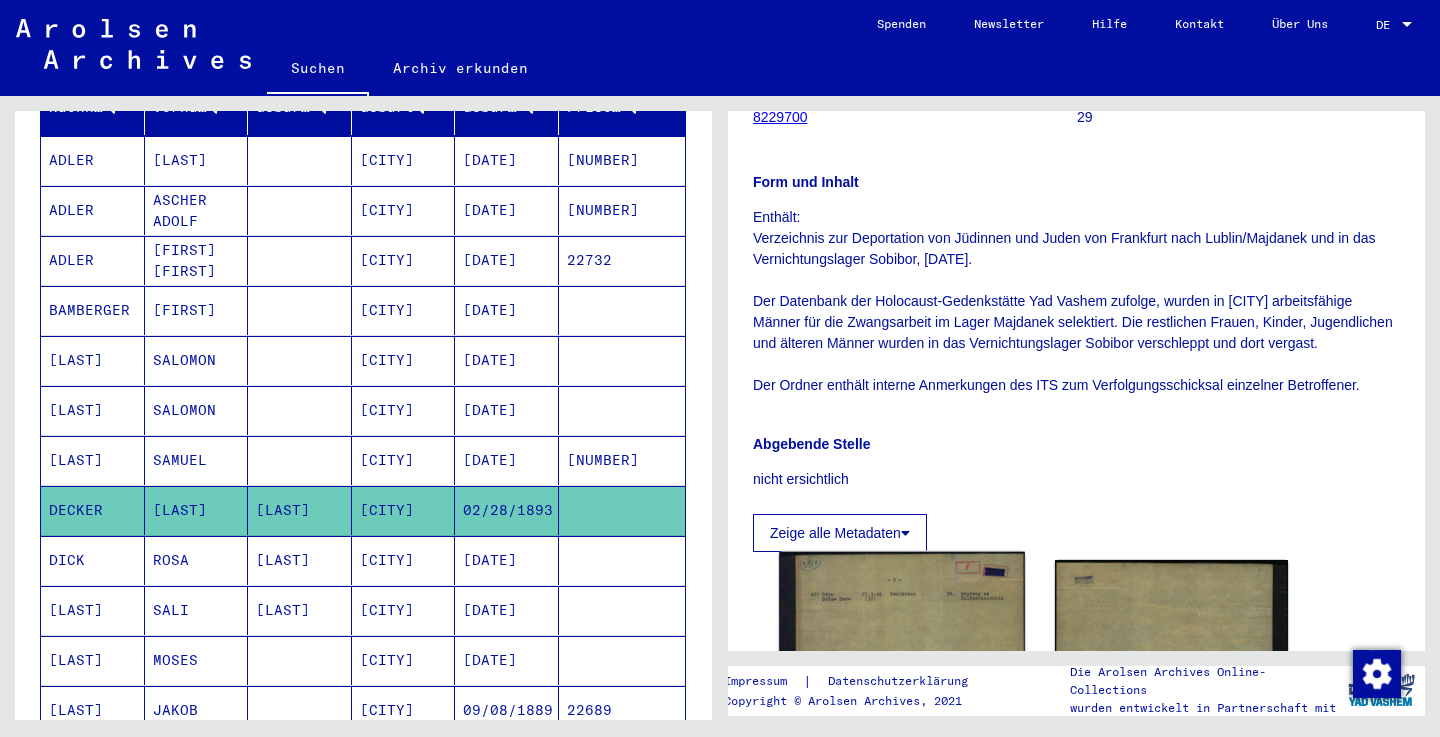 click 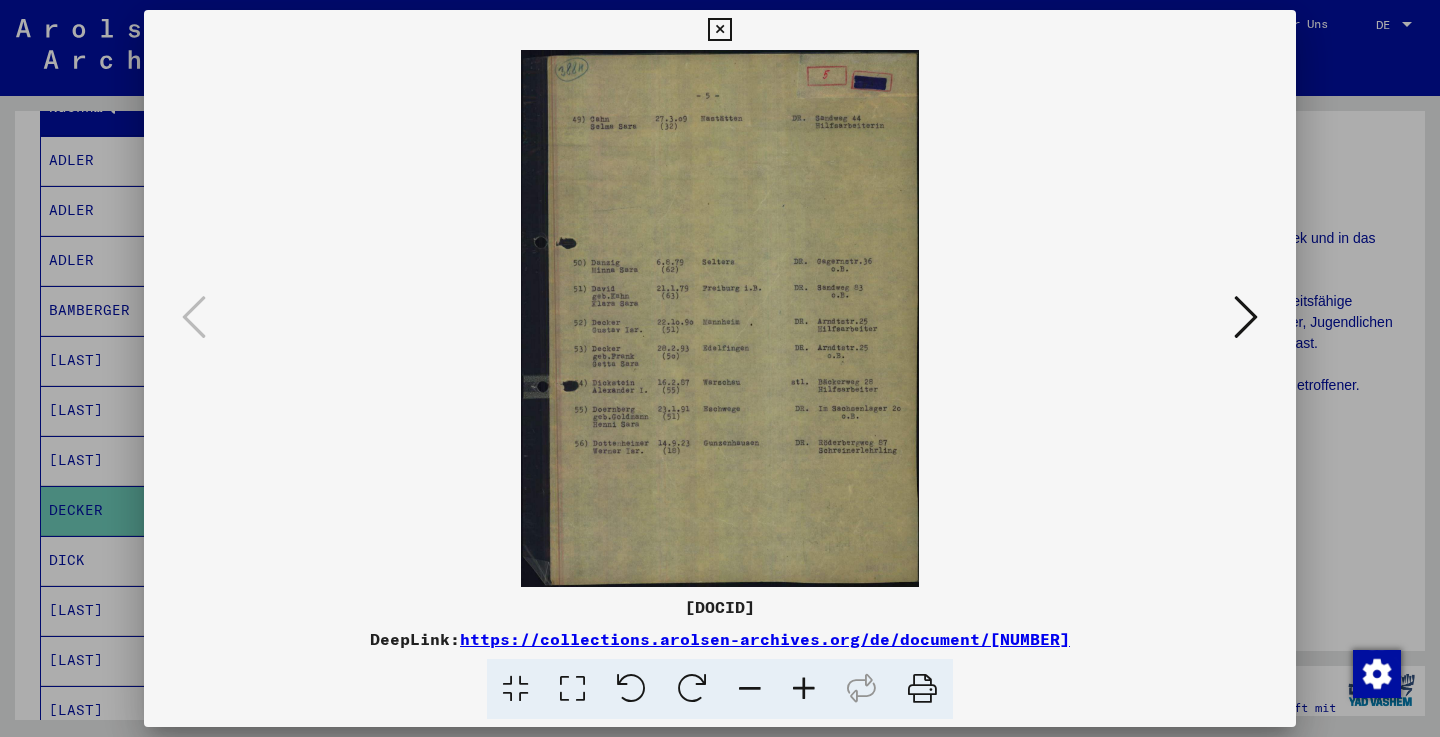 click at bounding box center [1246, 317] 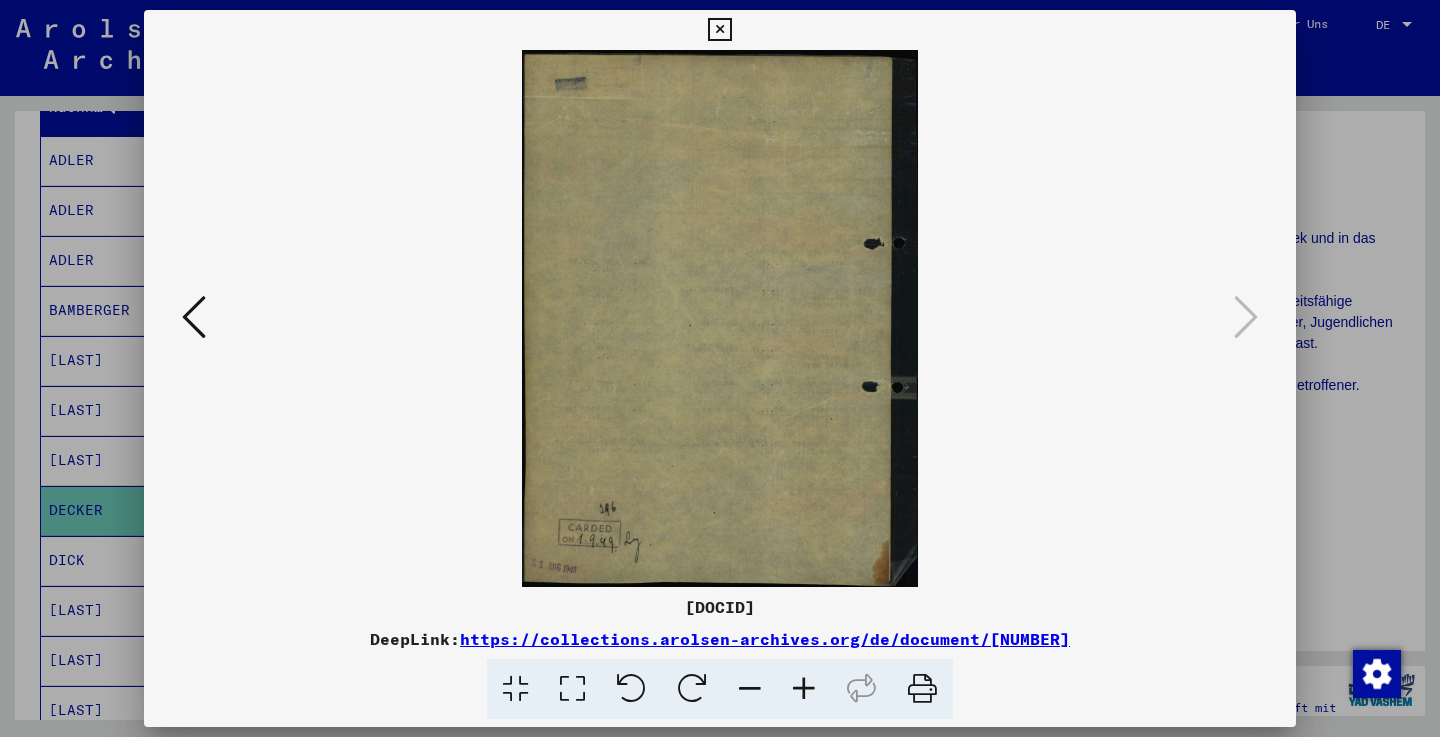 click at bounding box center (719, 30) 